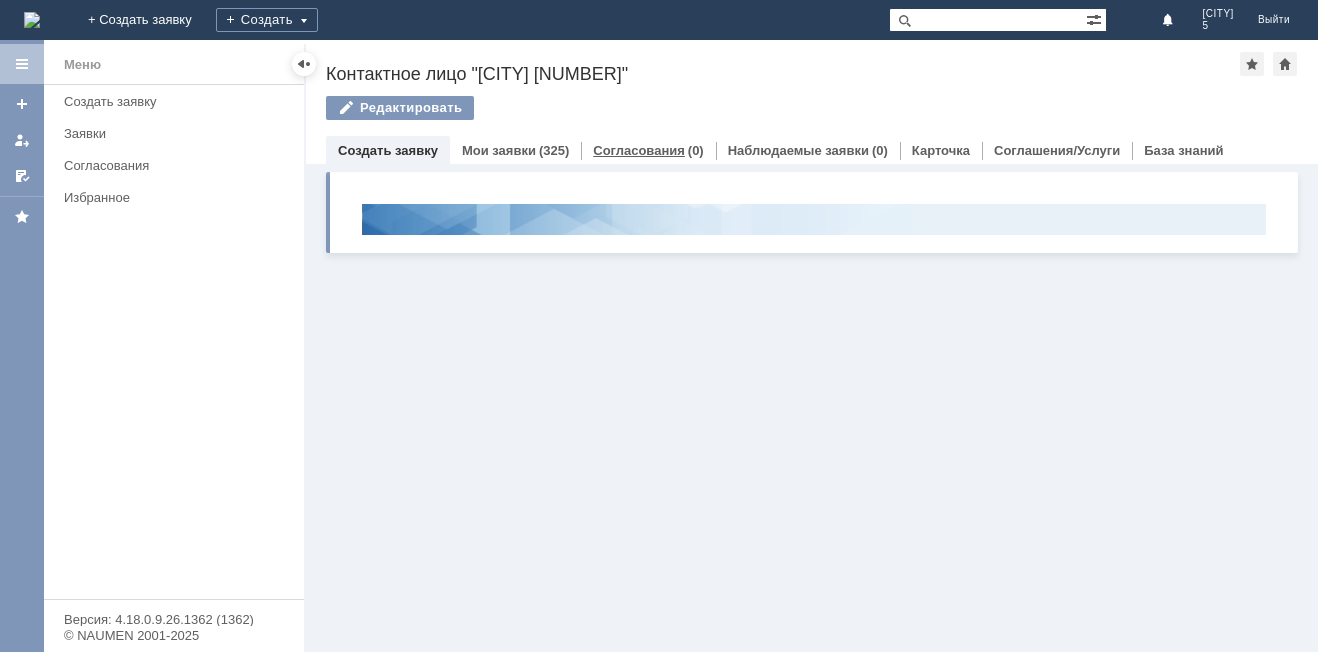 scroll, scrollTop: 0, scrollLeft: 0, axis: both 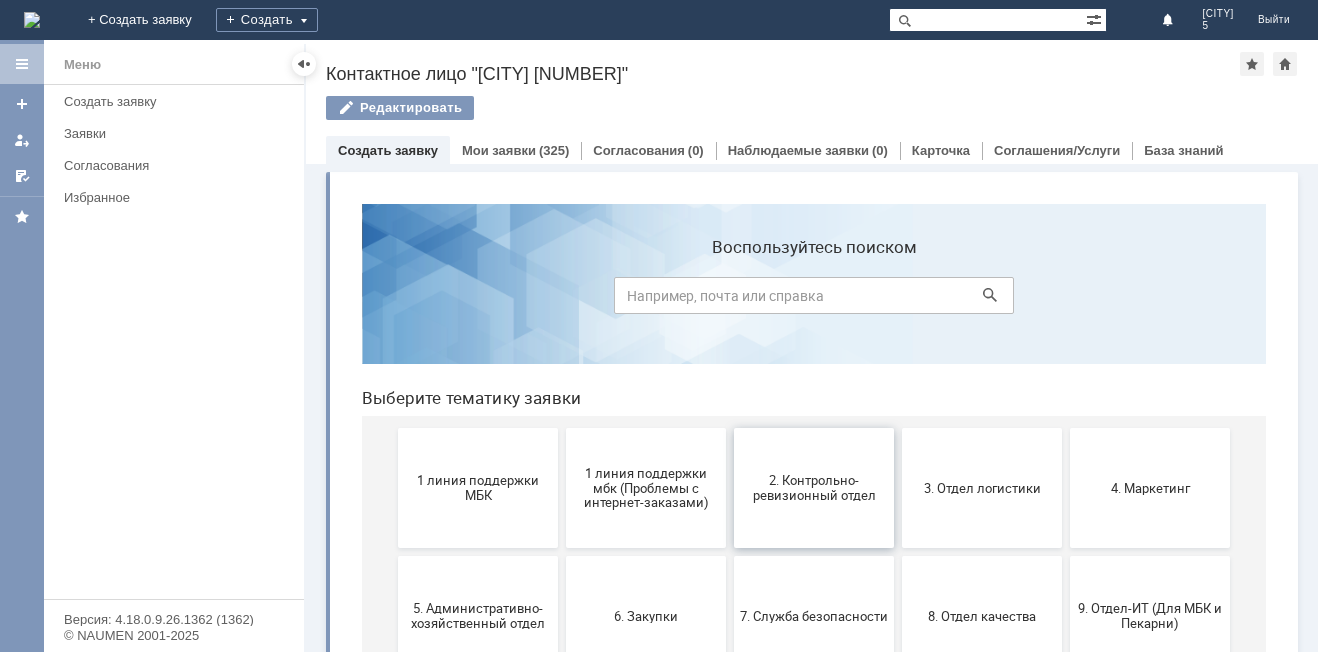 click on "2. Контрольно-ревизионный отдел" at bounding box center [814, 488] 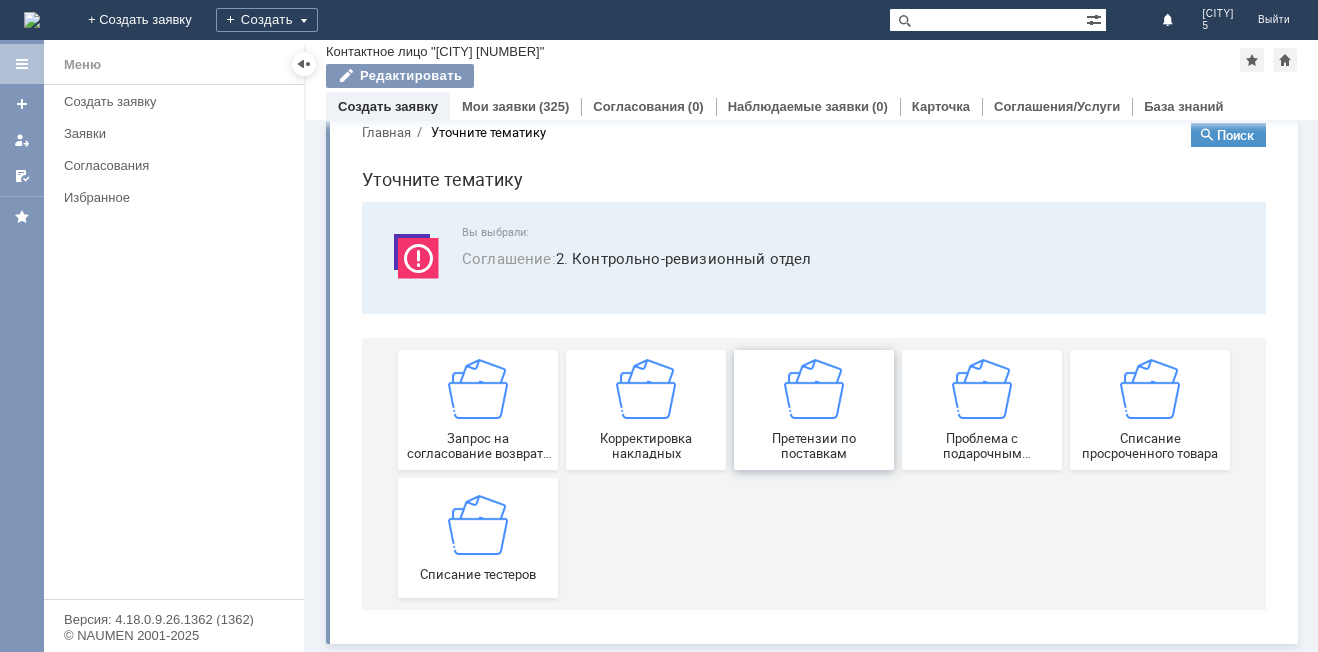 scroll, scrollTop: 38, scrollLeft: 0, axis: vertical 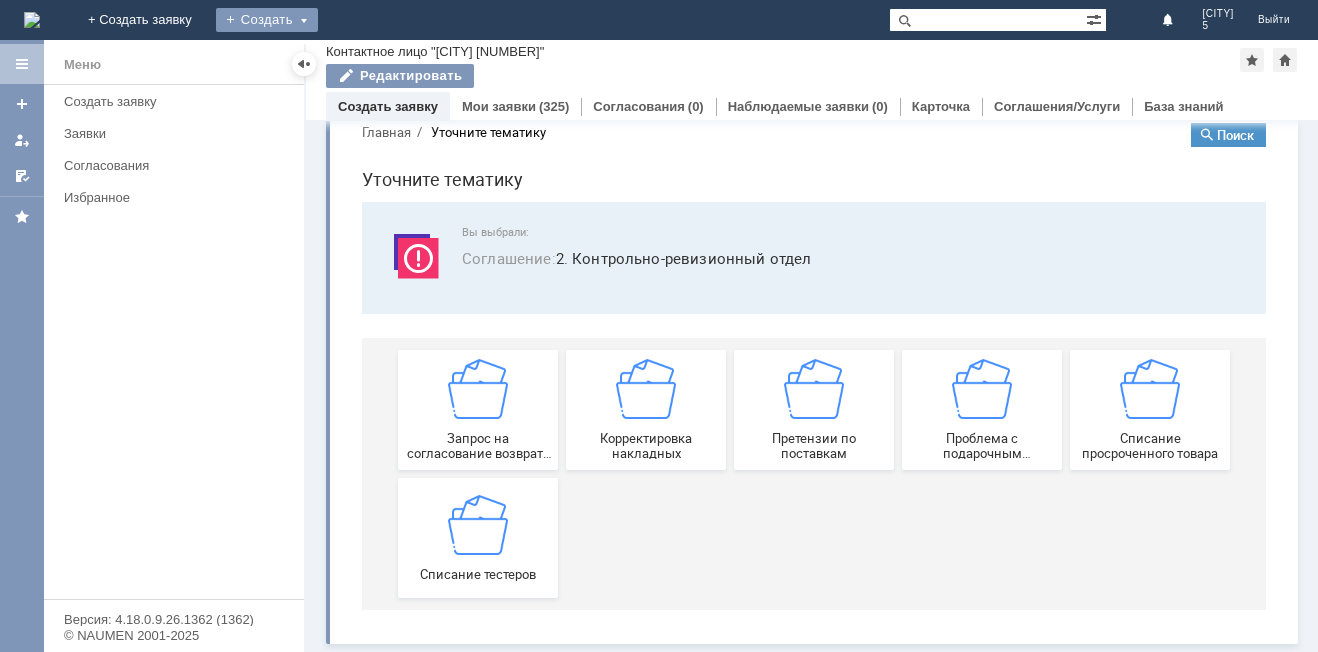 click on "Создать" at bounding box center [267, 20] 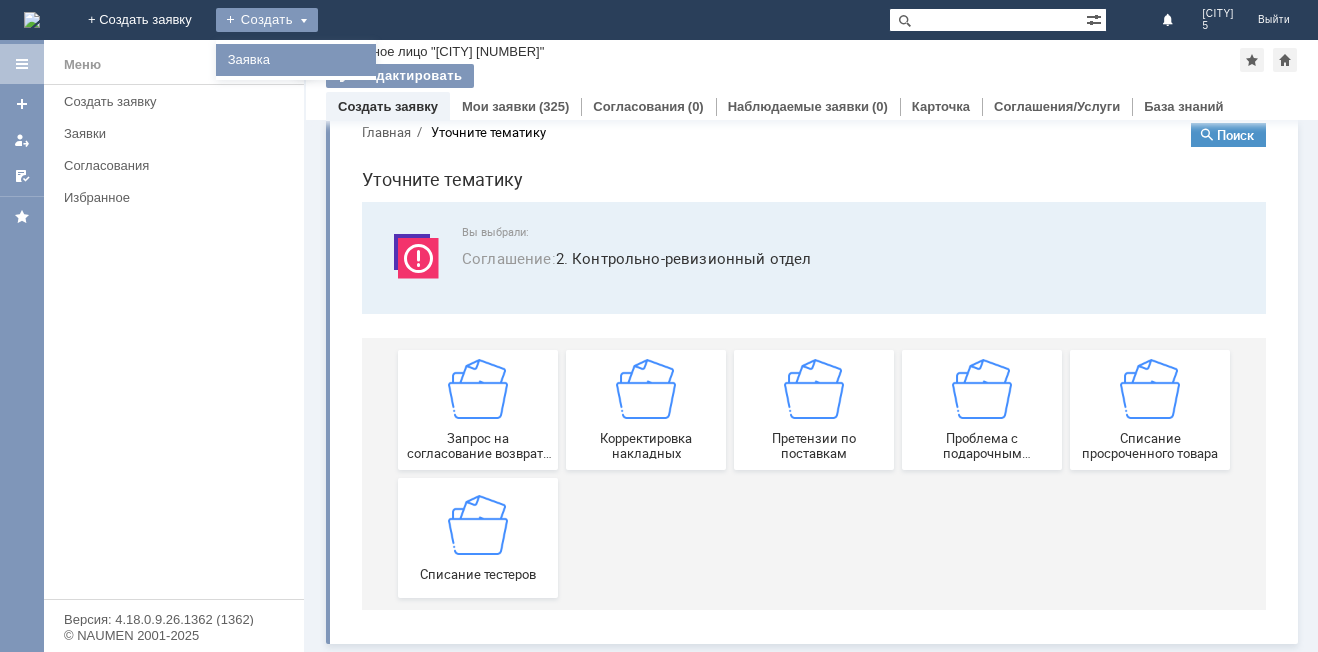 click on "Заявка" at bounding box center [296, 60] 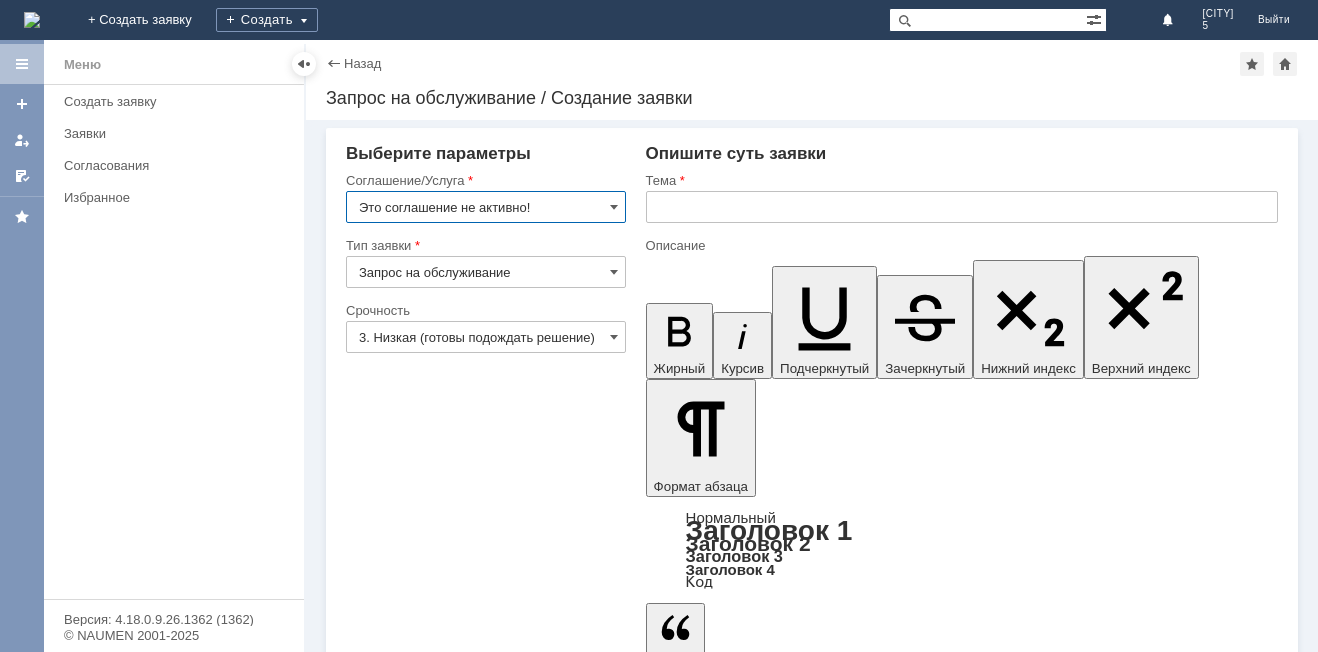 scroll, scrollTop: 0, scrollLeft: 0, axis: both 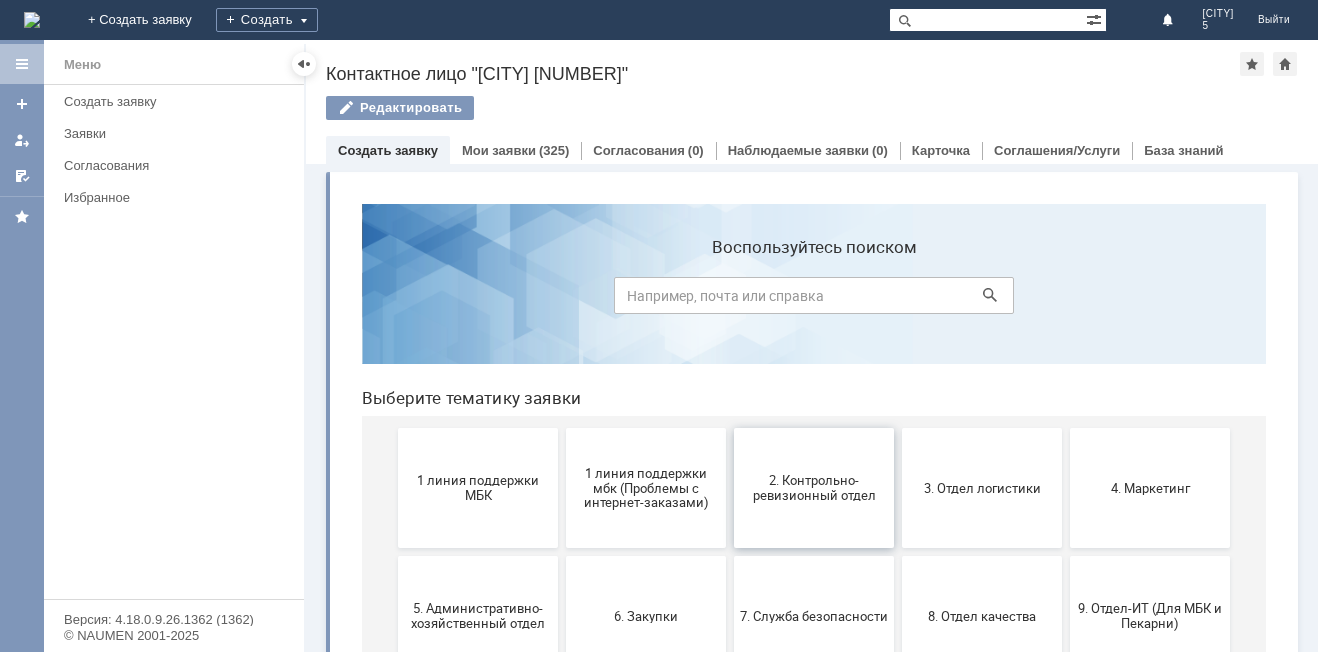 click on "2. Контрольно-ревизионный отдел" at bounding box center (814, 488) 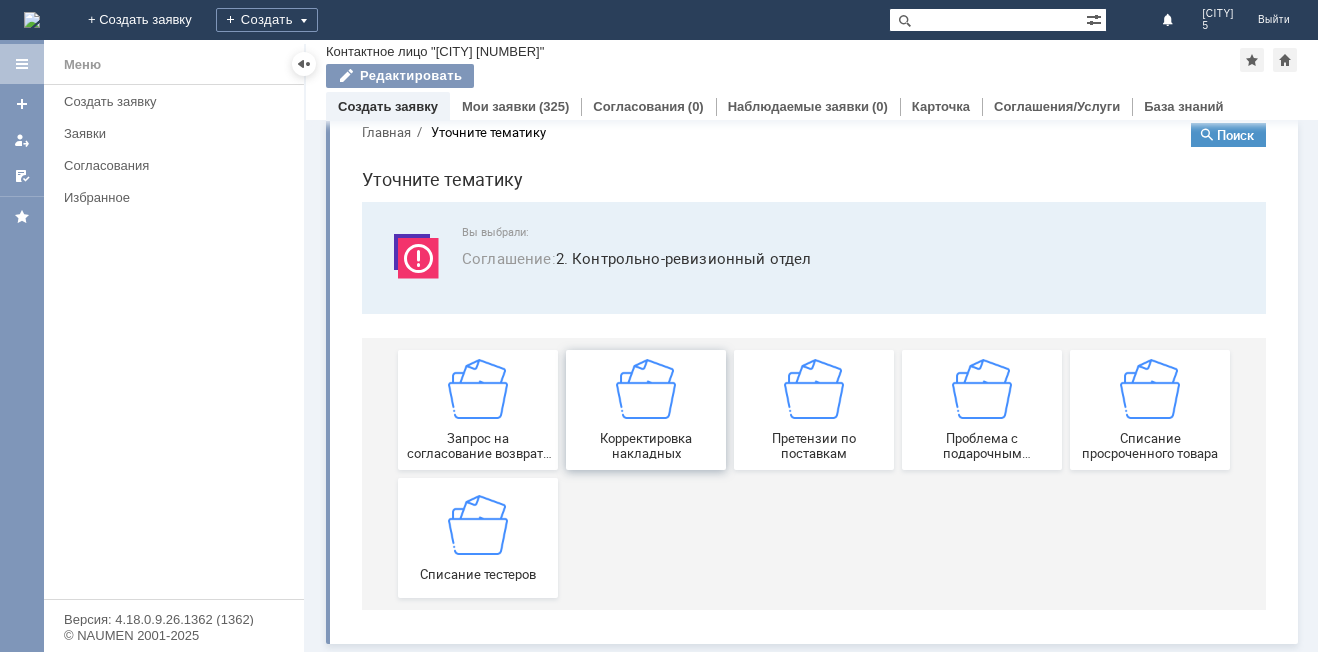 scroll, scrollTop: 38, scrollLeft: 0, axis: vertical 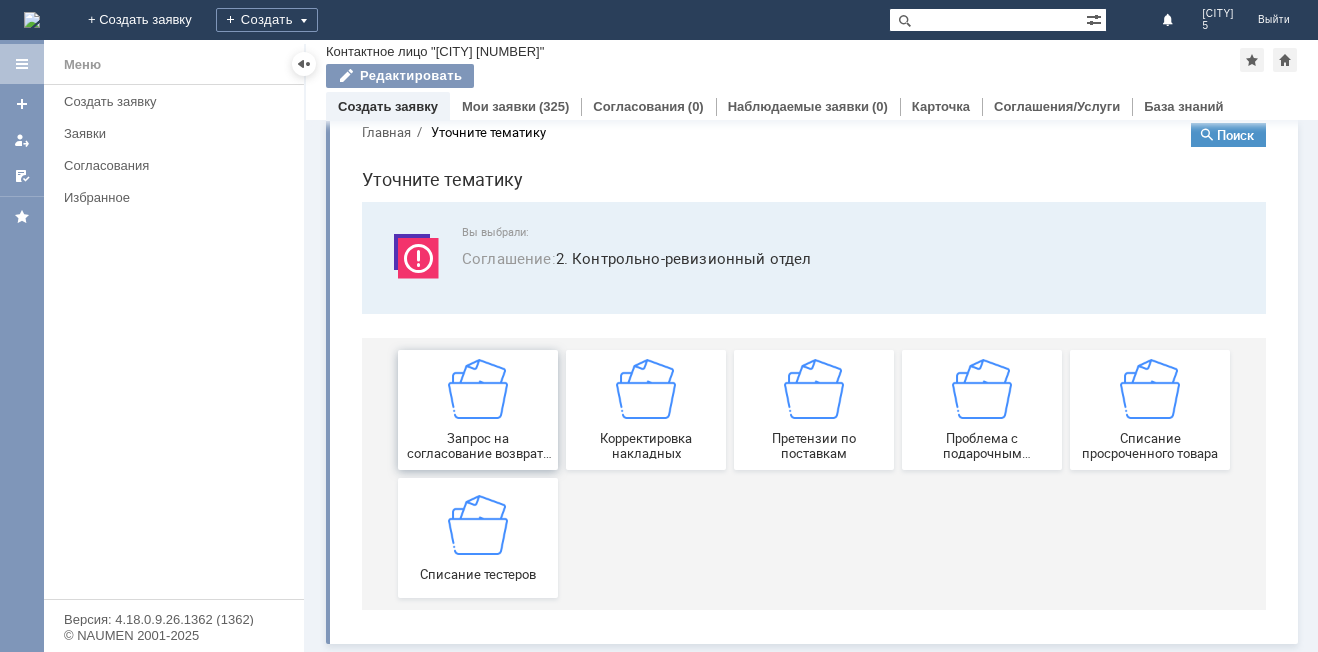 click on "Запрос на согласование возврата (д/с или товара)" at bounding box center (478, 446) 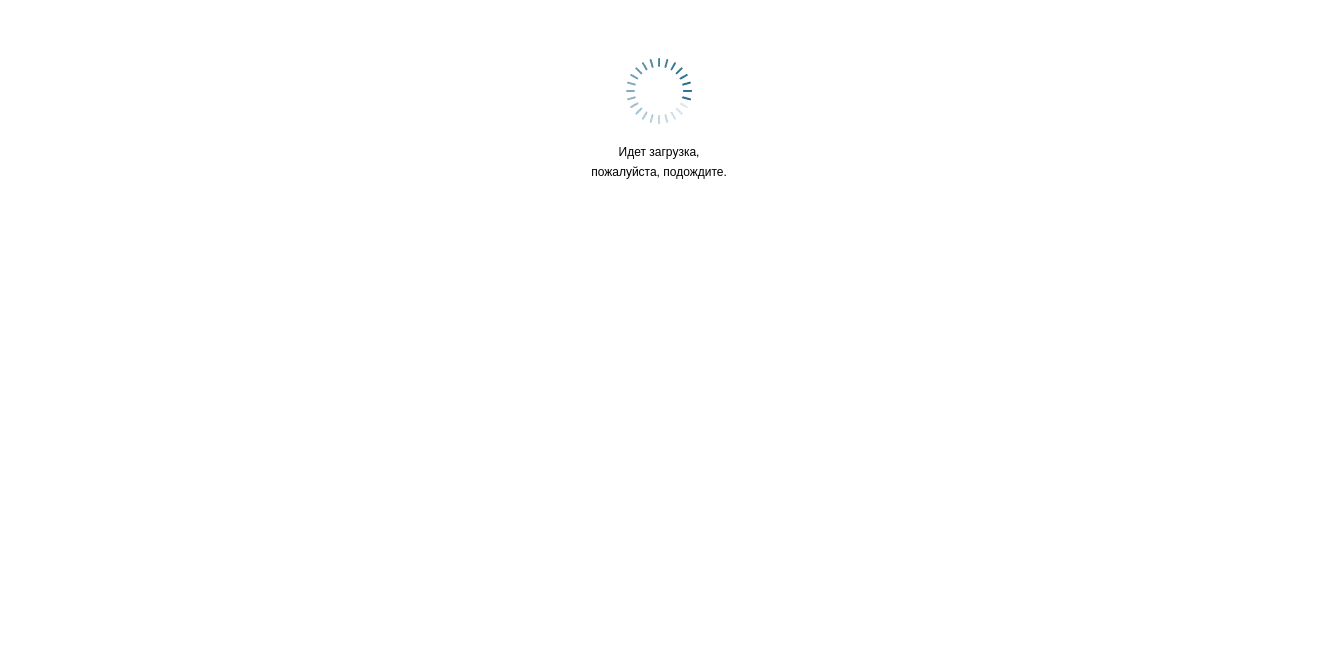 scroll, scrollTop: 0, scrollLeft: 0, axis: both 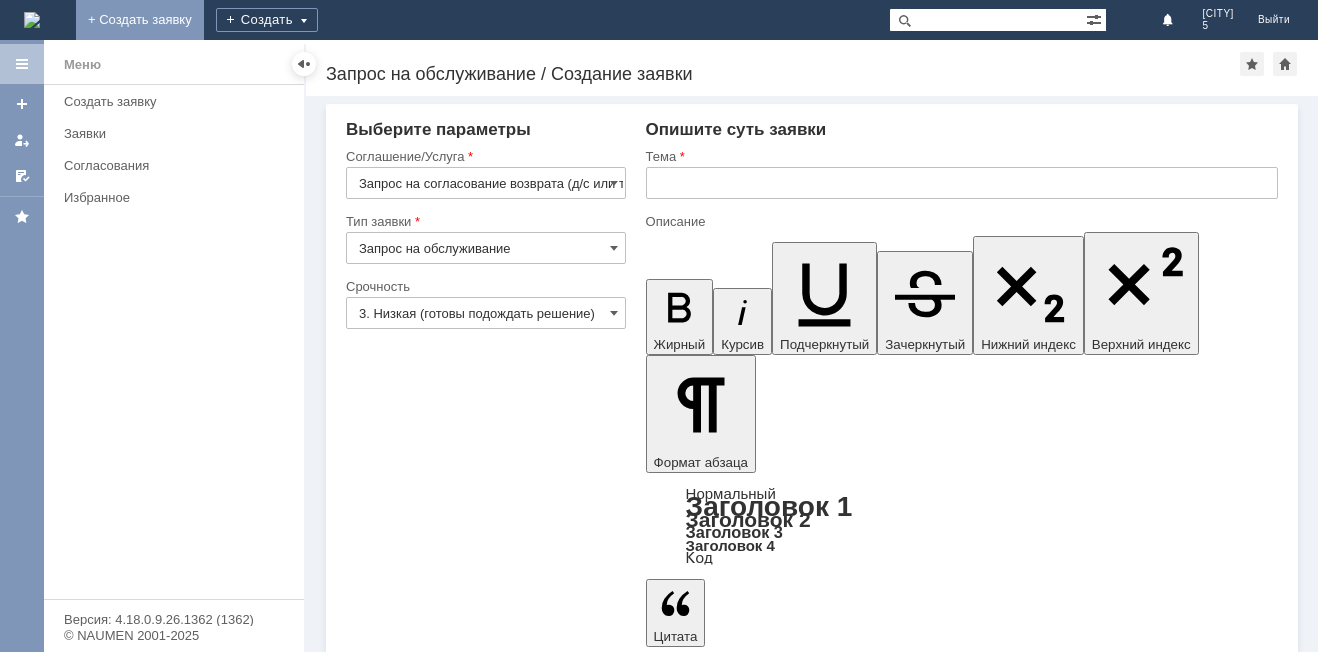 click on "+ Создать заявку" at bounding box center (140, 20) 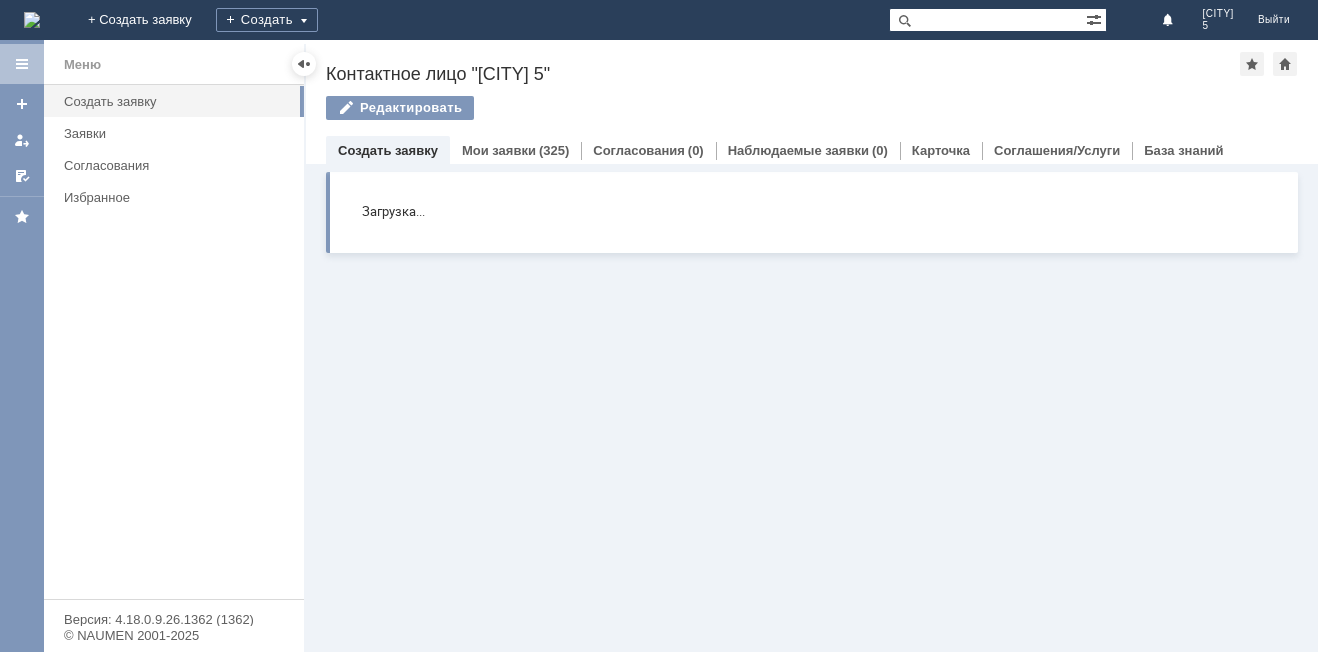 scroll, scrollTop: 0, scrollLeft: 0, axis: both 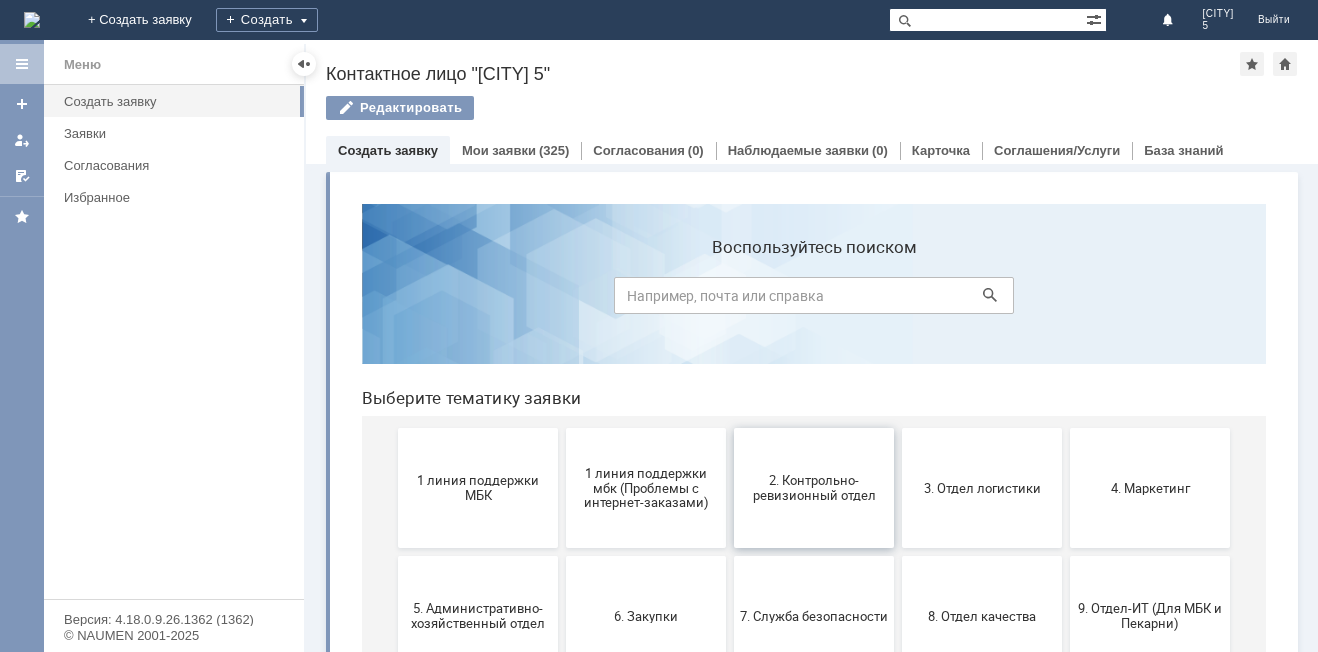 click on "2. Контрольно-ревизионный отдел" at bounding box center [814, 488] 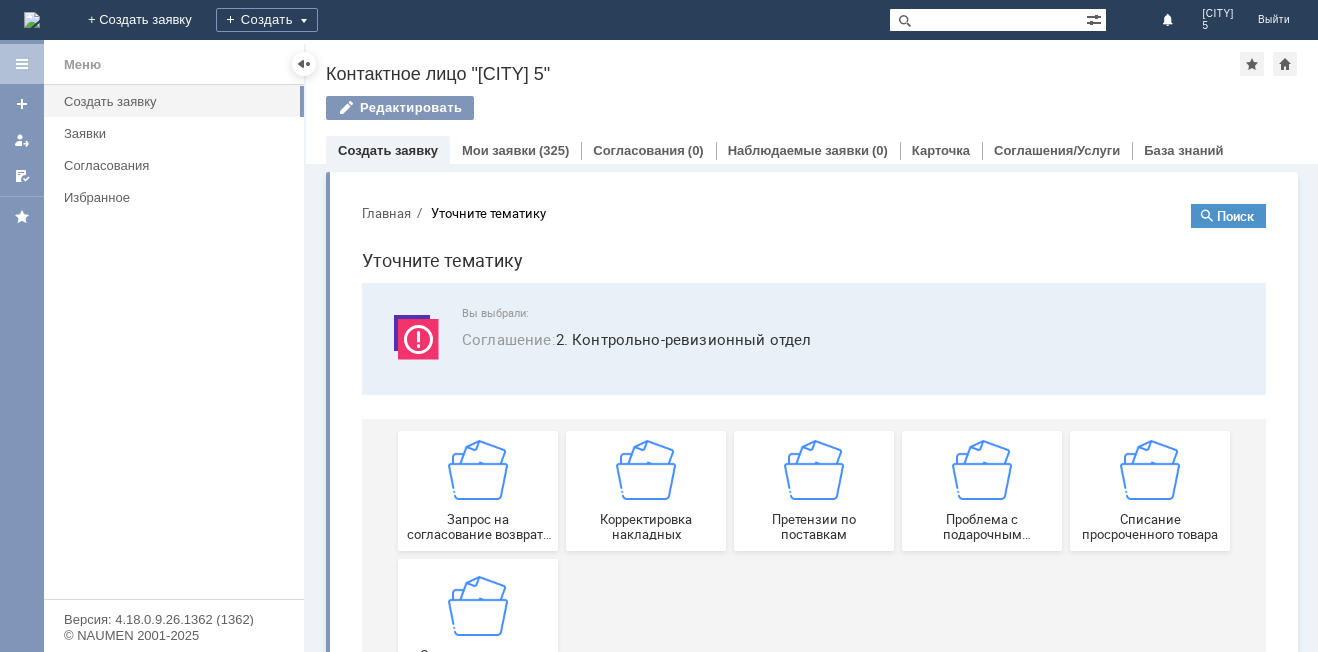 click on "Создать заявку" at bounding box center (388, 150) 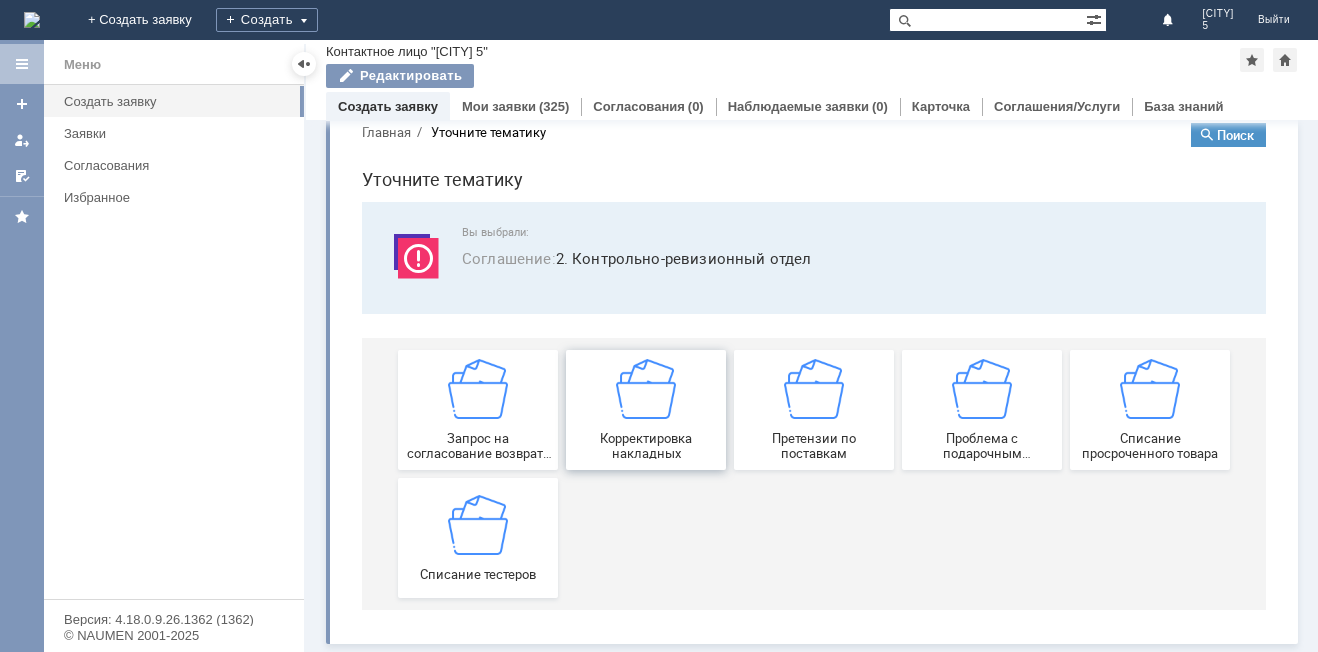 scroll, scrollTop: 38, scrollLeft: 0, axis: vertical 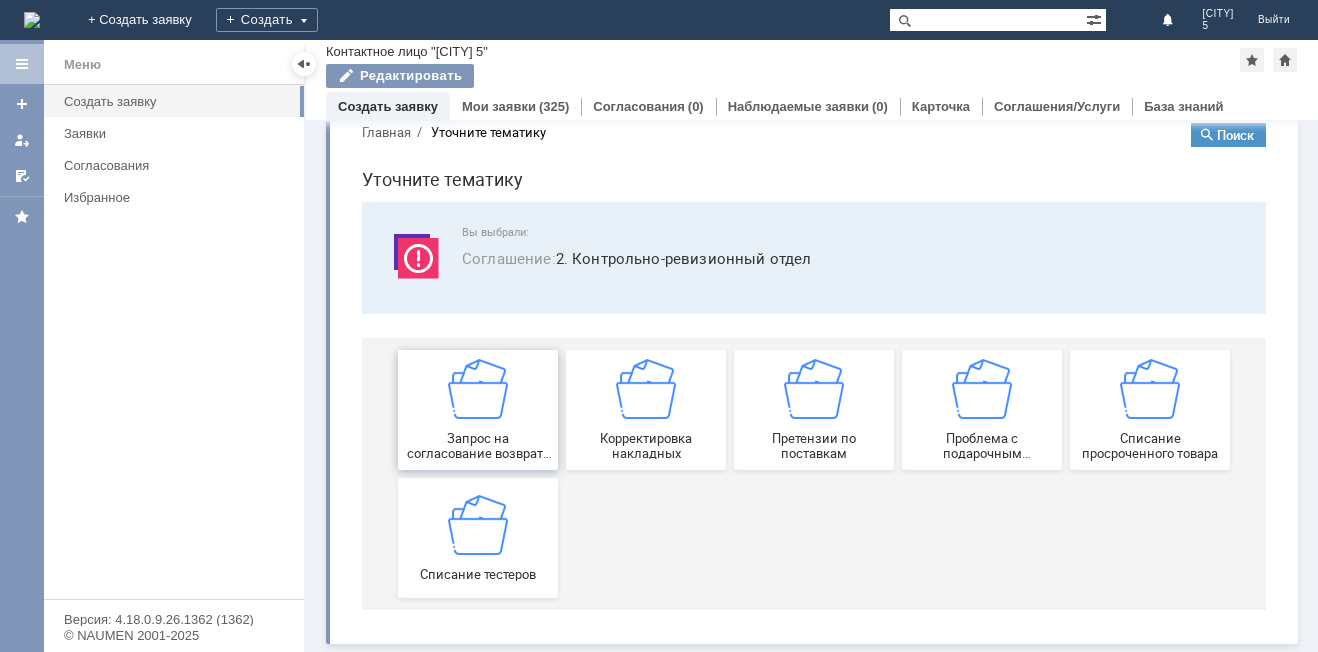 click on "Запрос на согласование возврата (д/с или товара)" at bounding box center (478, 410) 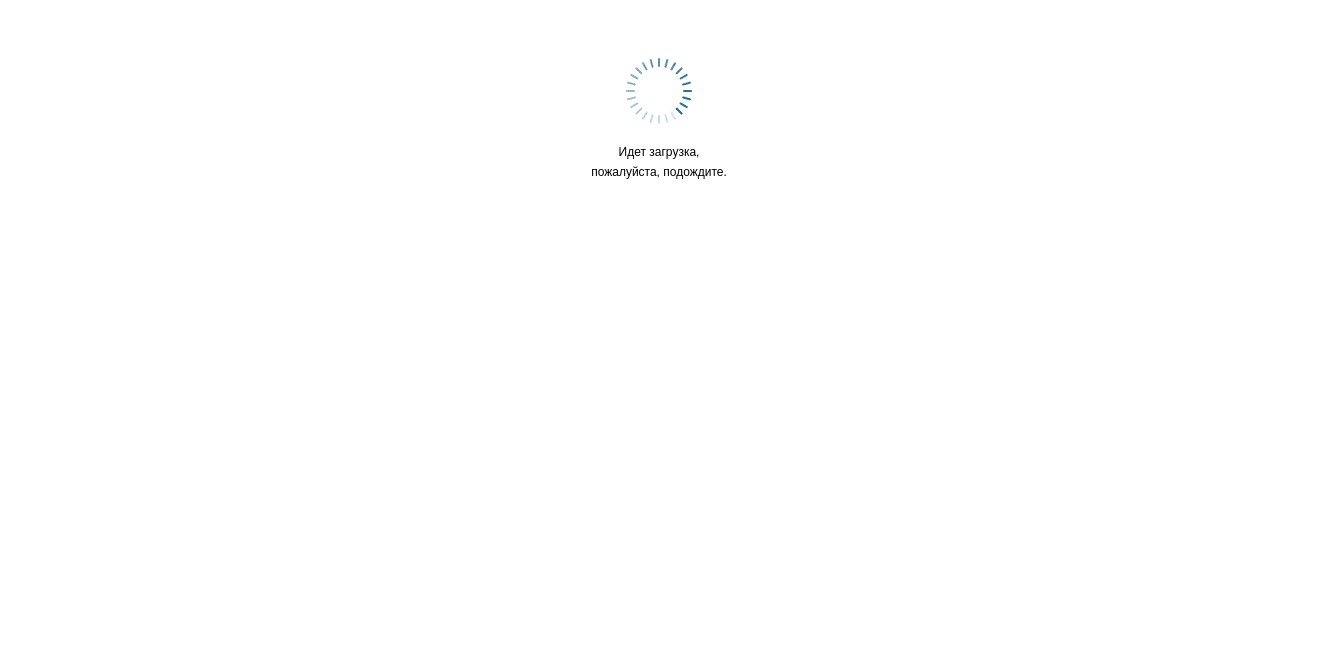 scroll, scrollTop: 0, scrollLeft: 0, axis: both 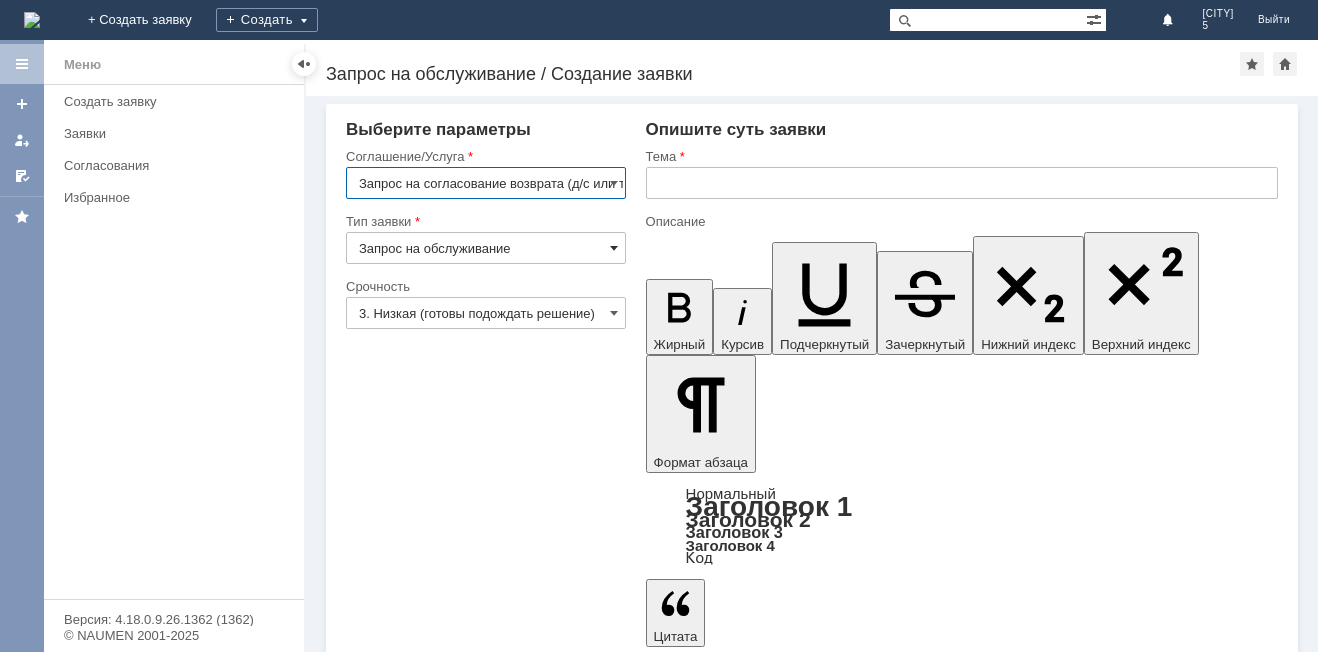 click at bounding box center [614, 248] 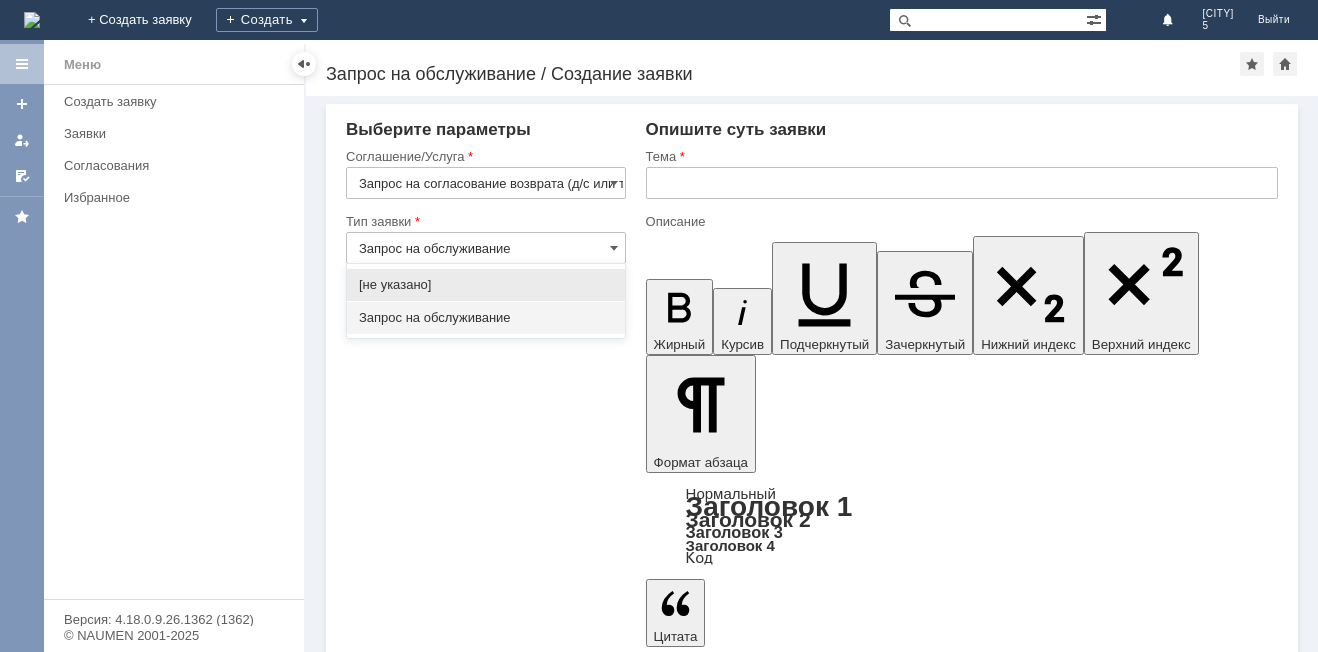 click on "Запрос на обслуживание" at bounding box center (486, 318) 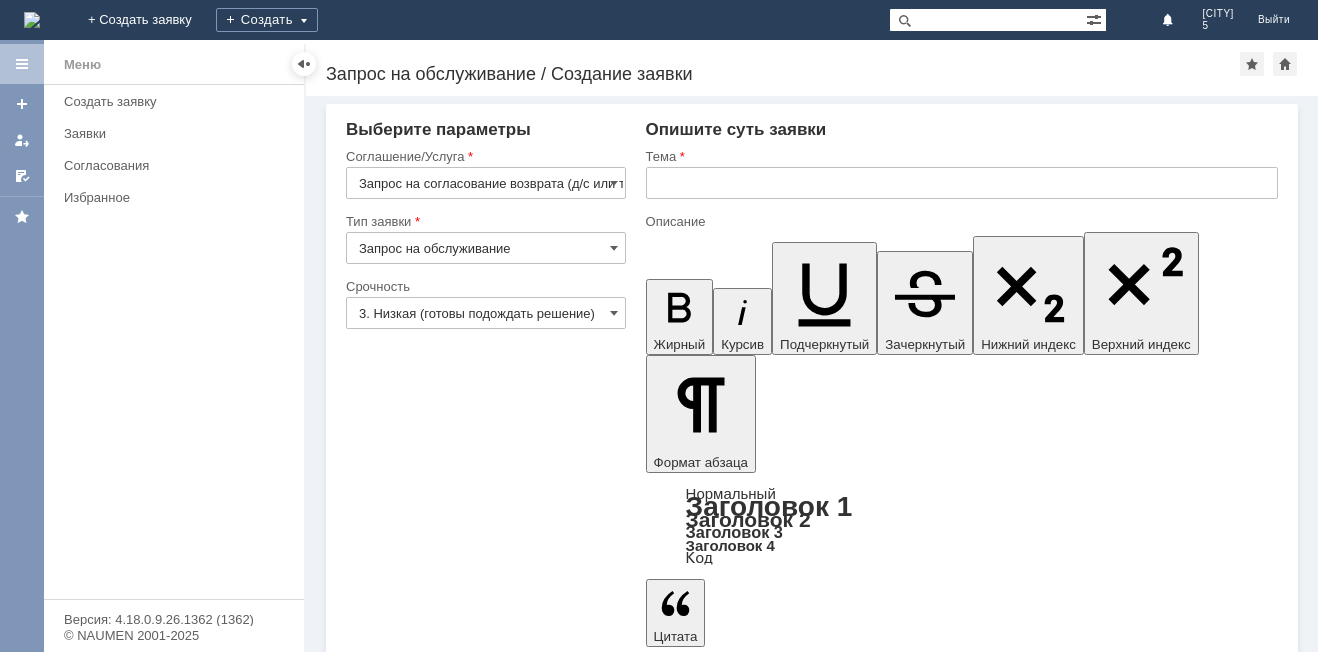 type on "Запрос на обслуживание" 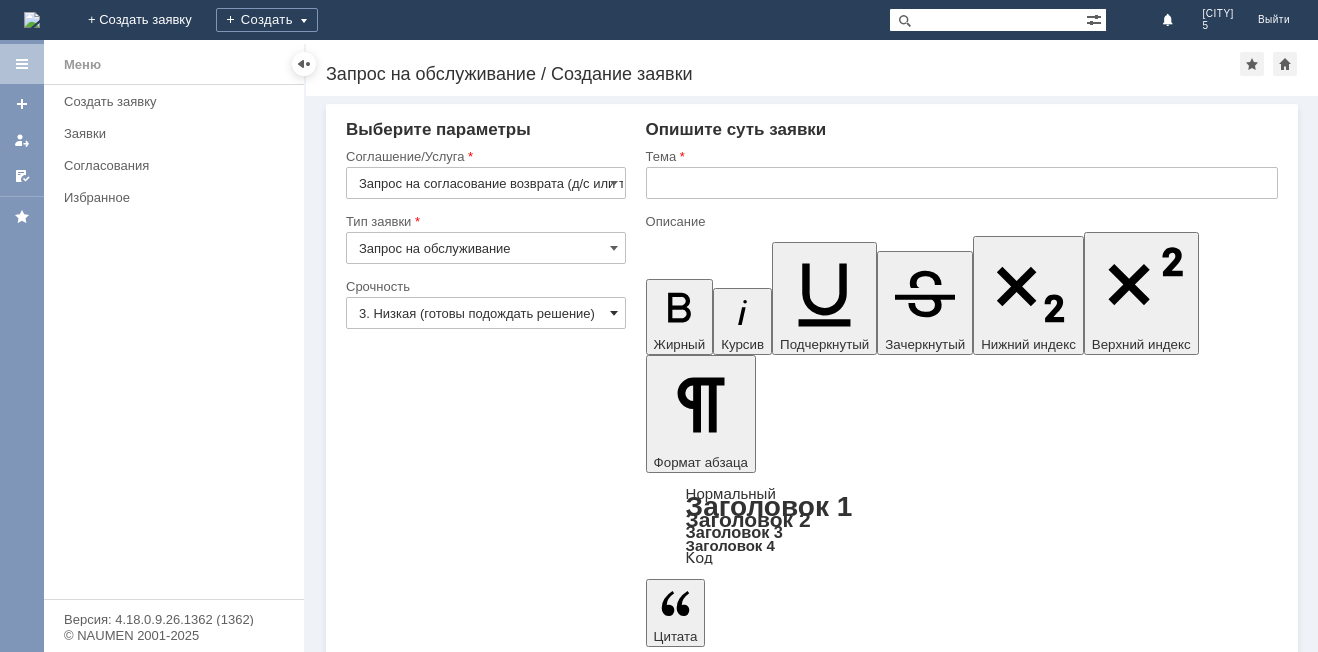 click at bounding box center [614, 313] 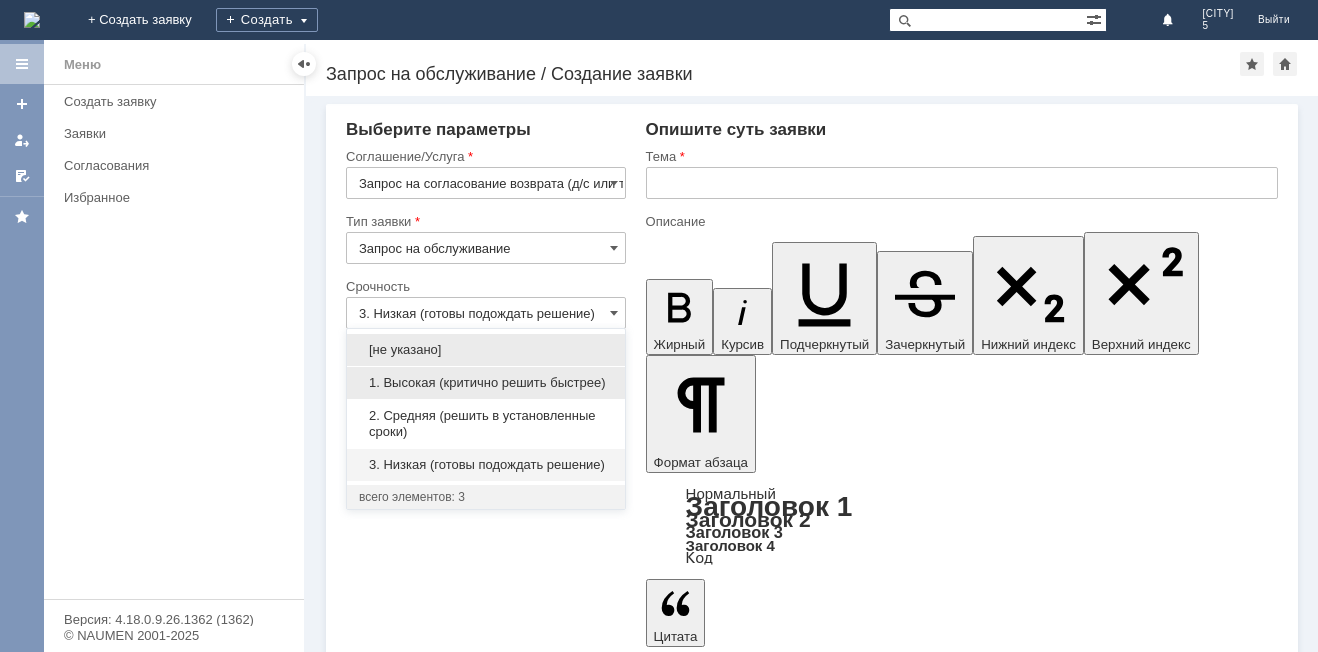 click on "1. Высокая (критично решить быстрее)" at bounding box center (486, 383) 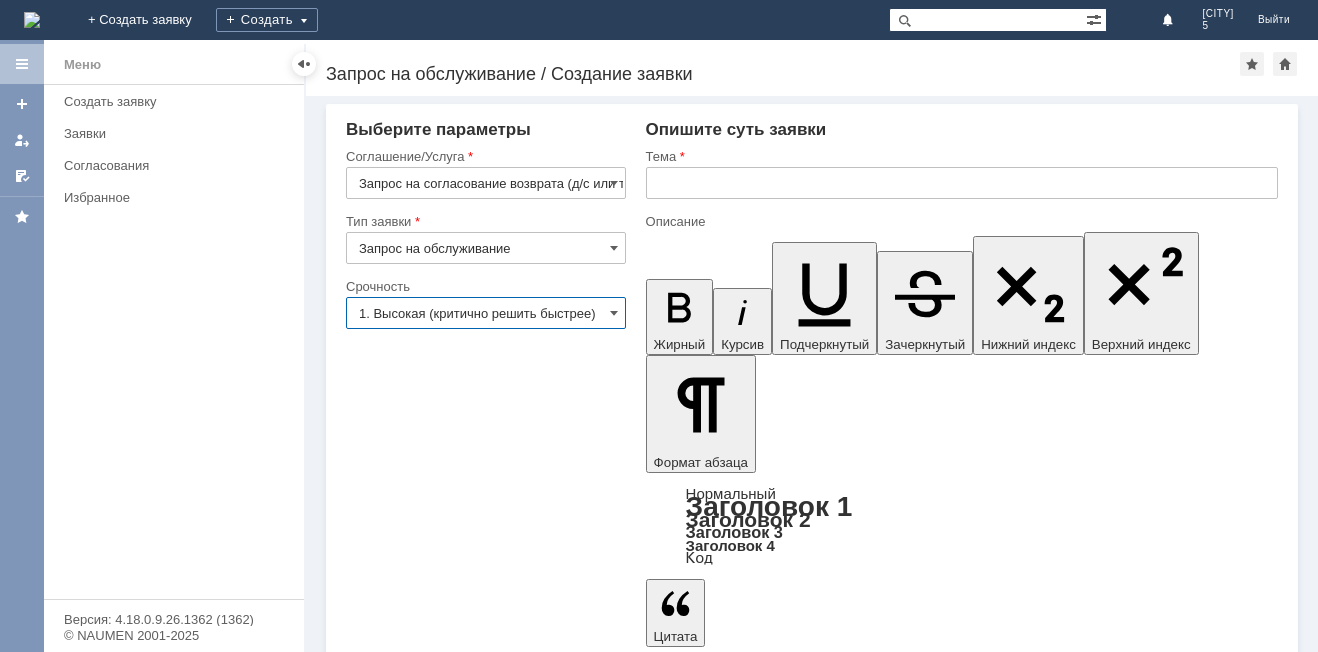 type on "1. Высокая (критично решить быстрее)" 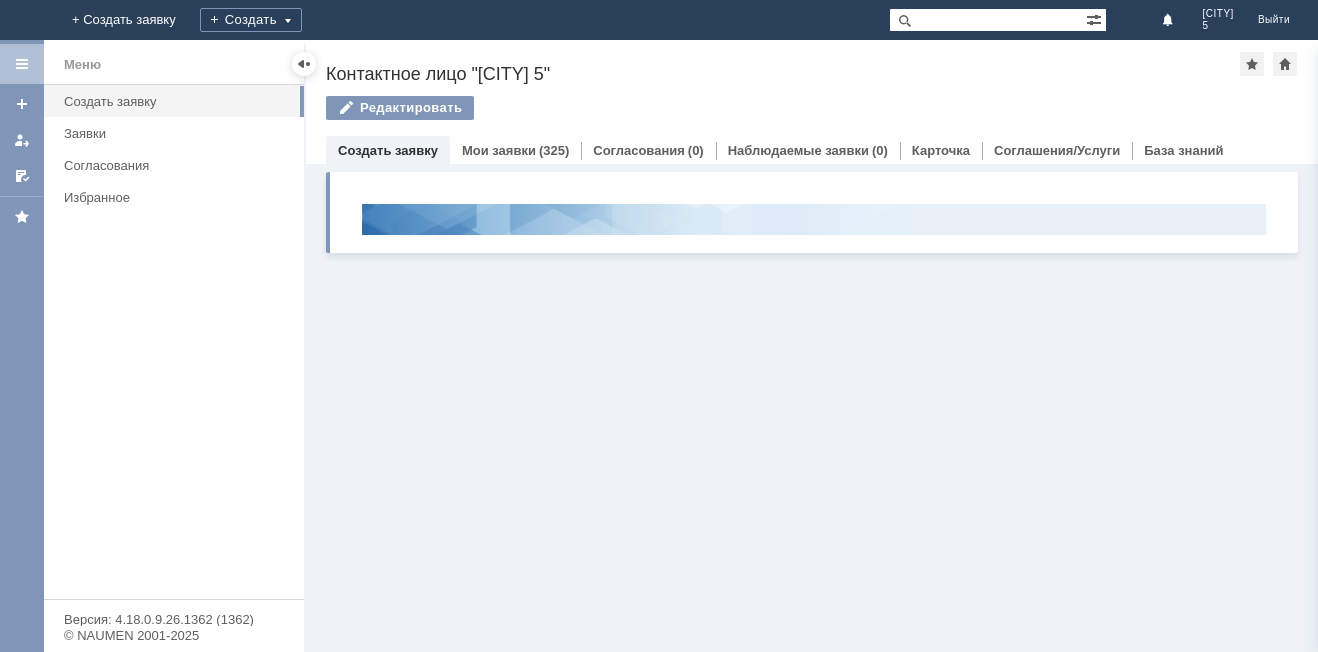 scroll, scrollTop: 0, scrollLeft: 0, axis: both 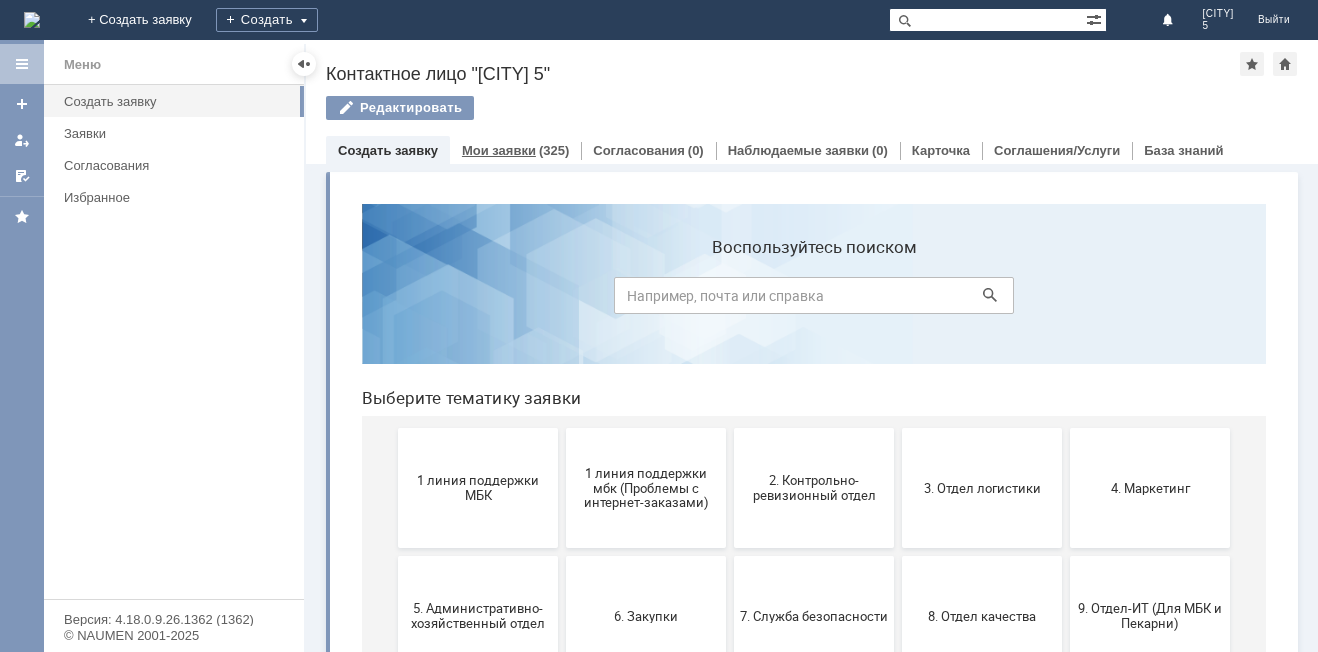 click on "Мои заявки" at bounding box center [499, 150] 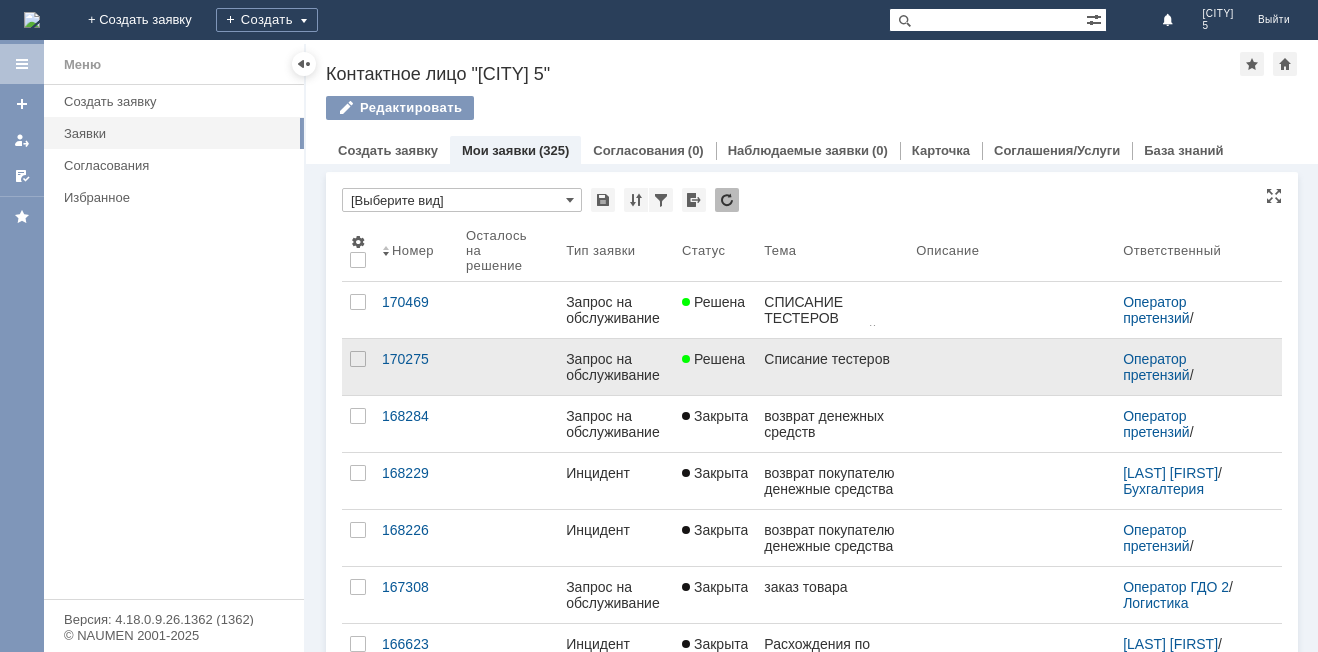 scroll, scrollTop: 0, scrollLeft: 0, axis: both 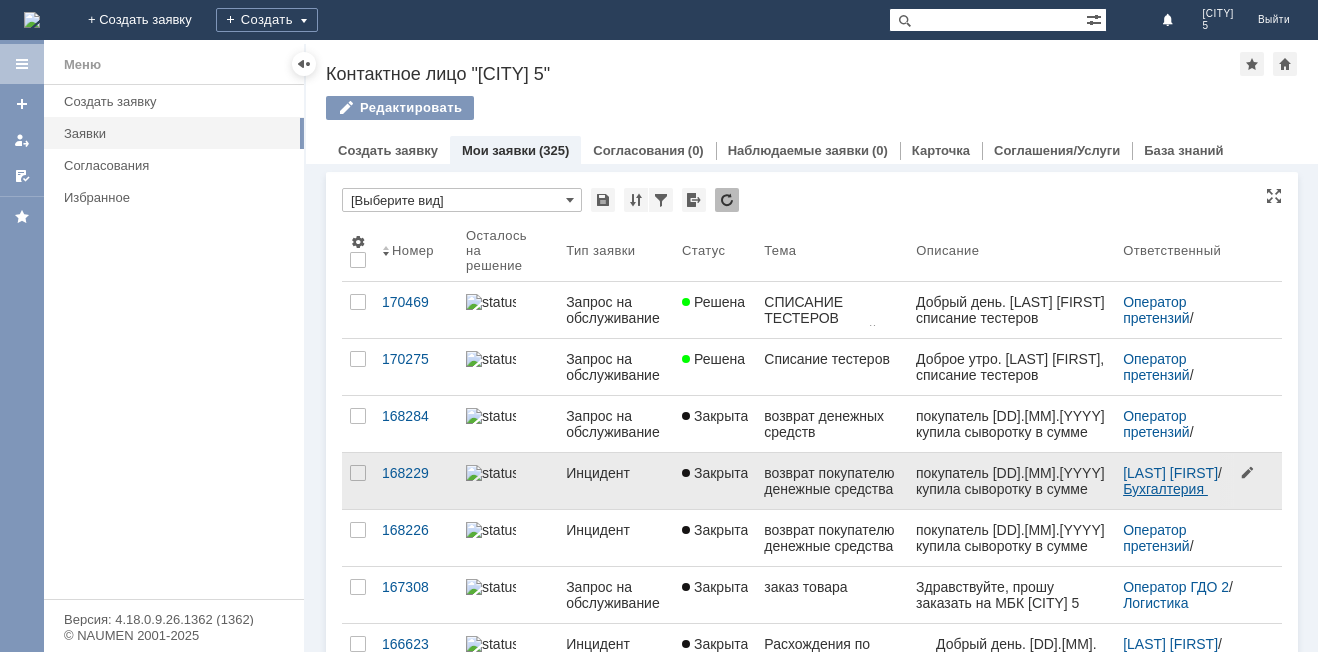 click on "Бухгалтерия розница" at bounding box center (1165, 497) 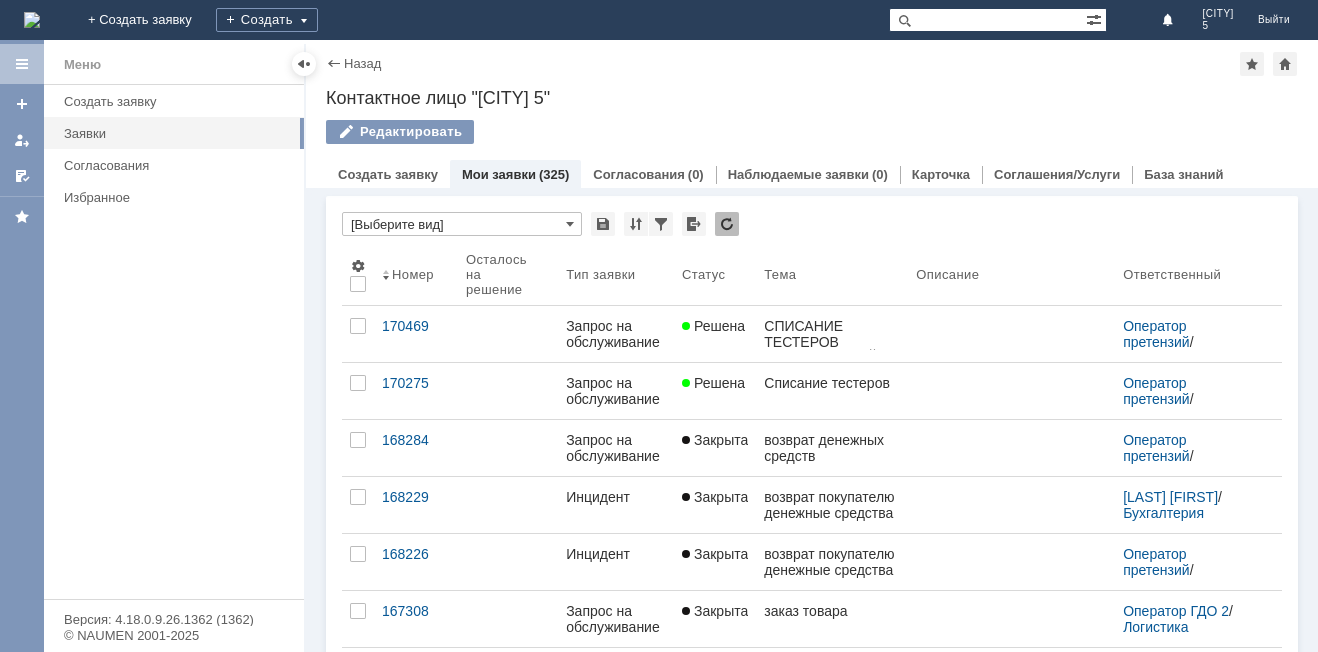 scroll, scrollTop: 0, scrollLeft: 0, axis: both 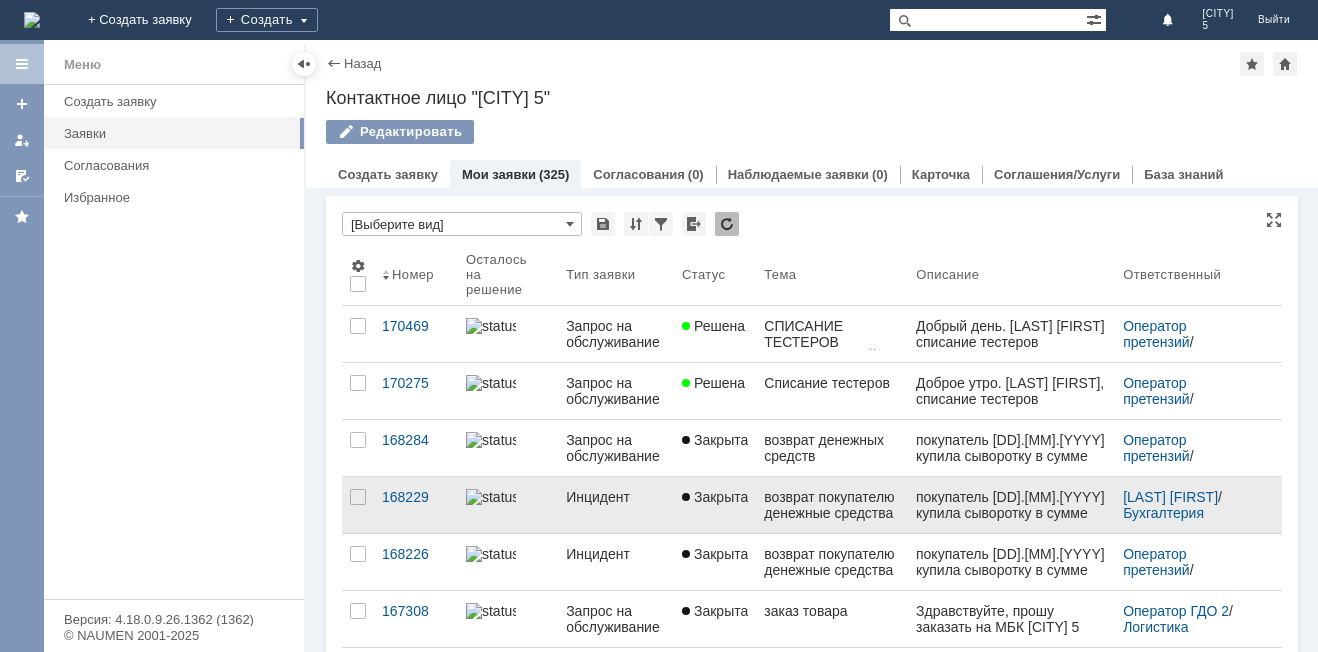click on "возврат покупателю денежные средства" at bounding box center (832, 505) 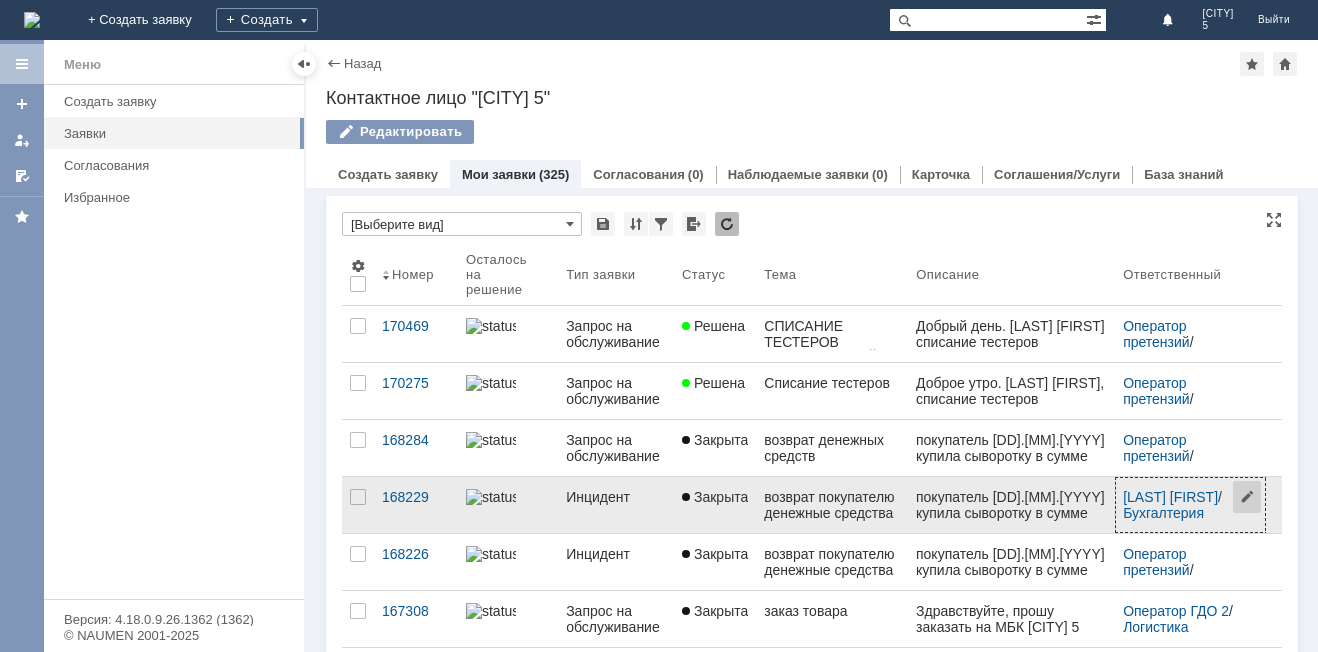 click at bounding box center (1250, 504) 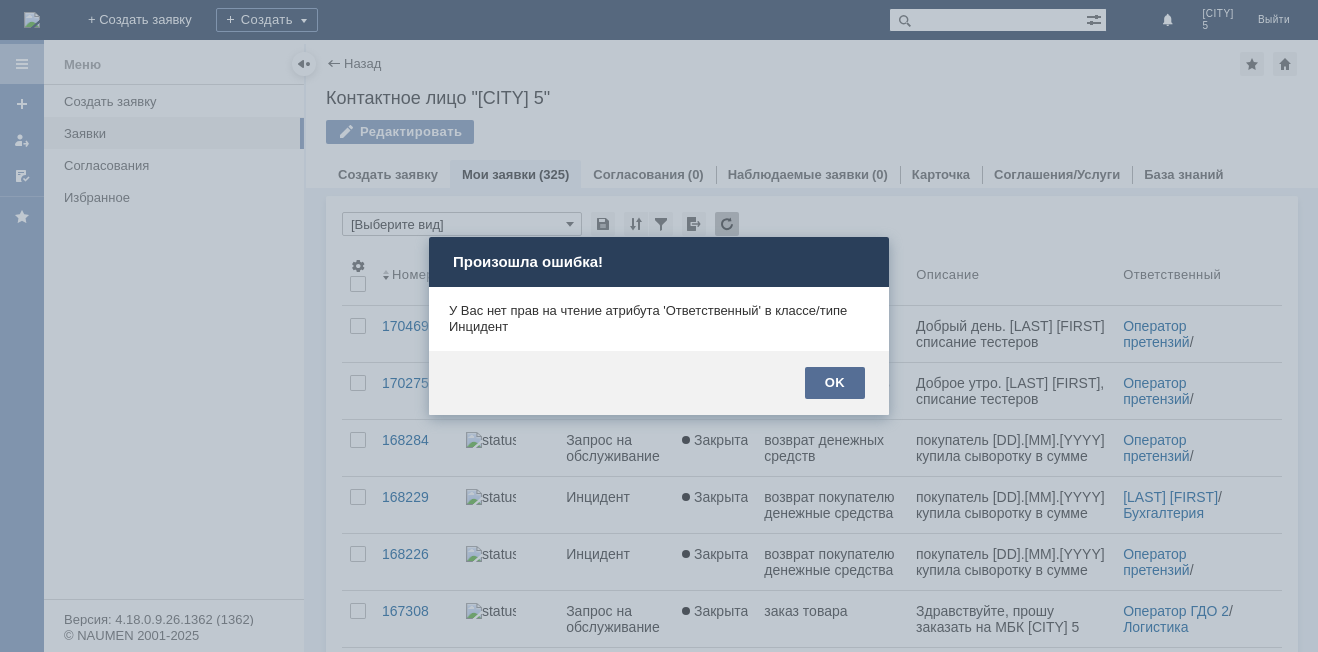 click on "OK" at bounding box center [835, 383] 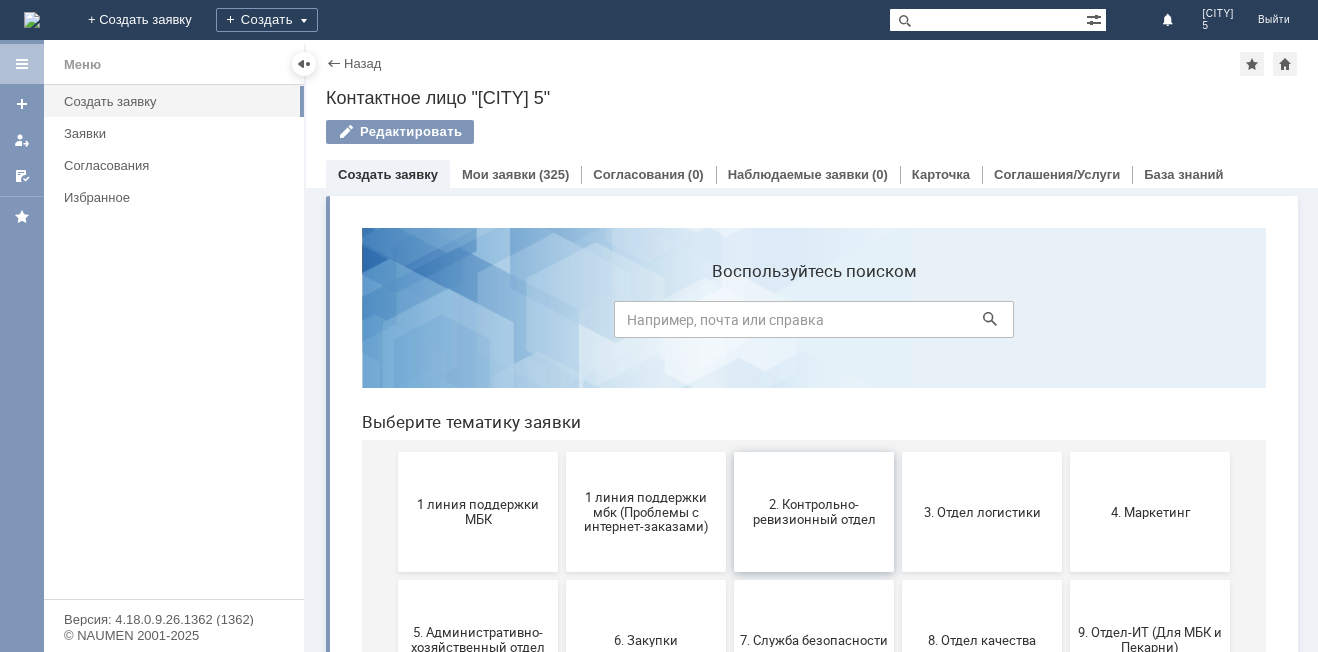 click on "2. Контрольно-ревизионный отдел" at bounding box center (814, 512) 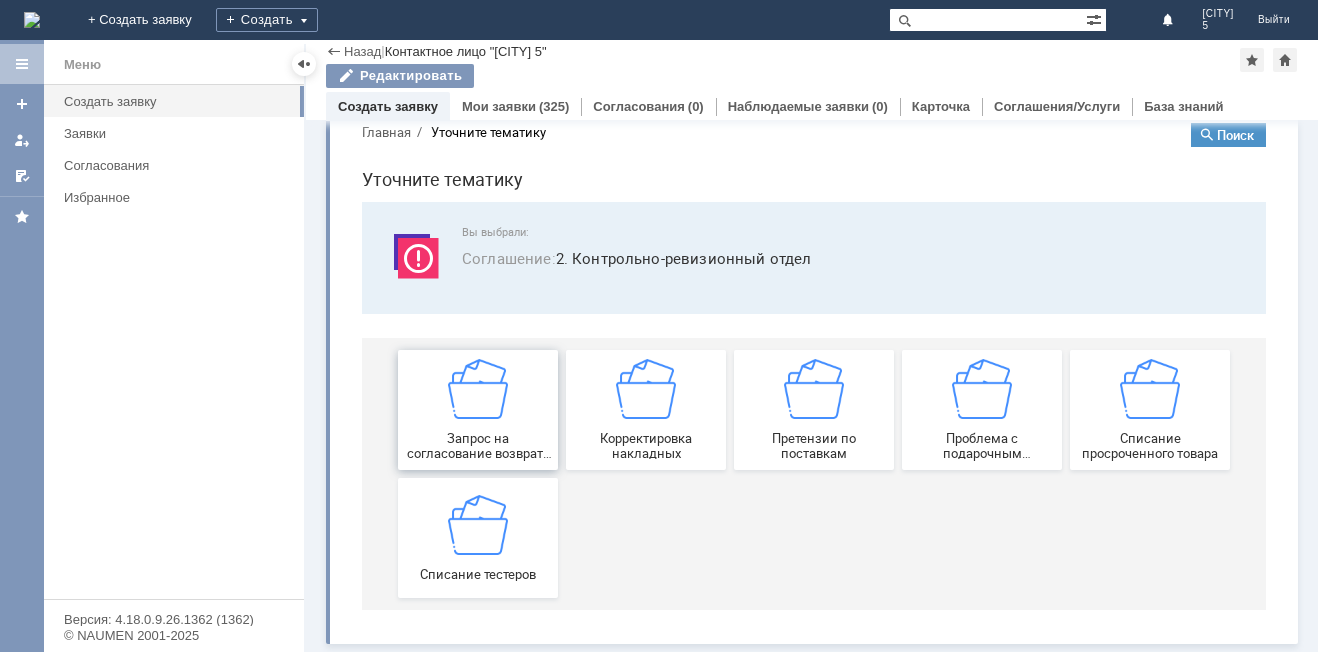 click on "Запрос на согласование возврата (д/с или товара)" at bounding box center [478, 410] 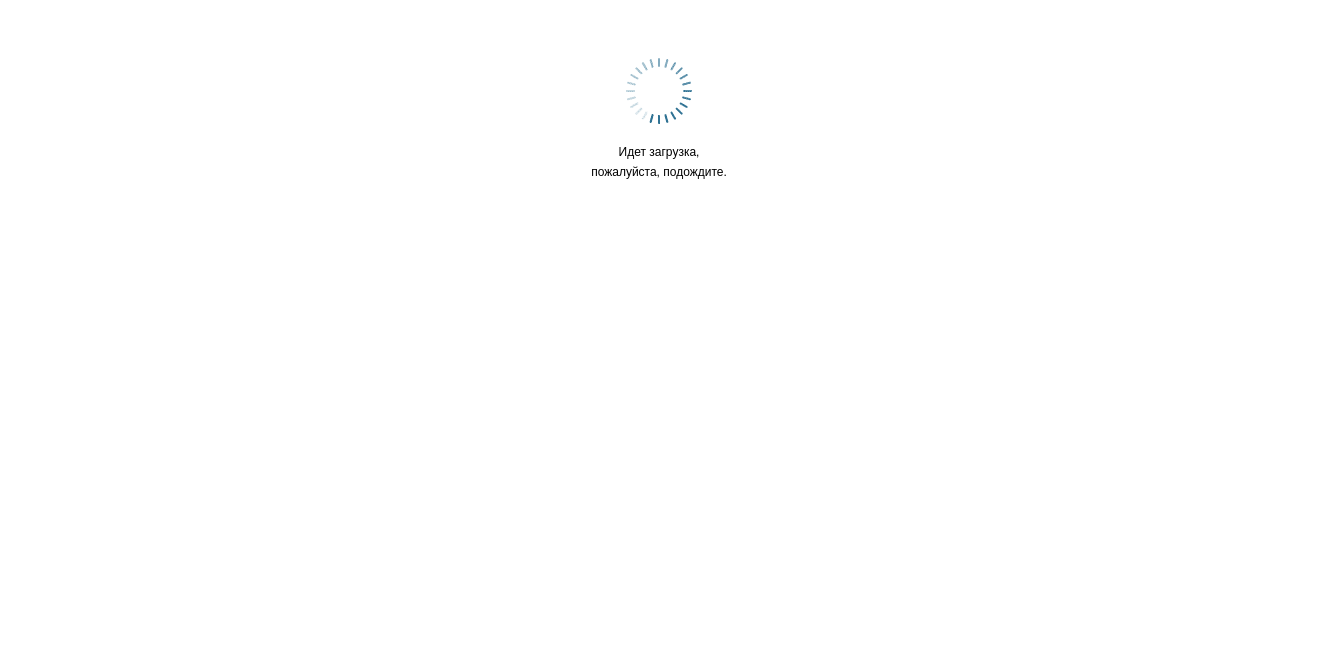 scroll, scrollTop: 0, scrollLeft: 0, axis: both 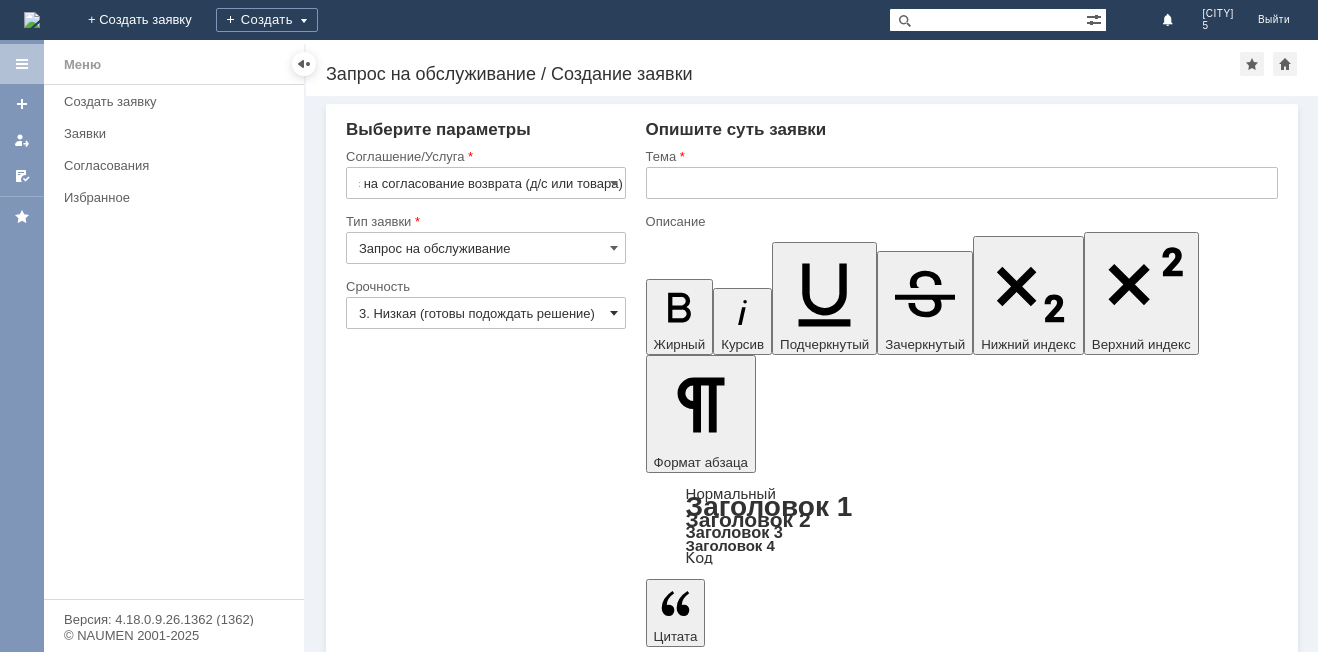 click at bounding box center [614, 313] 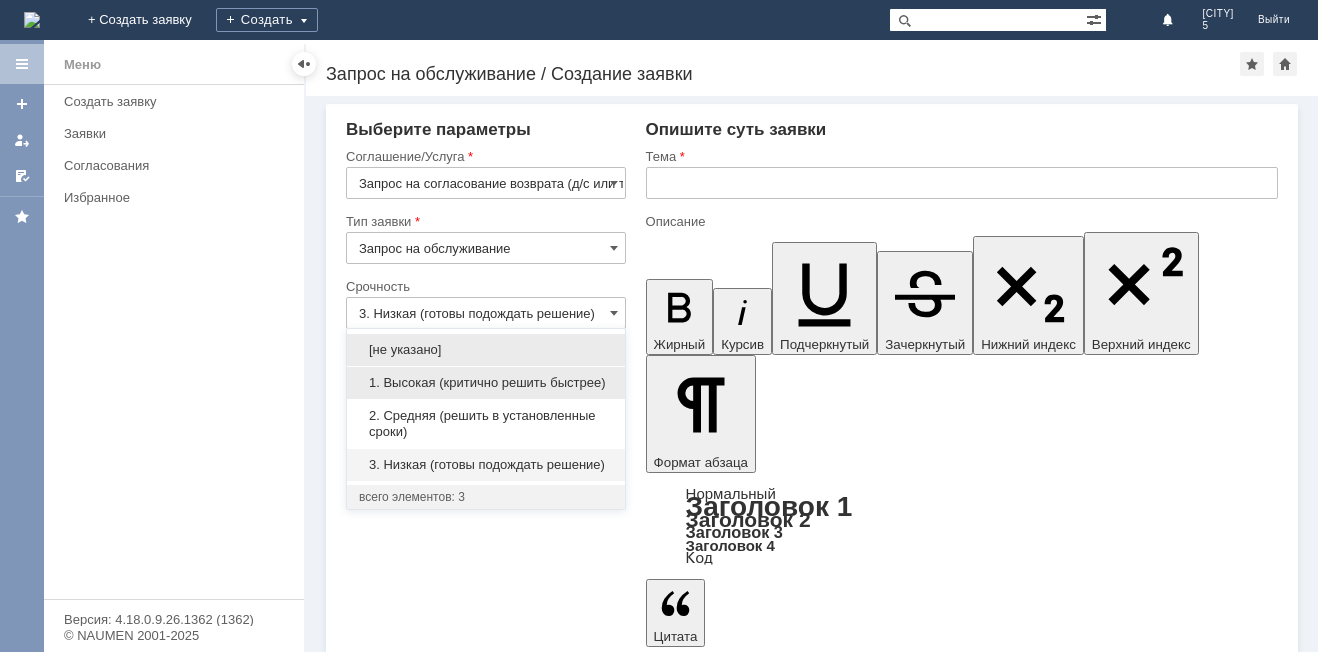 click on "1. Высокая (критично решить быстрее)" at bounding box center [486, 383] 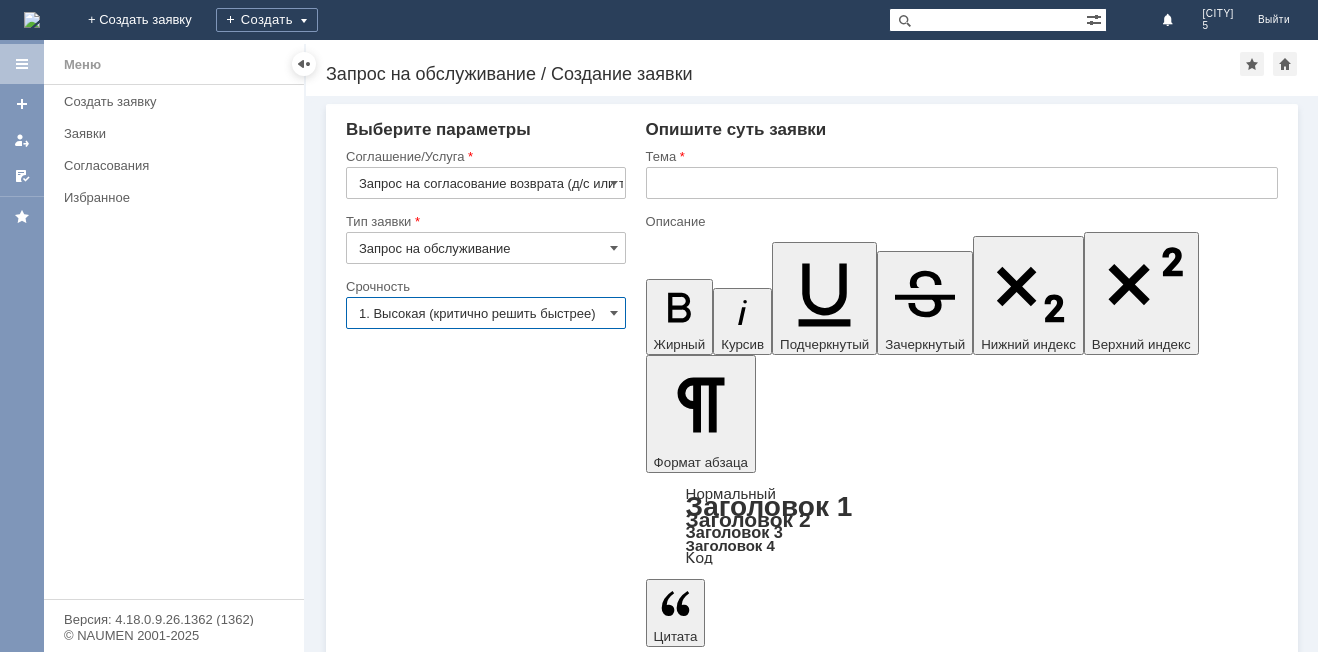 type on "1. Высокая (критично решить быстрее)" 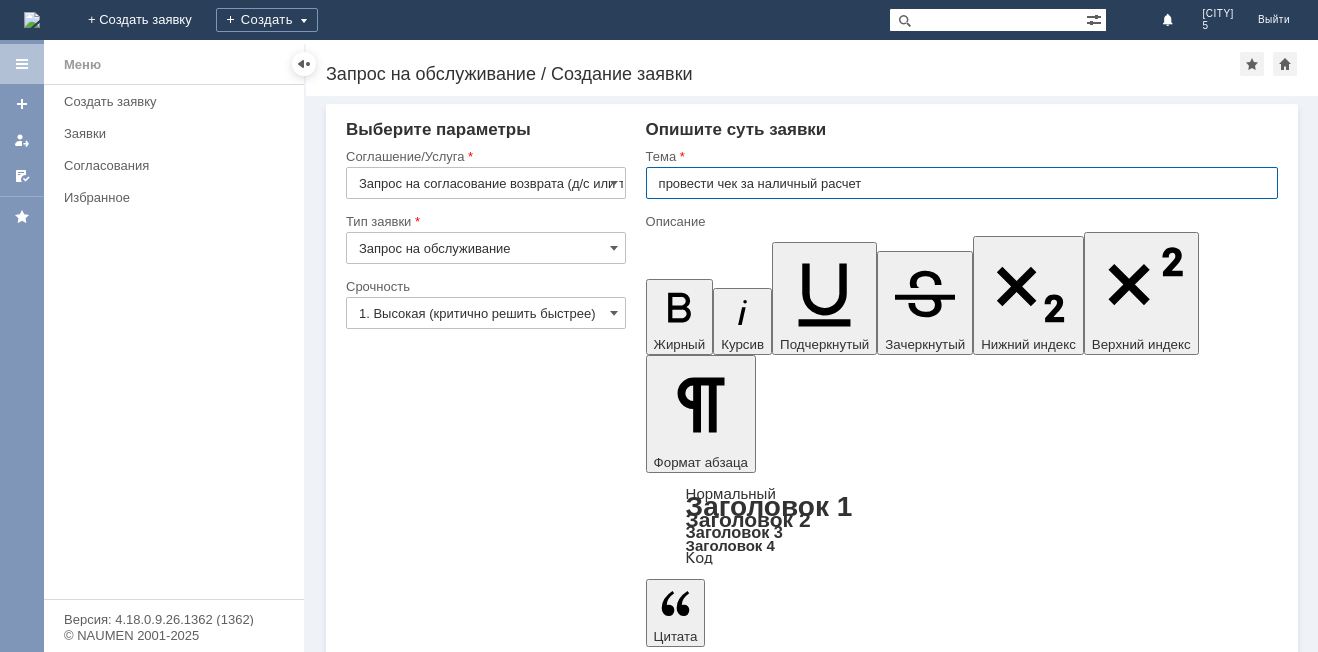 type on "провести чек за наличный расчет" 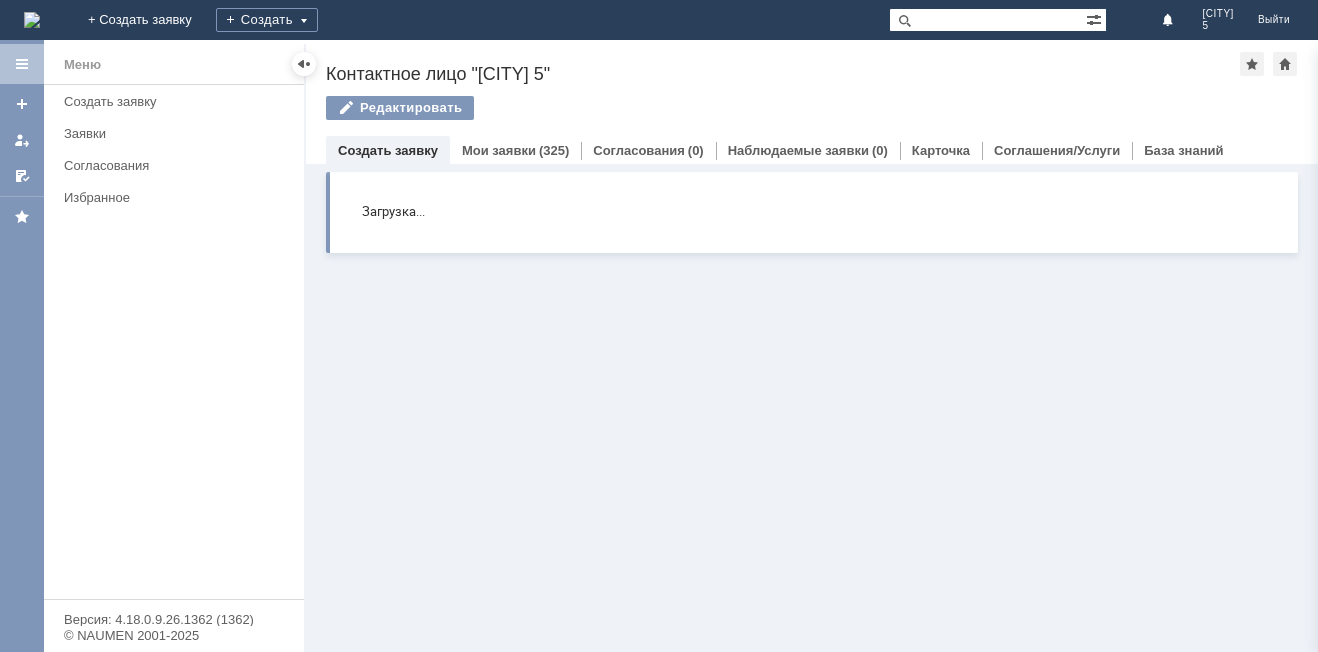 scroll, scrollTop: 0, scrollLeft: 0, axis: both 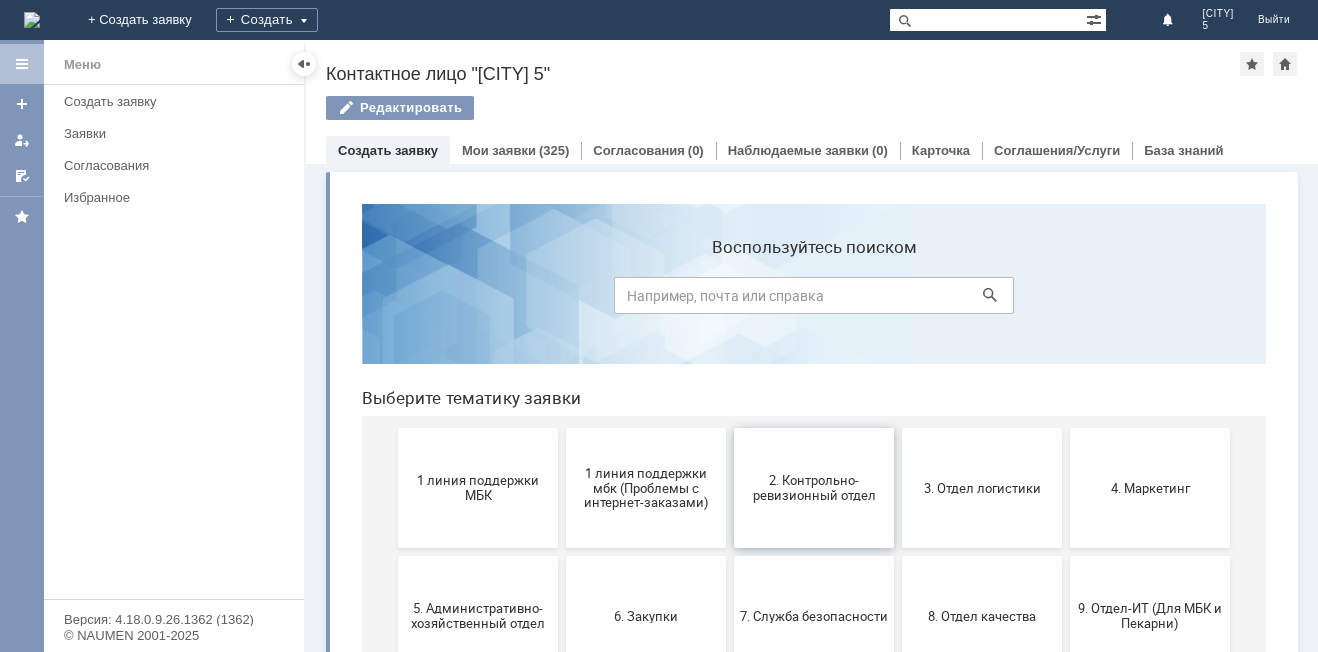 click on "2. Контрольно-ревизионный отдел" at bounding box center [814, 488] 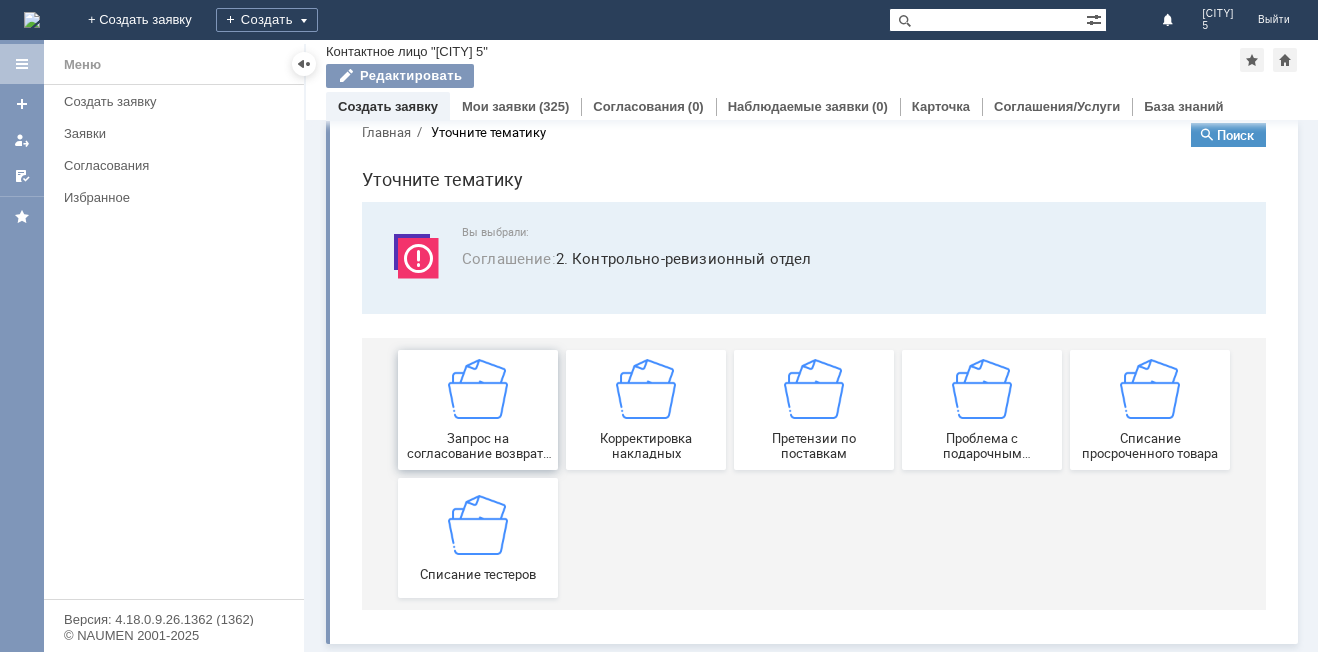 scroll, scrollTop: 38, scrollLeft: 0, axis: vertical 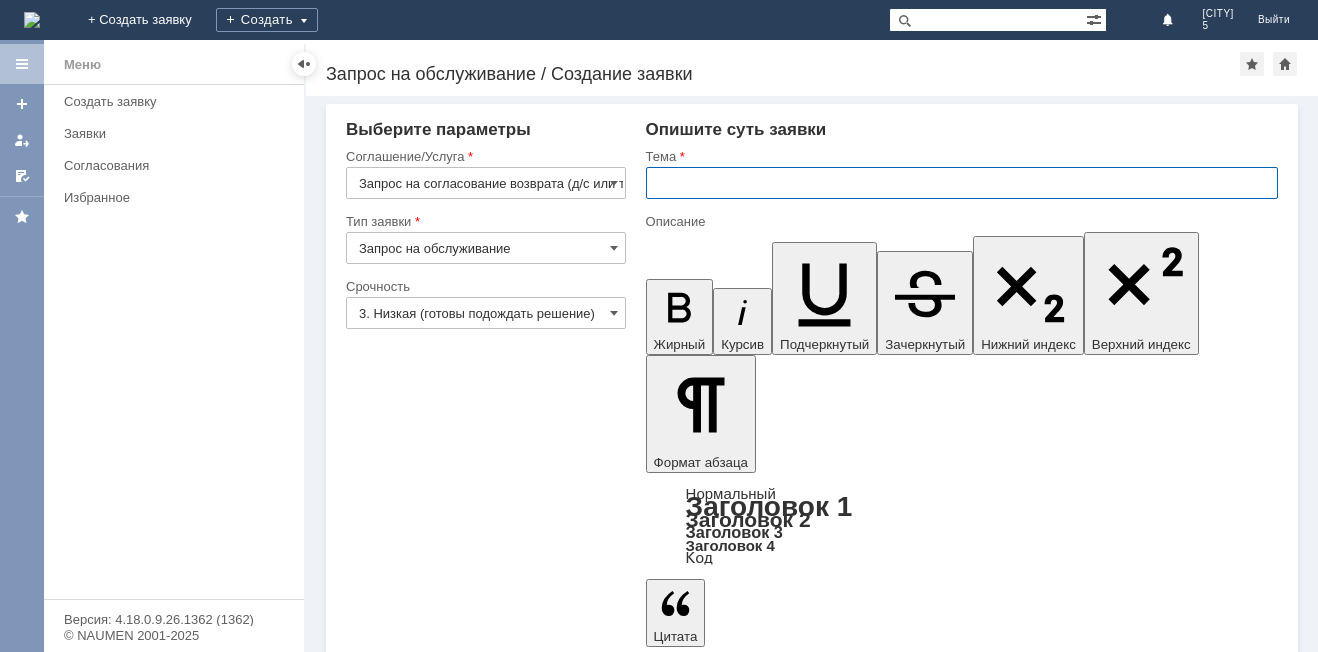 click at bounding box center [962, 183] 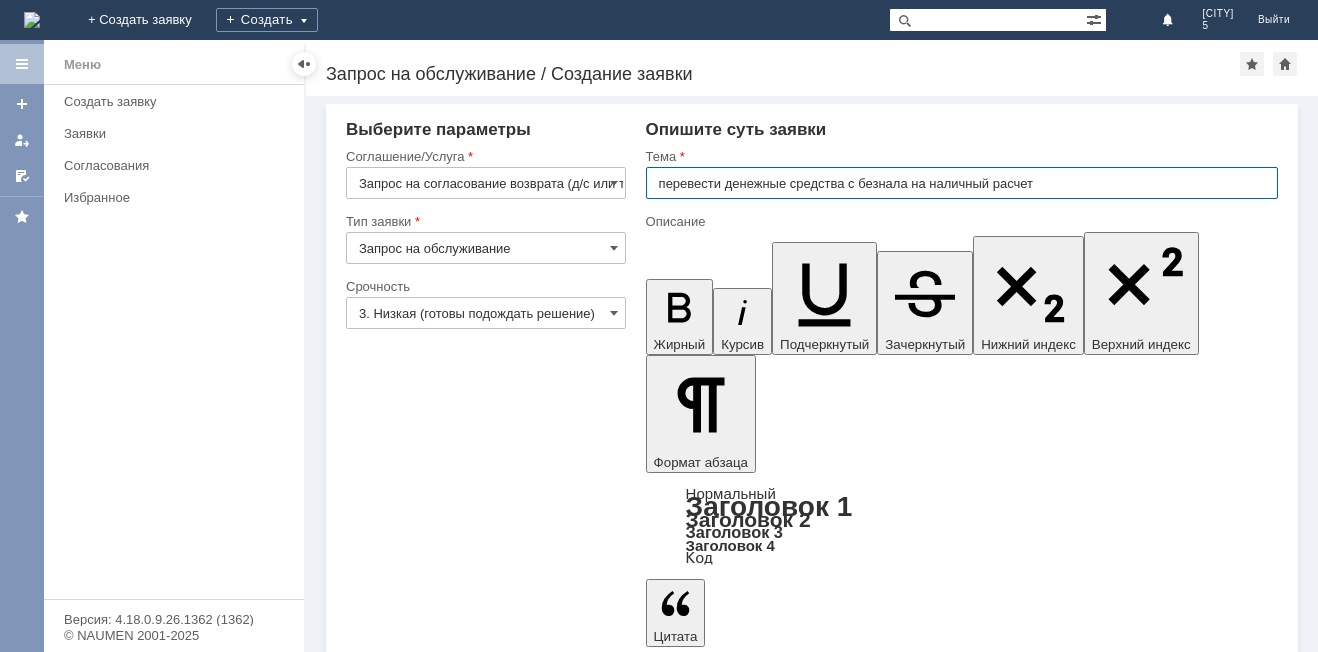 type on "перевести денежные средства с безнала на наличный расчет" 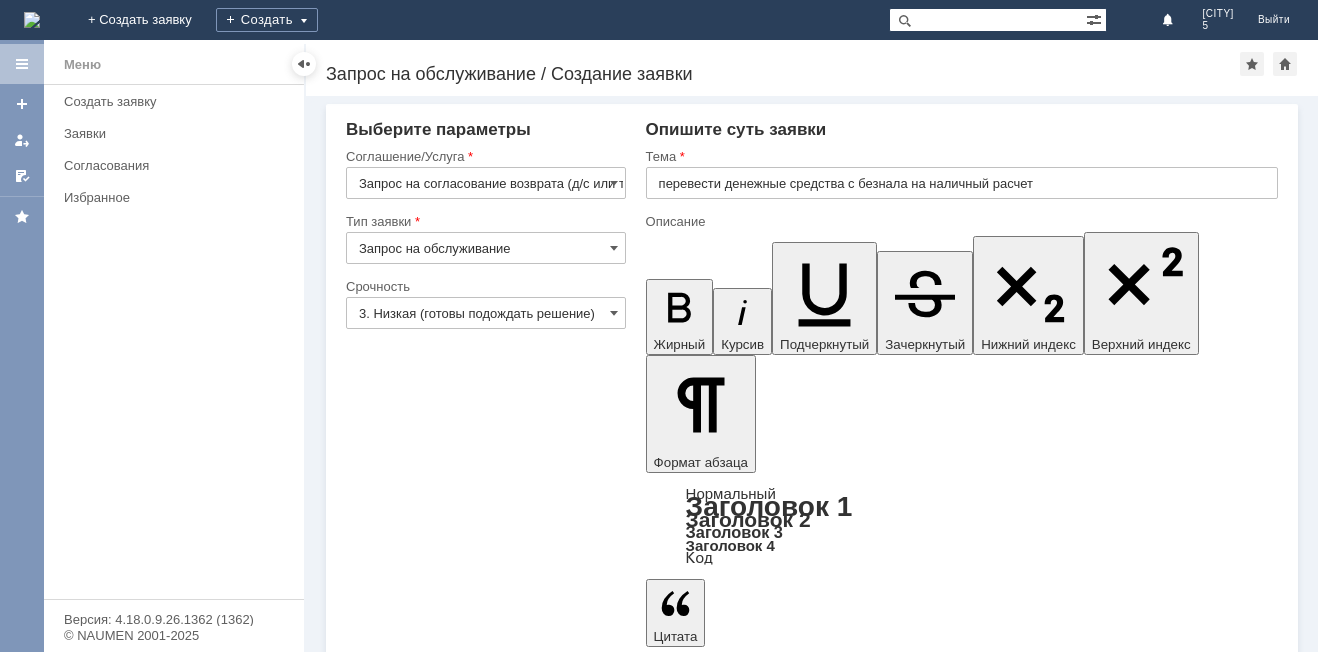 click at bounding box center [808, 4822] 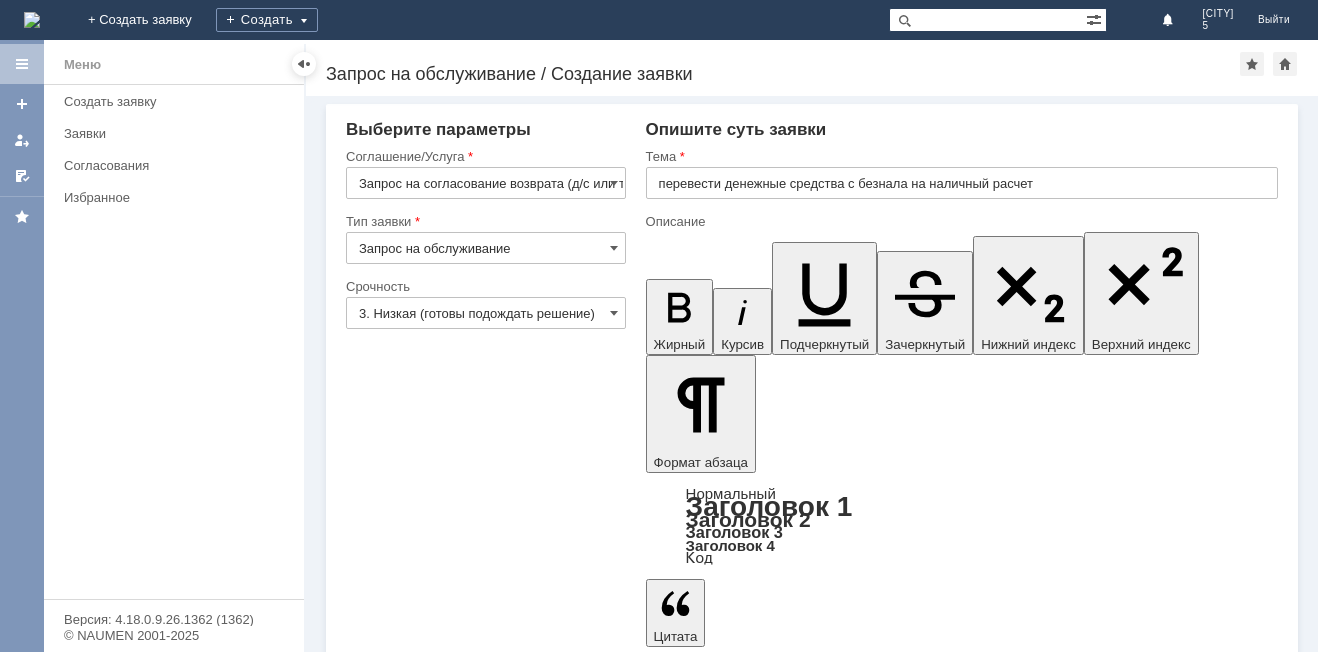 type 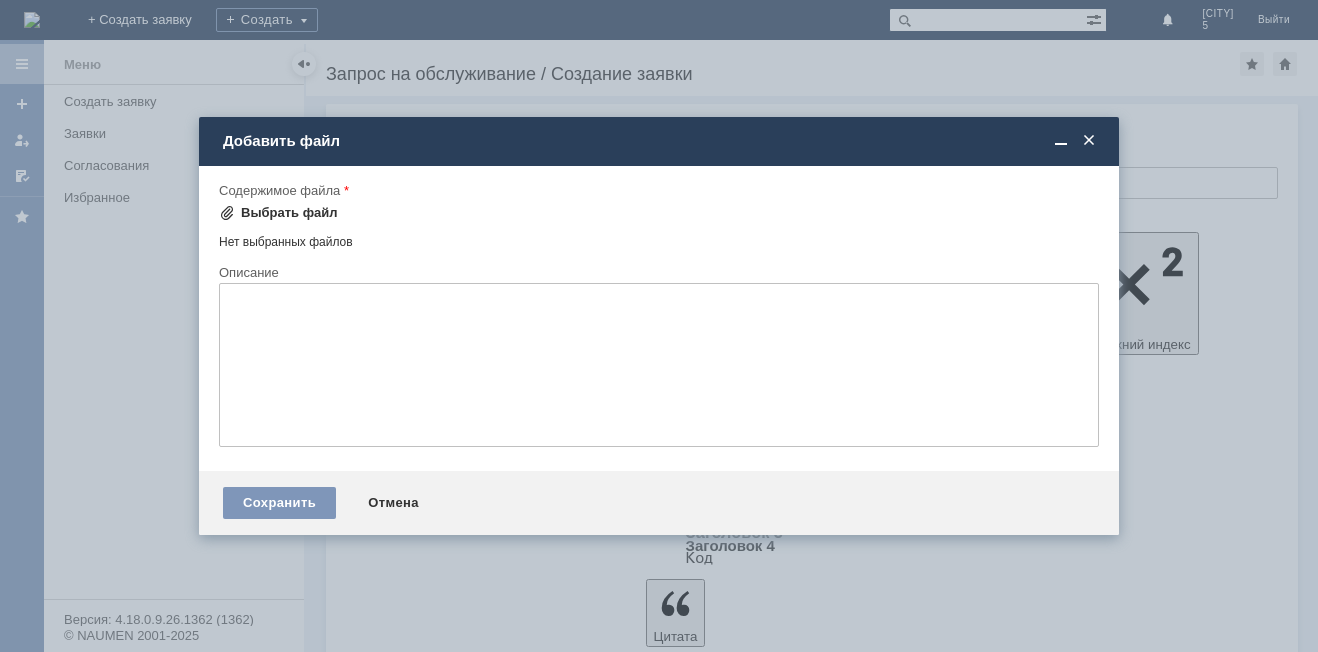 click on "Выбрать файл" at bounding box center (289, 213) 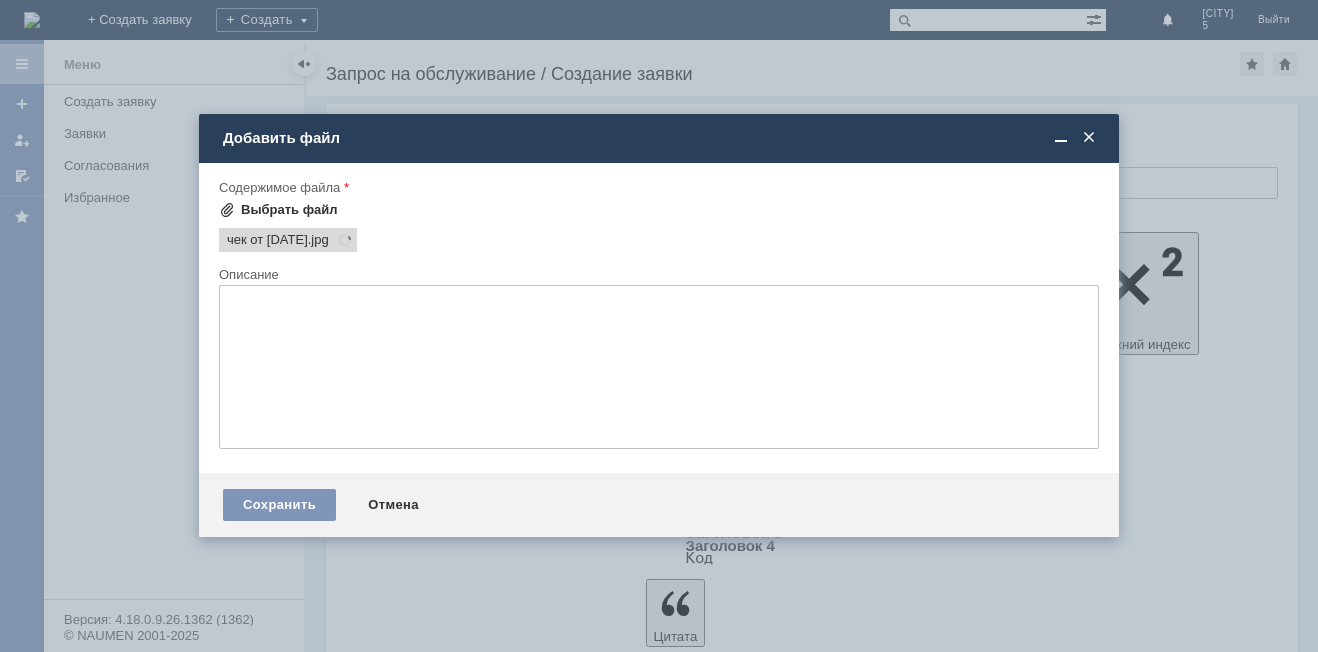 scroll, scrollTop: 0, scrollLeft: 0, axis: both 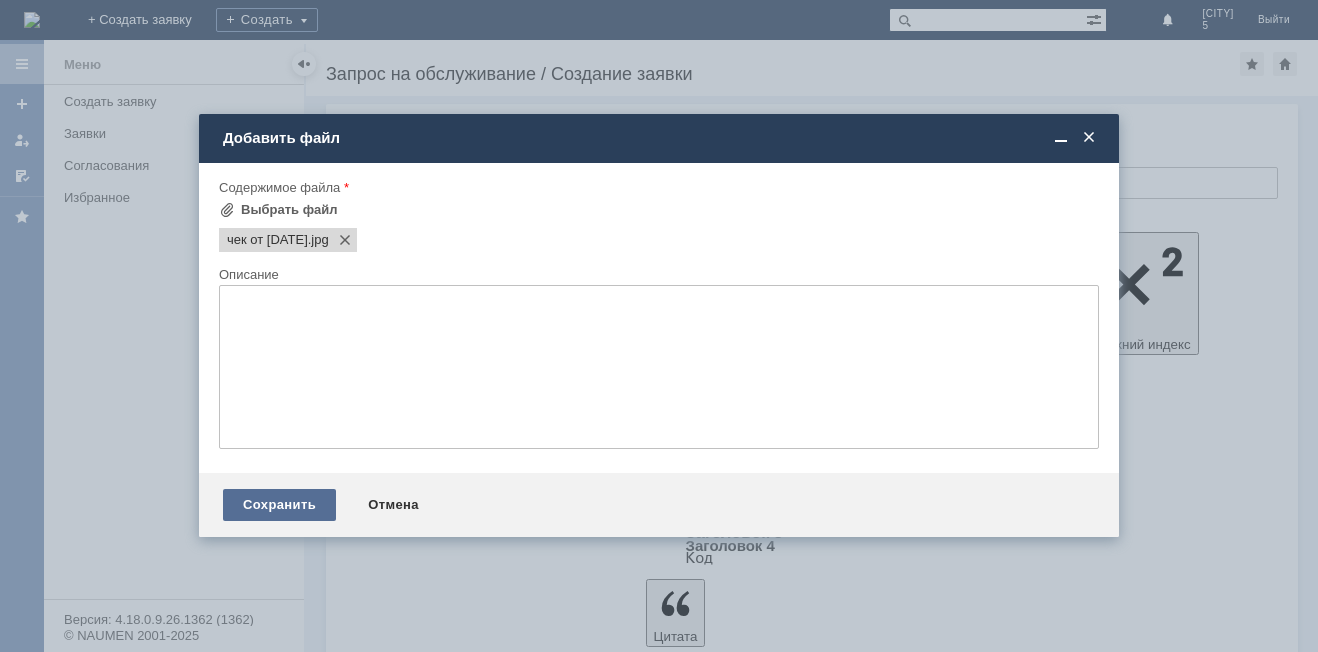 click on "Сохранить" at bounding box center [279, 505] 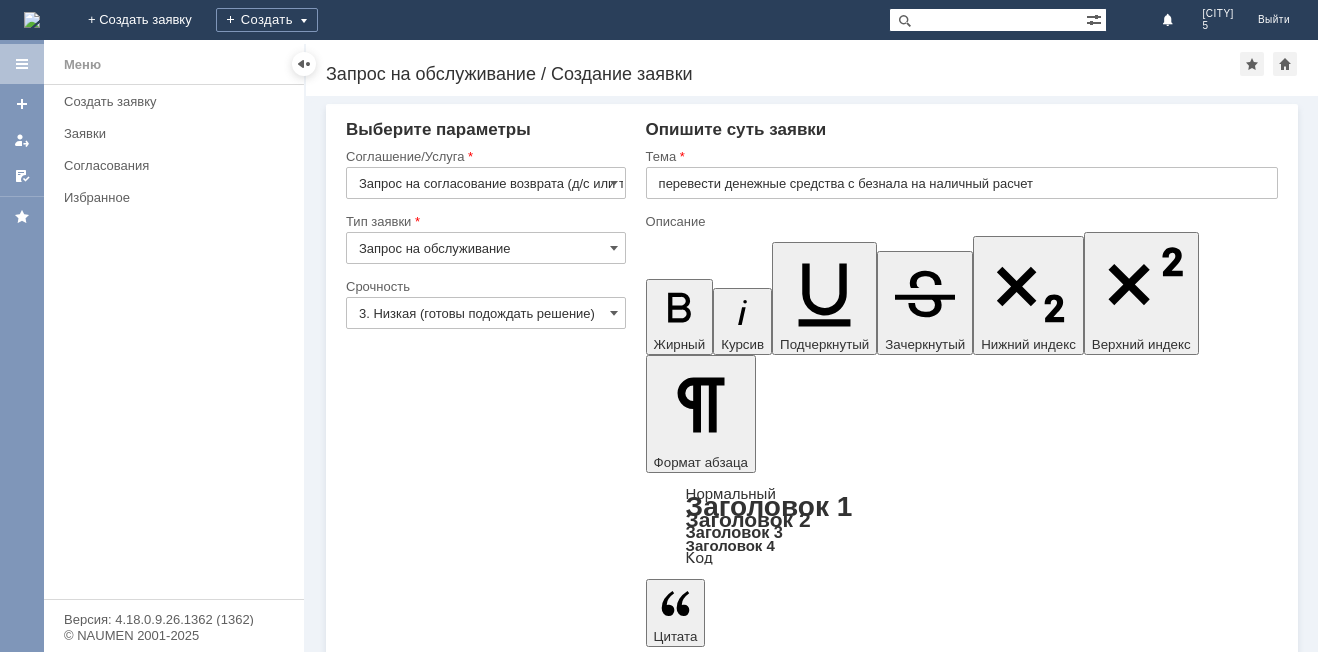 click on "Сохранить" at bounding box center (406, 5055) 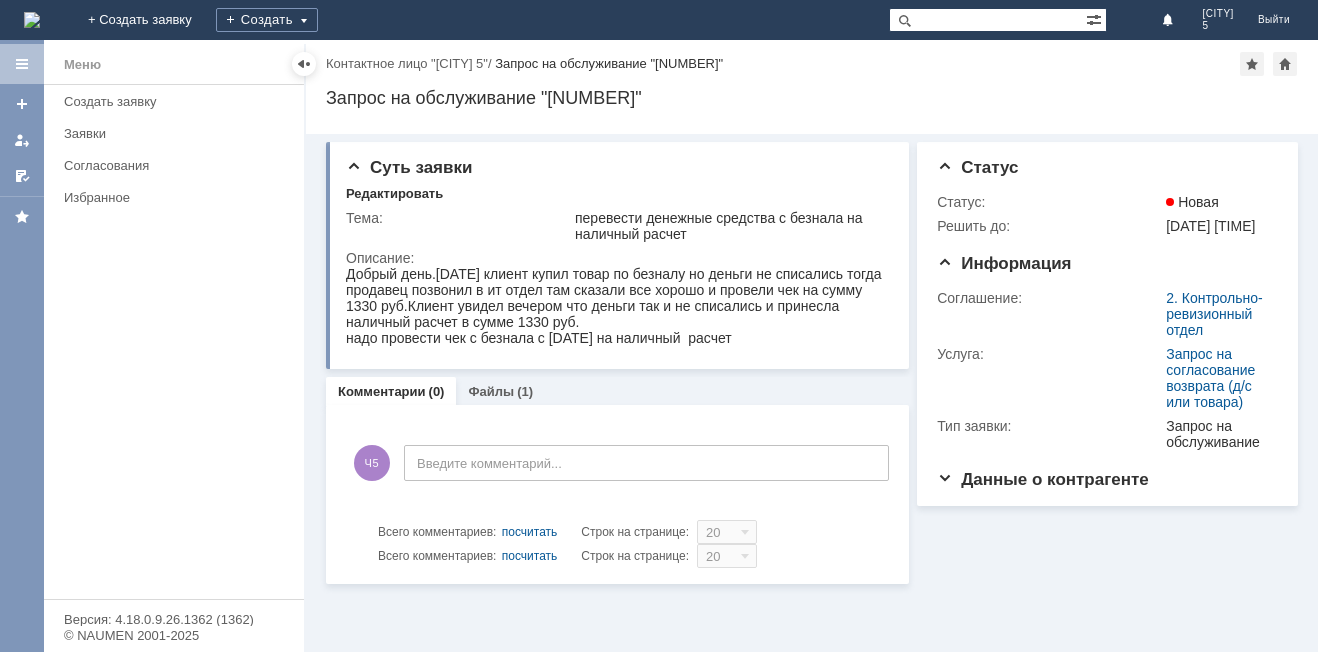 scroll, scrollTop: 0, scrollLeft: 0, axis: both 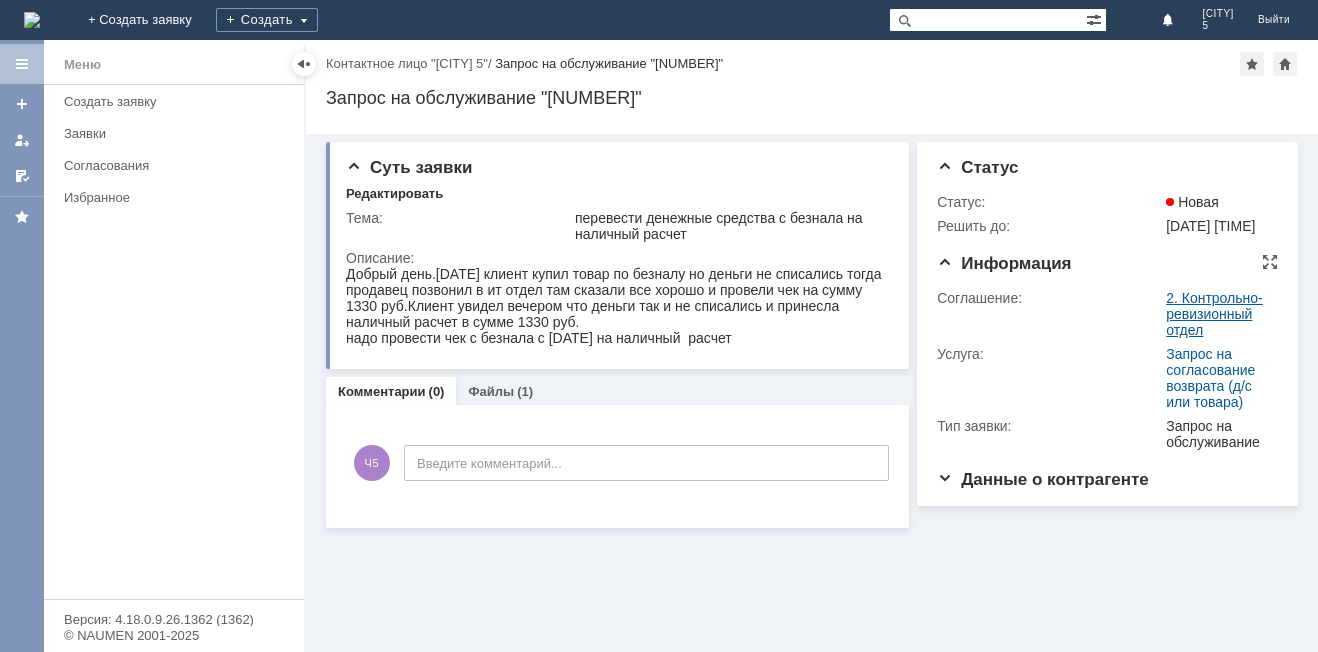 click on "2. Контрольно-ревизионный отдел" at bounding box center [1214, 314] 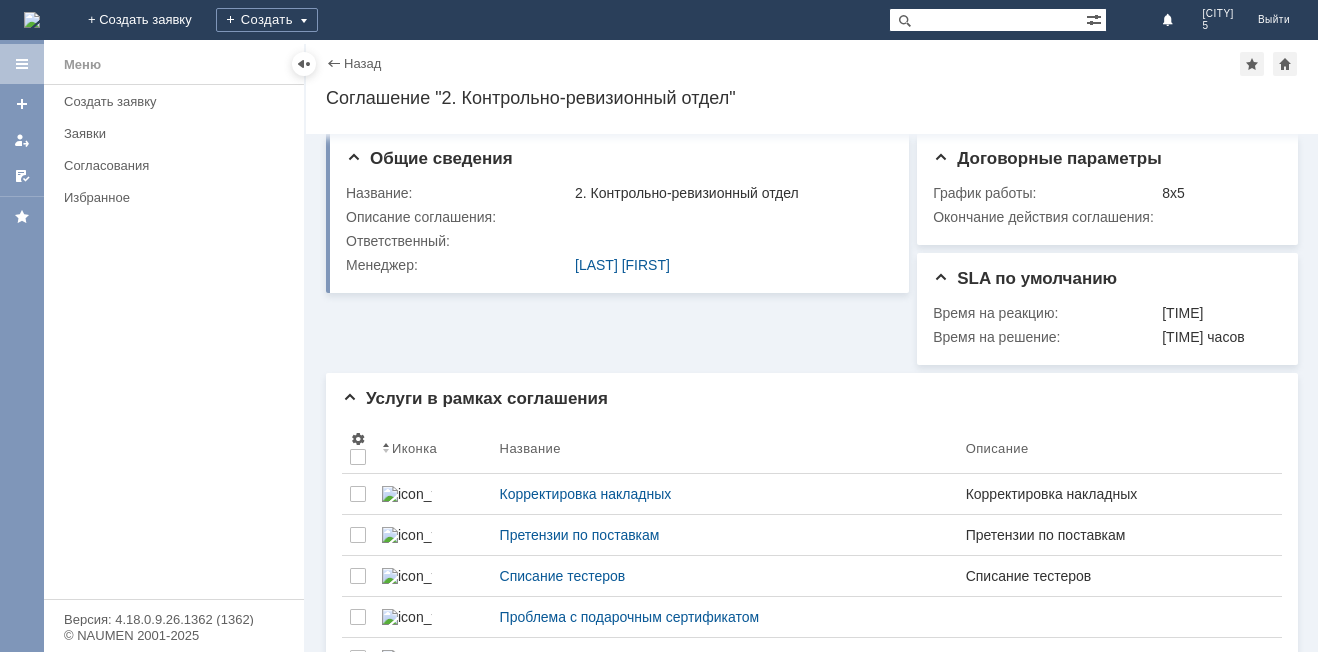 scroll, scrollTop: 0, scrollLeft: 0, axis: both 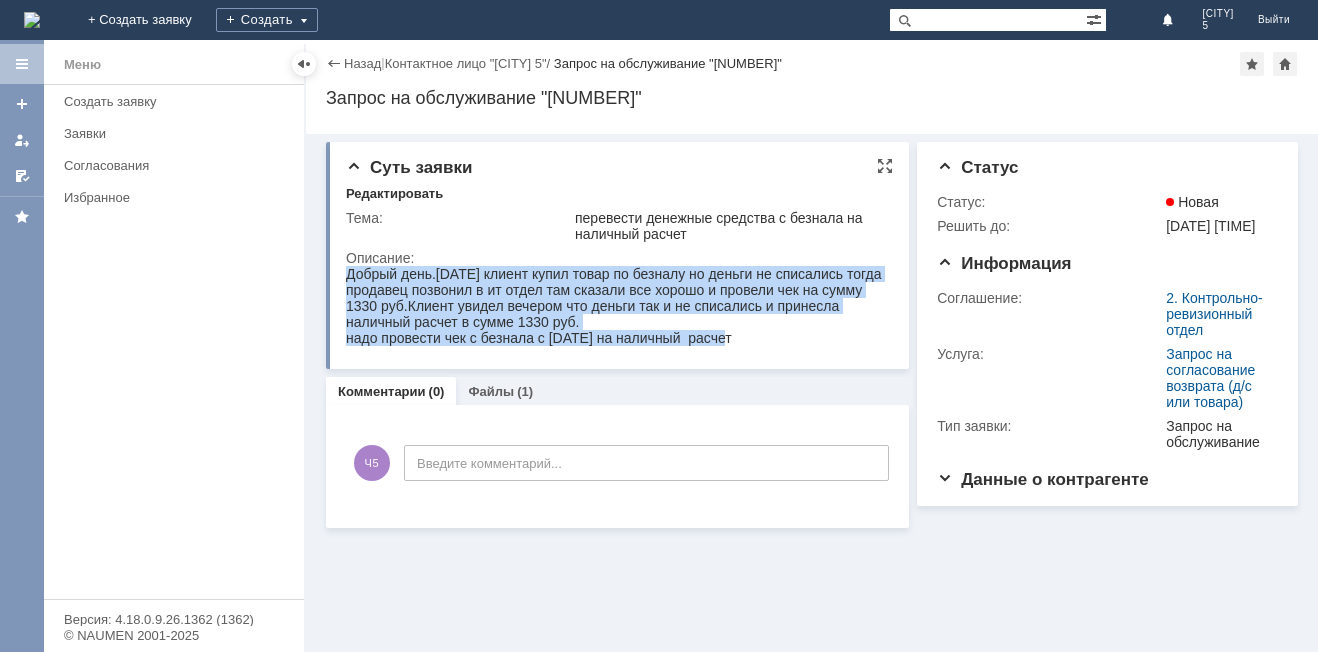 drag, startPoint x: 347, startPoint y: 276, endPoint x: 759, endPoint y: 342, distance: 417.25293 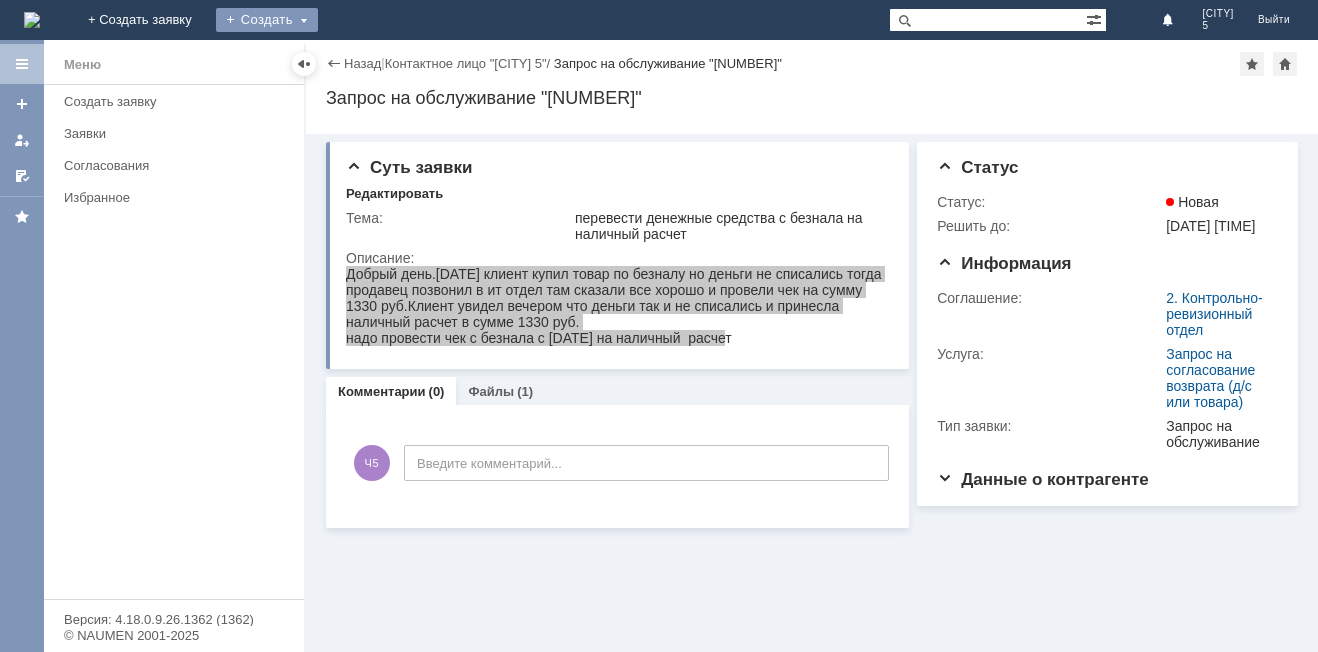 click on "Создать" at bounding box center (267, 20) 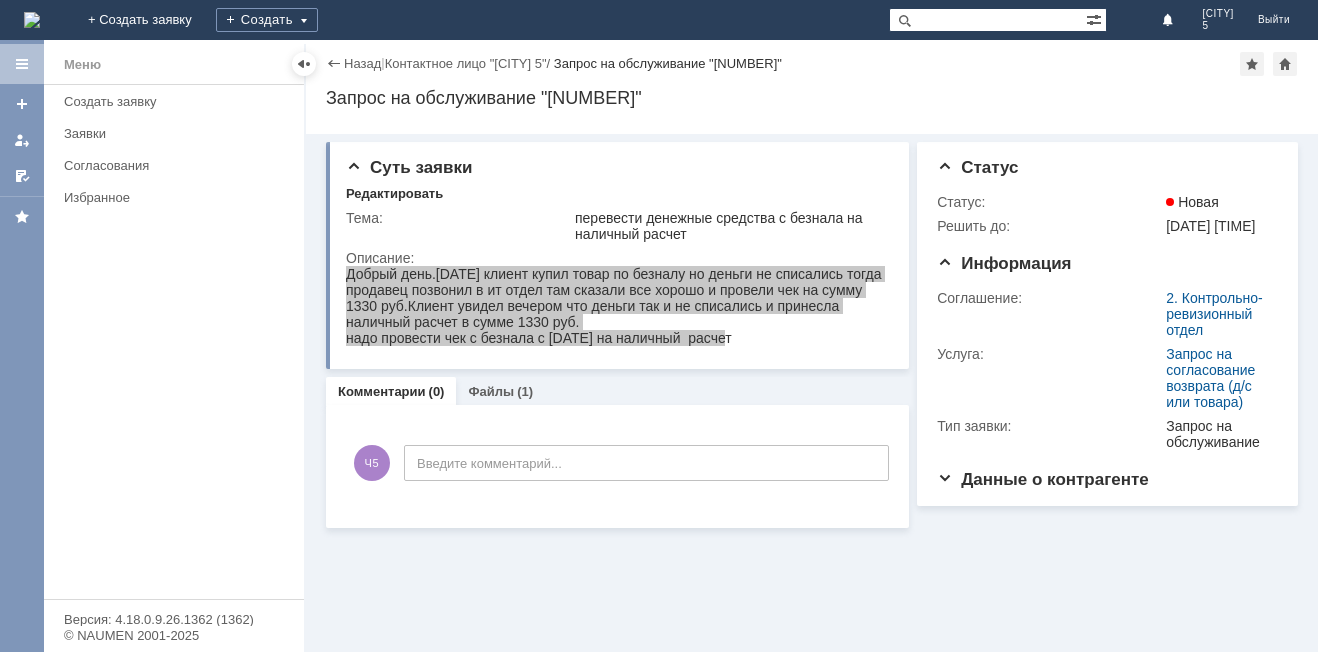 click on "+ Создать заявку" at bounding box center [140, 20] 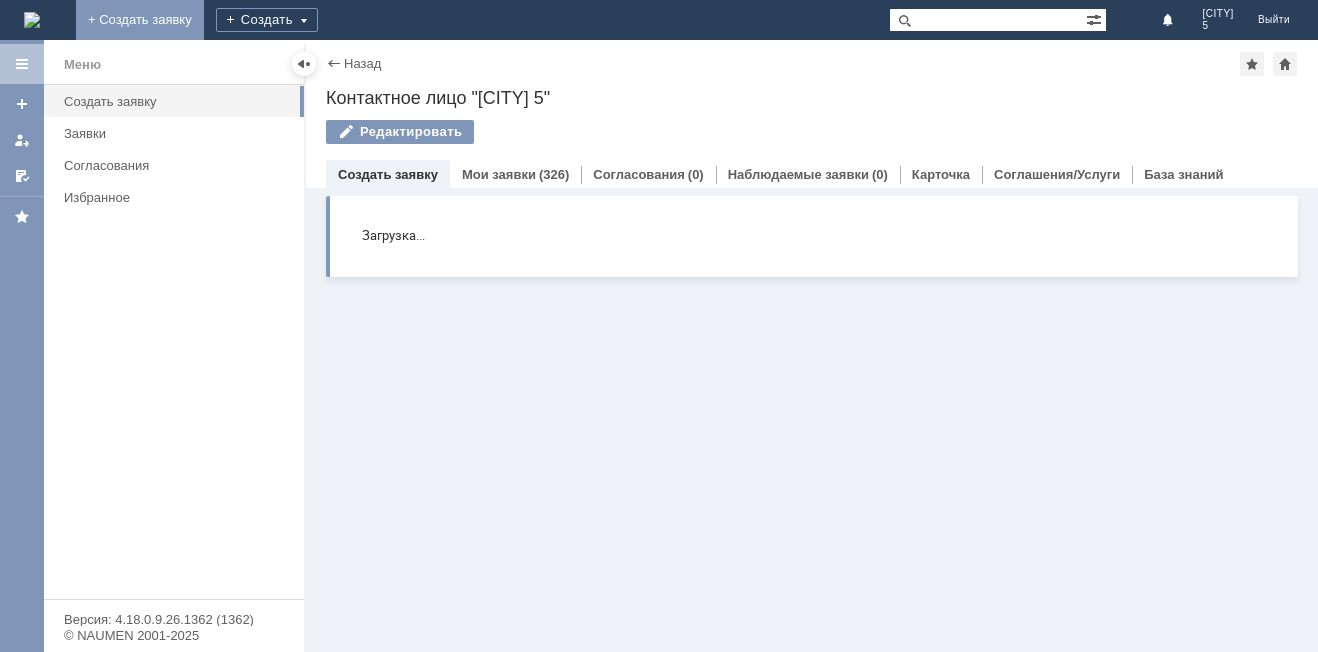 scroll, scrollTop: 0, scrollLeft: 0, axis: both 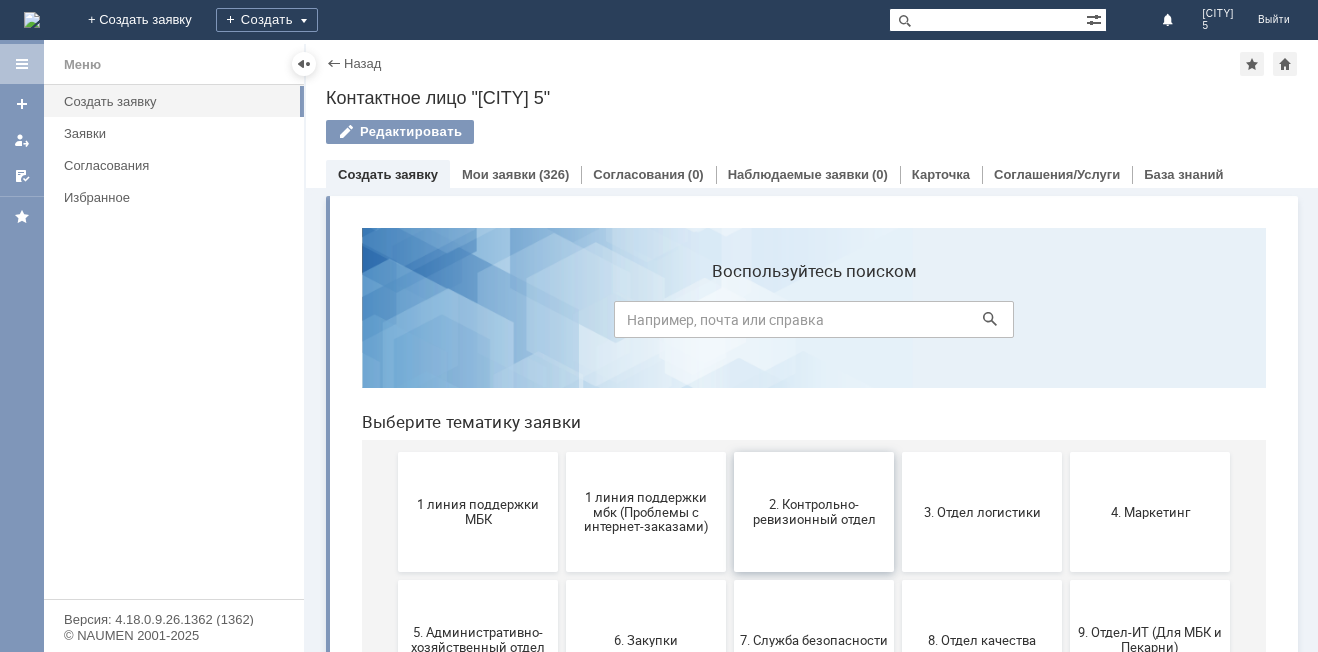click on "2. Контрольно-ревизионный отдел" at bounding box center [814, 512] 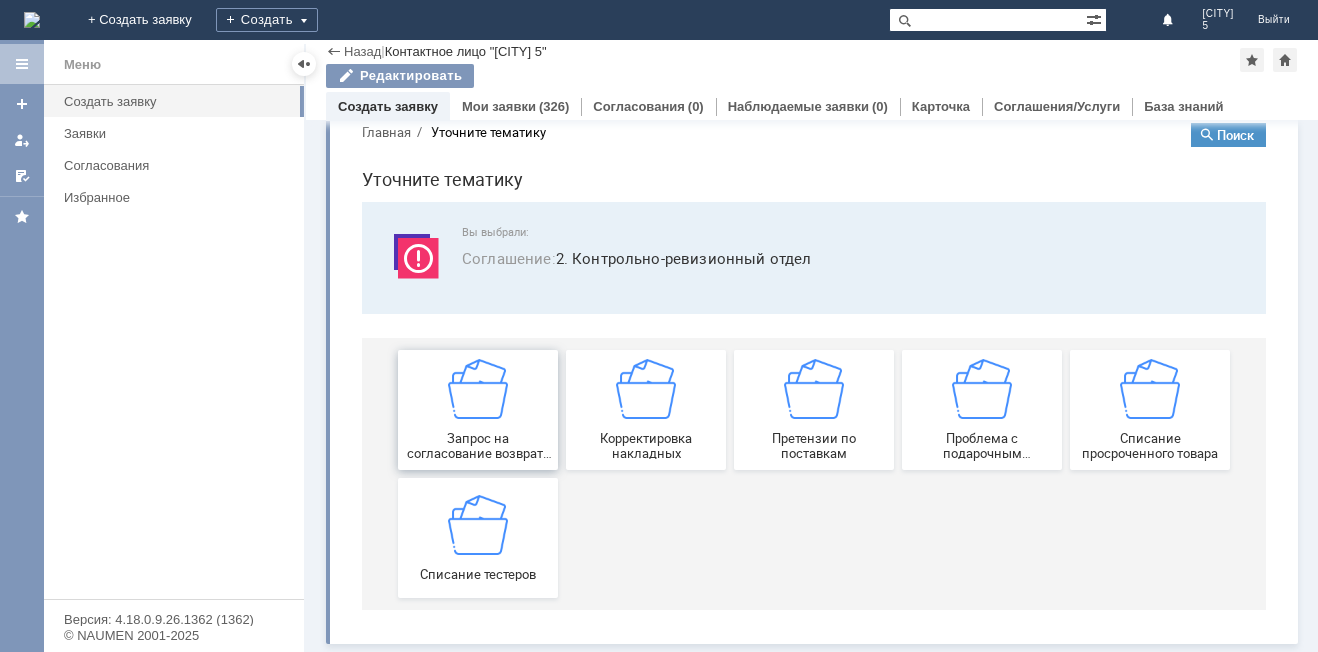 scroll, scrollTop: 38, scrollLeft: 0, axis: vertical 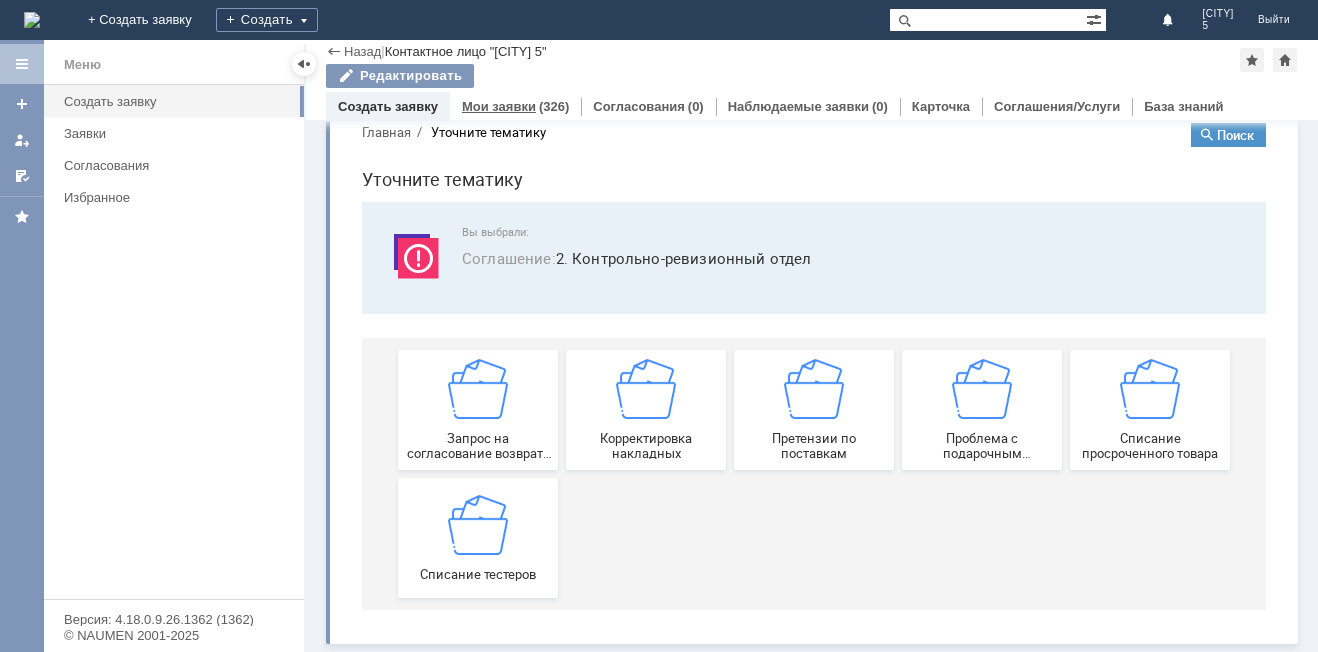 click on "Мои заявки" at bounding box center [499, 106] 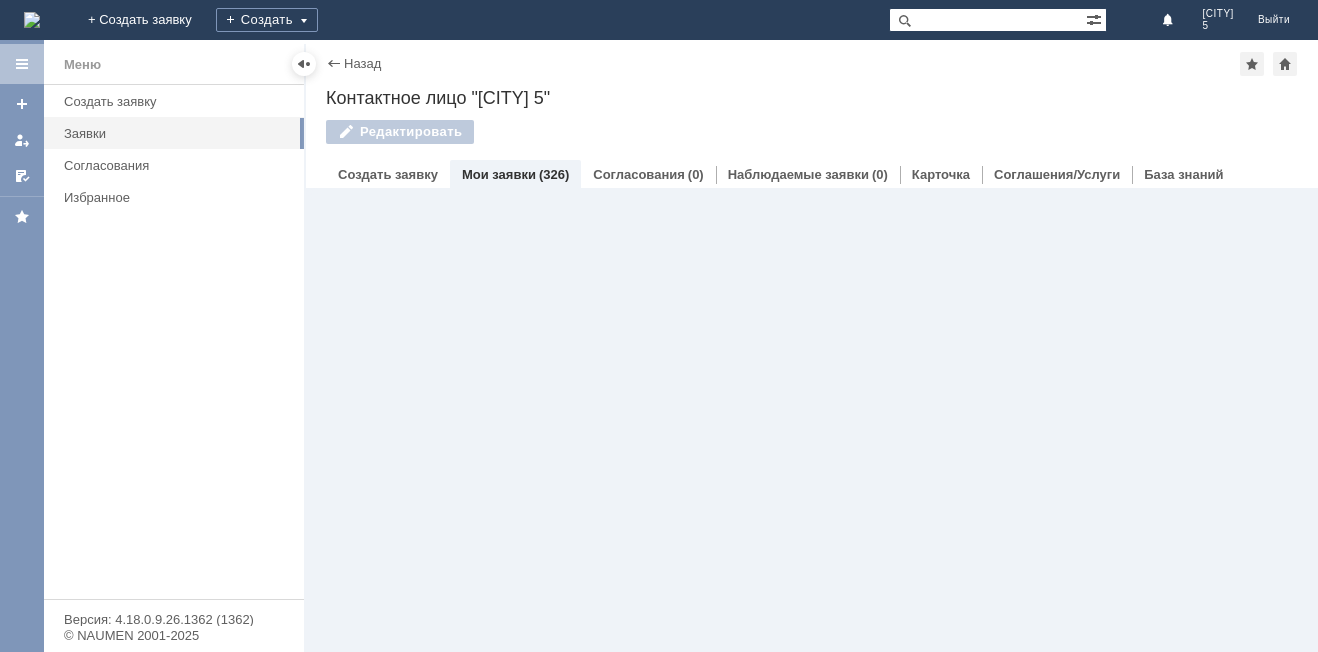 scroll, scrollTop: 0, scrollLeft: 0, axis: both 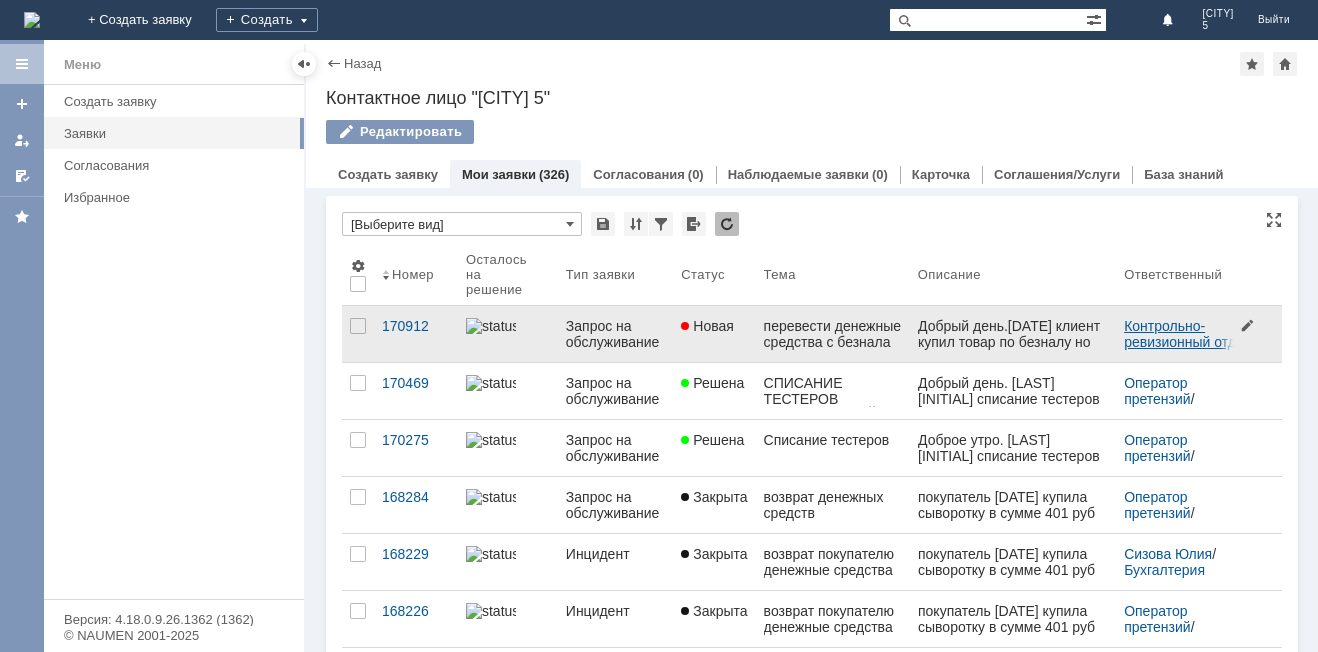 click on "Контрольно-ревизионный отдел" at bounding box center (1187, 334) 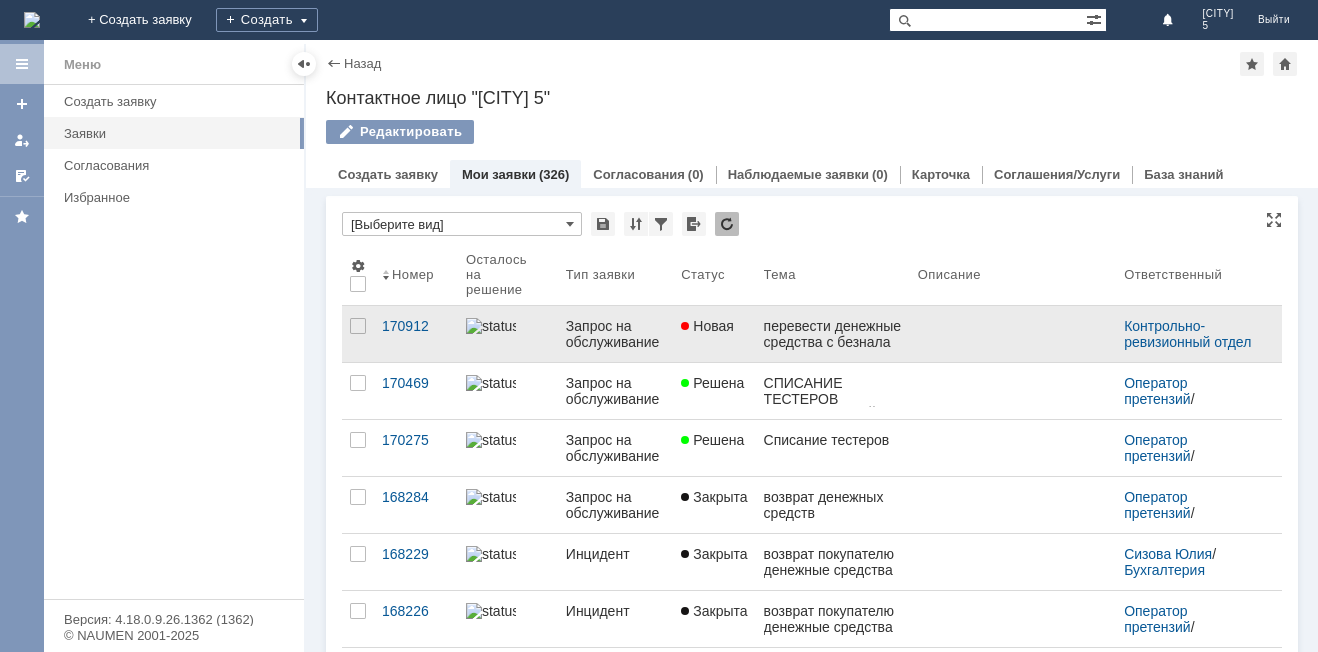 scroll, scrollTop: 0, scrollLeft: 0, axis: both 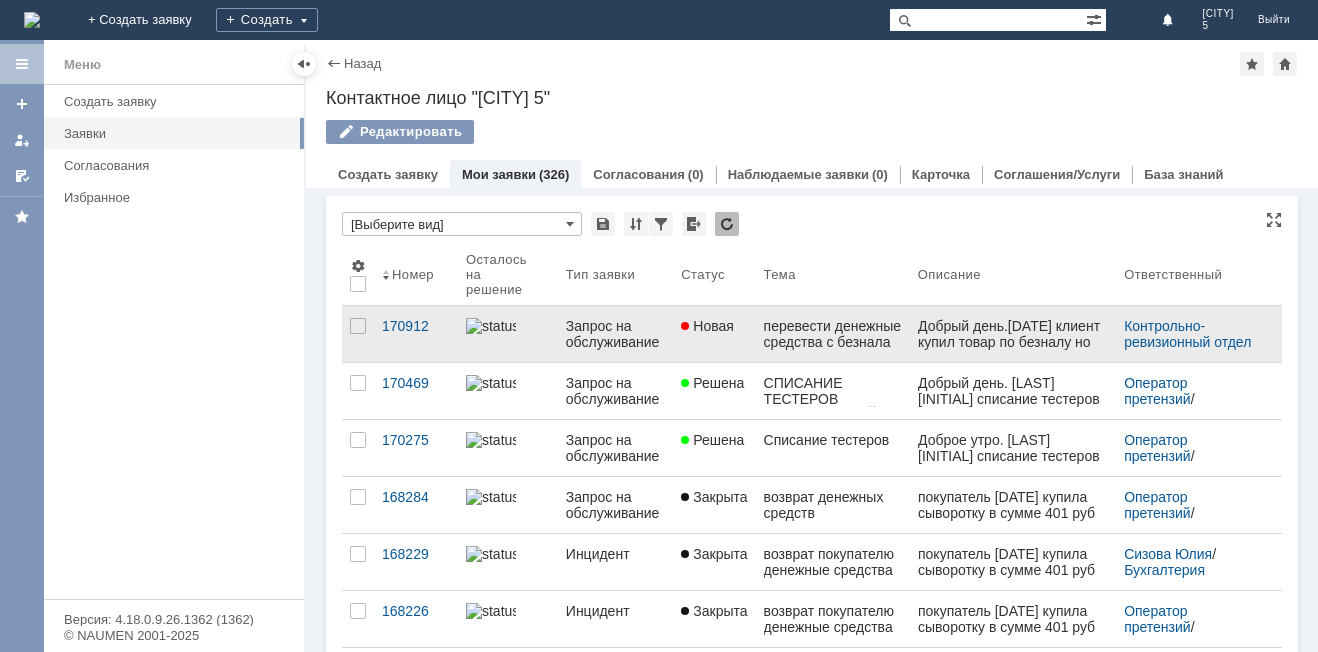 click on "Запрос на обслуживание" at bounding box center [616, 334] 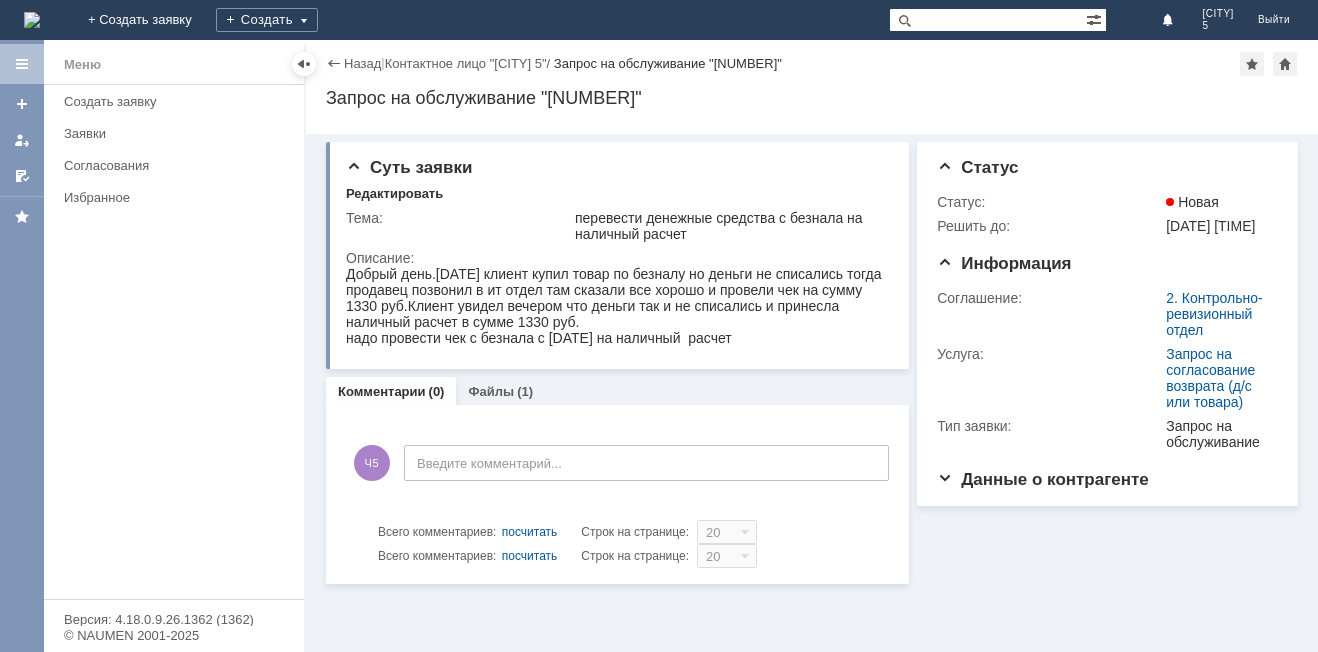 scroll, scrollTop: 0, scrollLeft: 0, axis: both 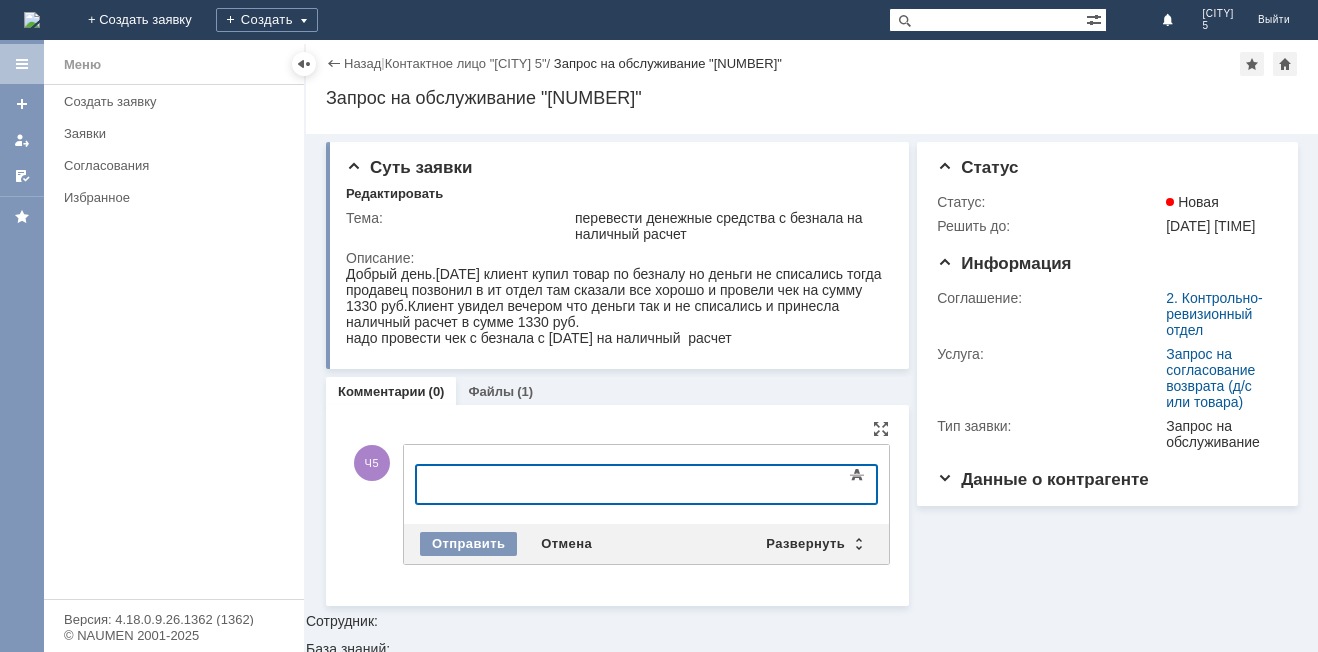 type 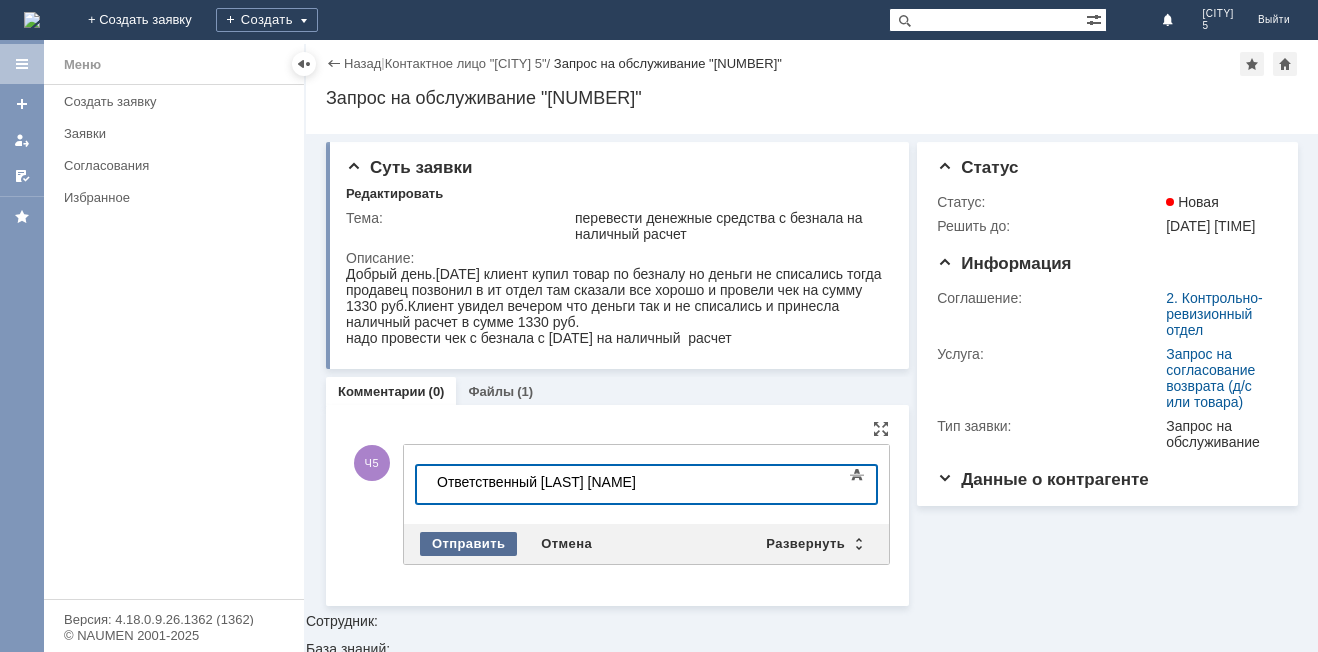 click on "Отправить" at bounding box center (468, 544) 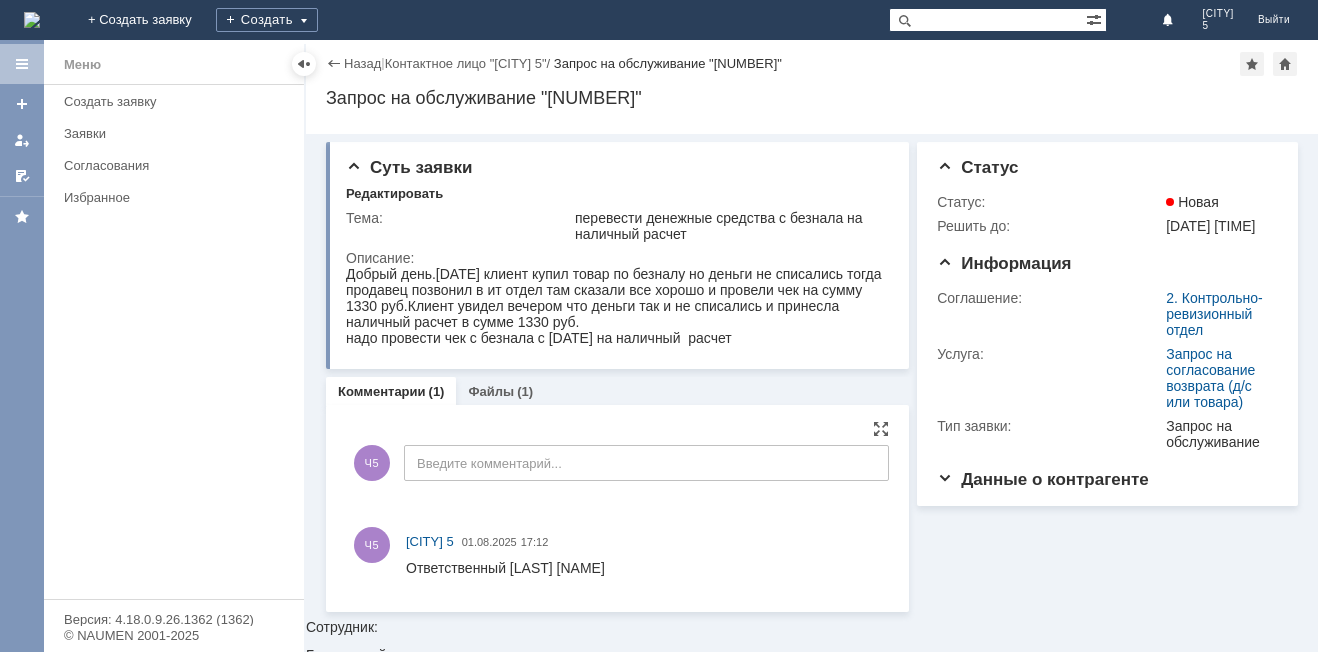 scroll, scrollTop: 0, scrollLeft: 0, axis: both 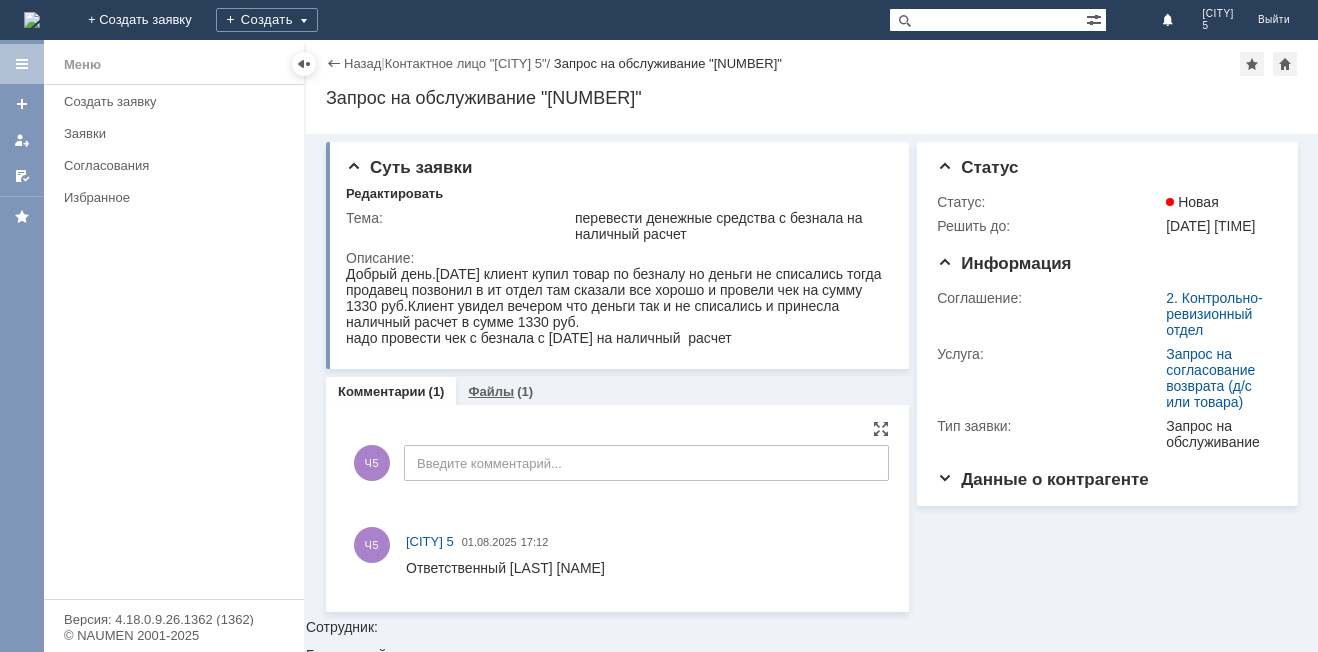 click on "Файлы" at bounding box center [491, 391] 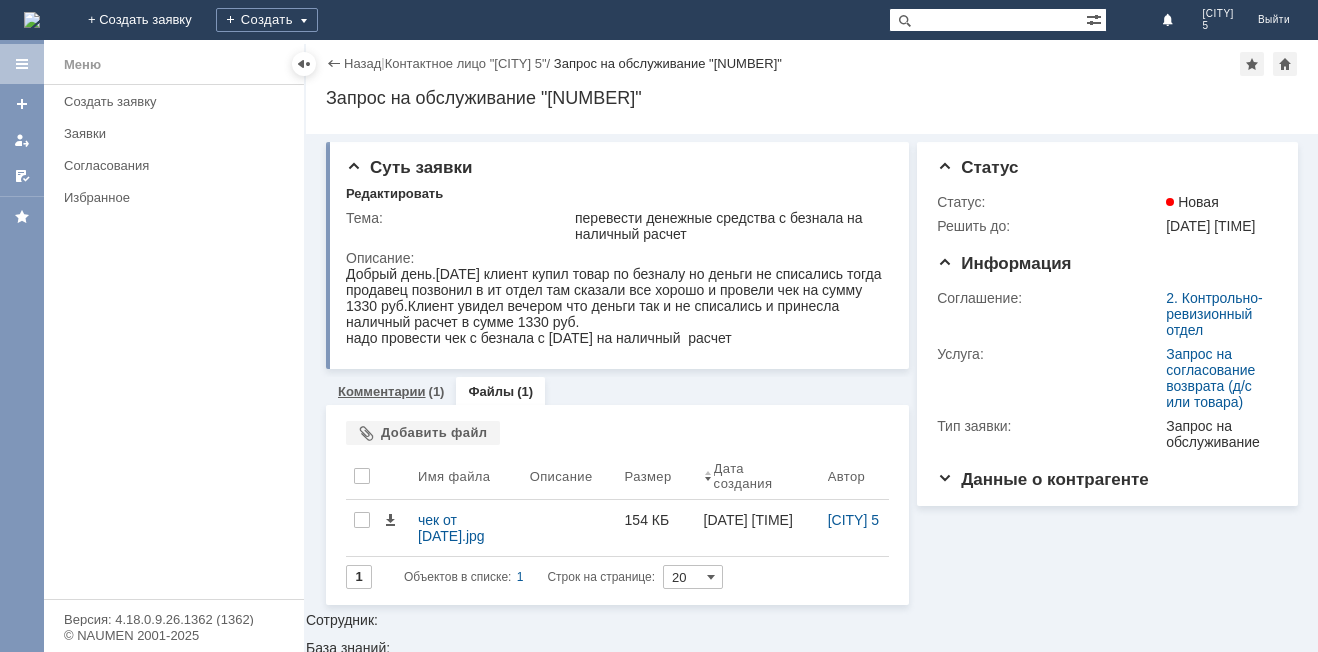 click on "Комментарии" at bounding box center (382, 391) 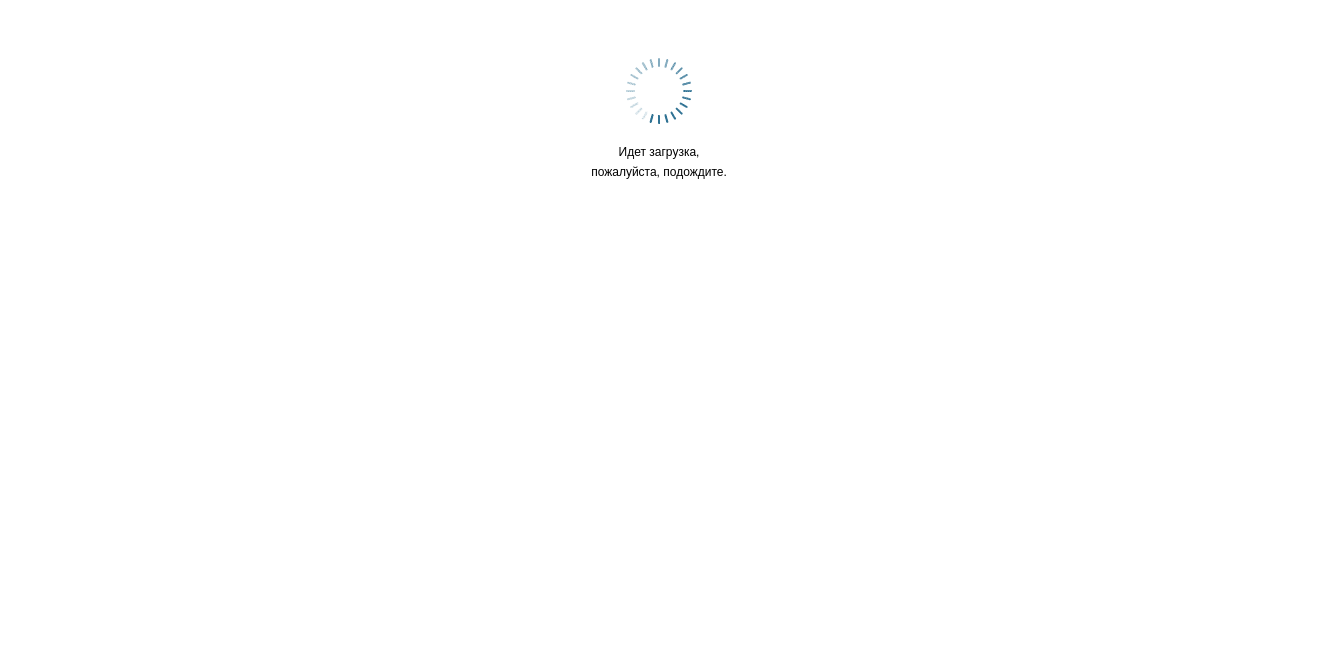 scroll, scrollTop: 0, scrollLeft: 0, axis: both 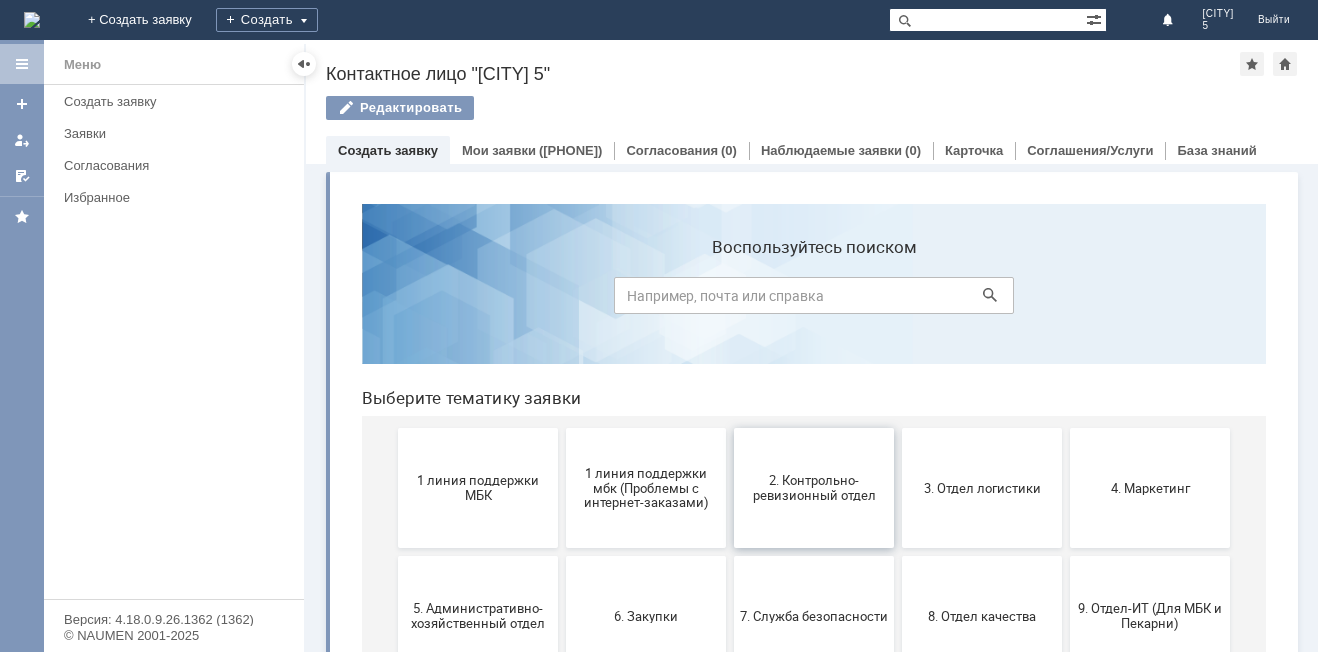 click on "2. Контрольно-ревизионный отдел" at bounding box center [814, 488] 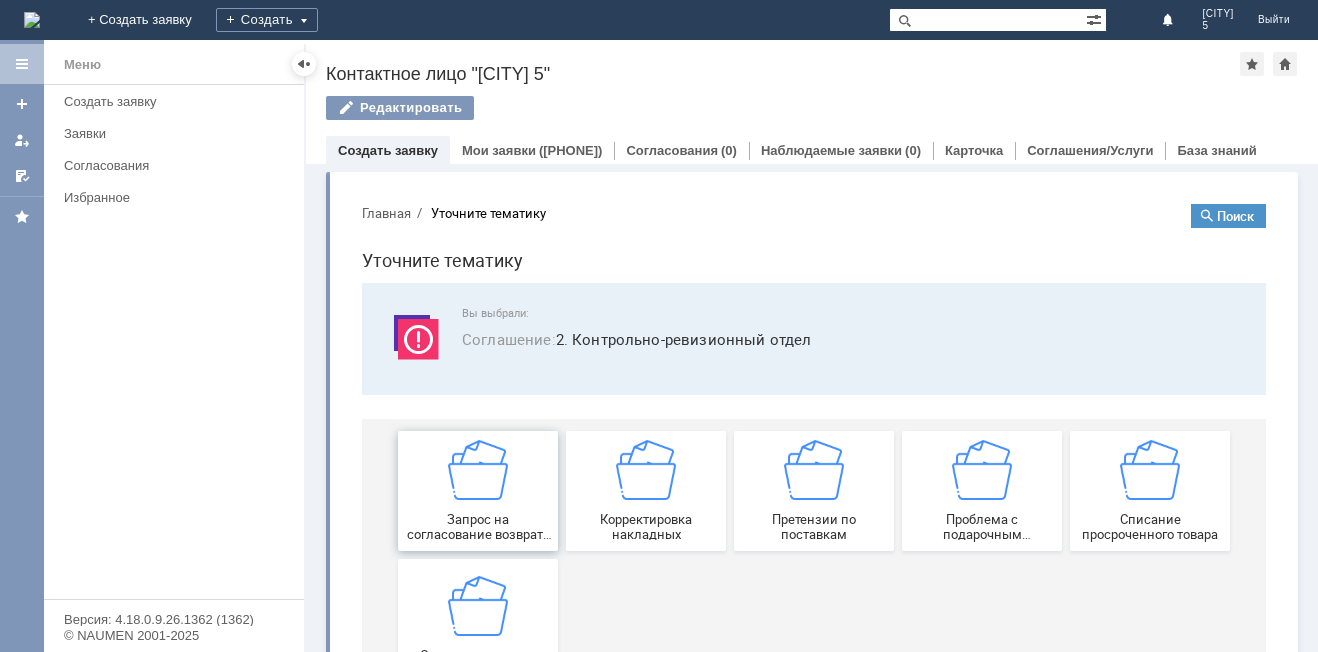 click on "Запрос на согласование возврата (д/с или товара)" at bounding box center [478, 491] 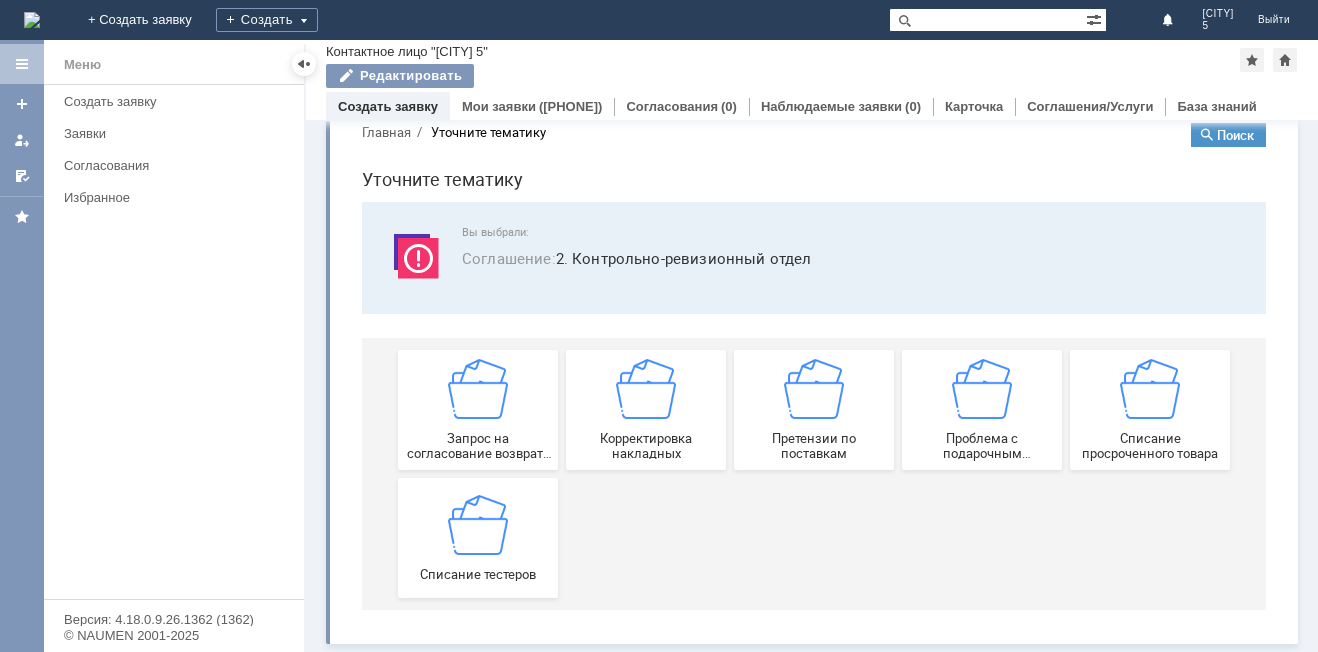 scroll, scrollTop: 38, scrollLeft: 0, axis: vertical 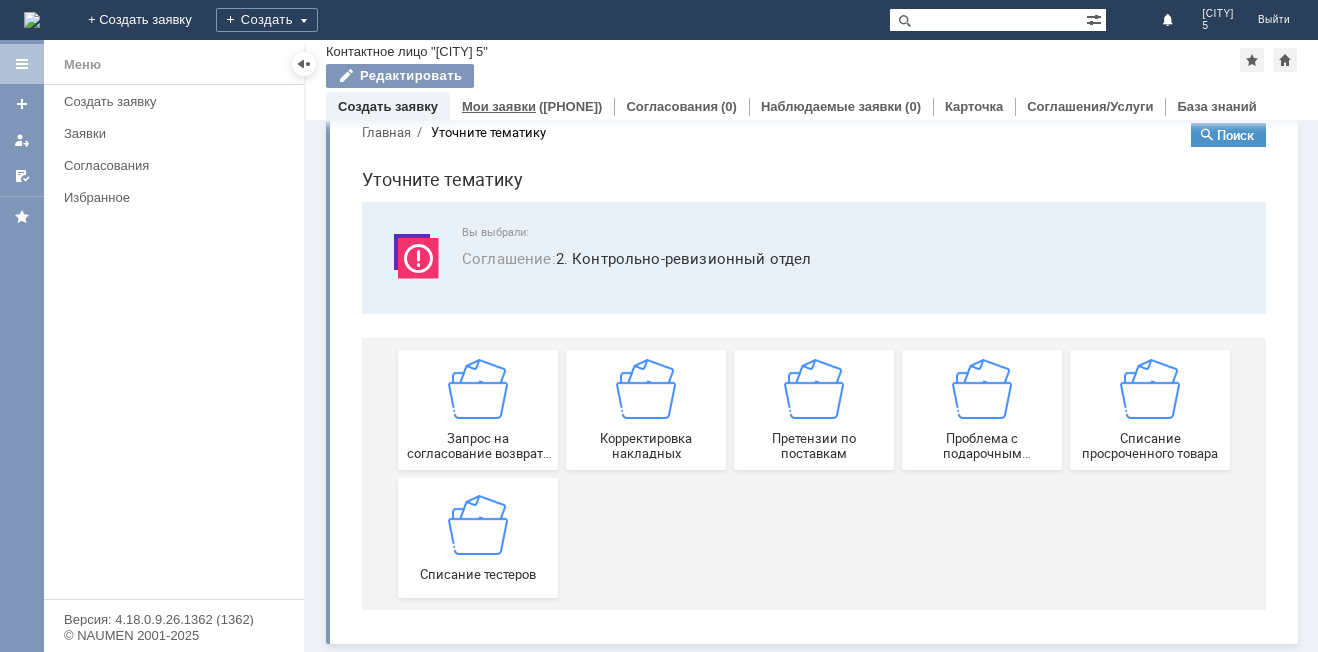 click on "Мои заявки" at bounding box center (499, 106) 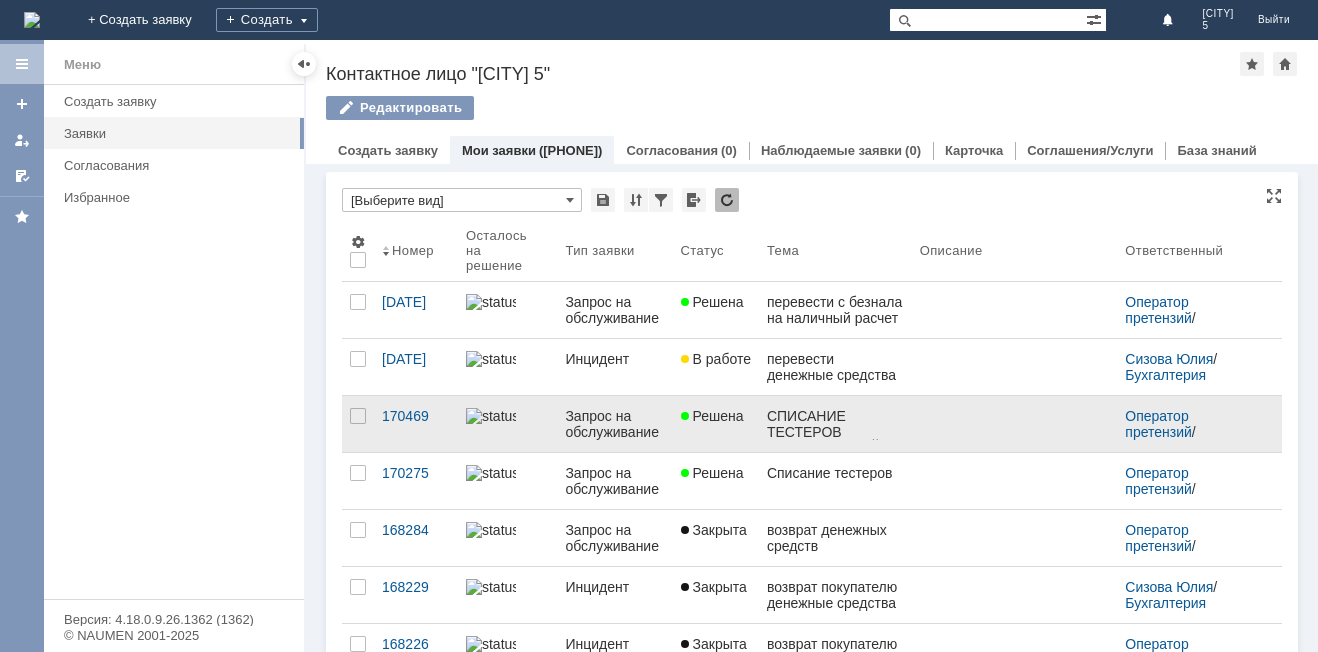 scroll, scrollTop: 0, scrollLeft: 0, axis: both 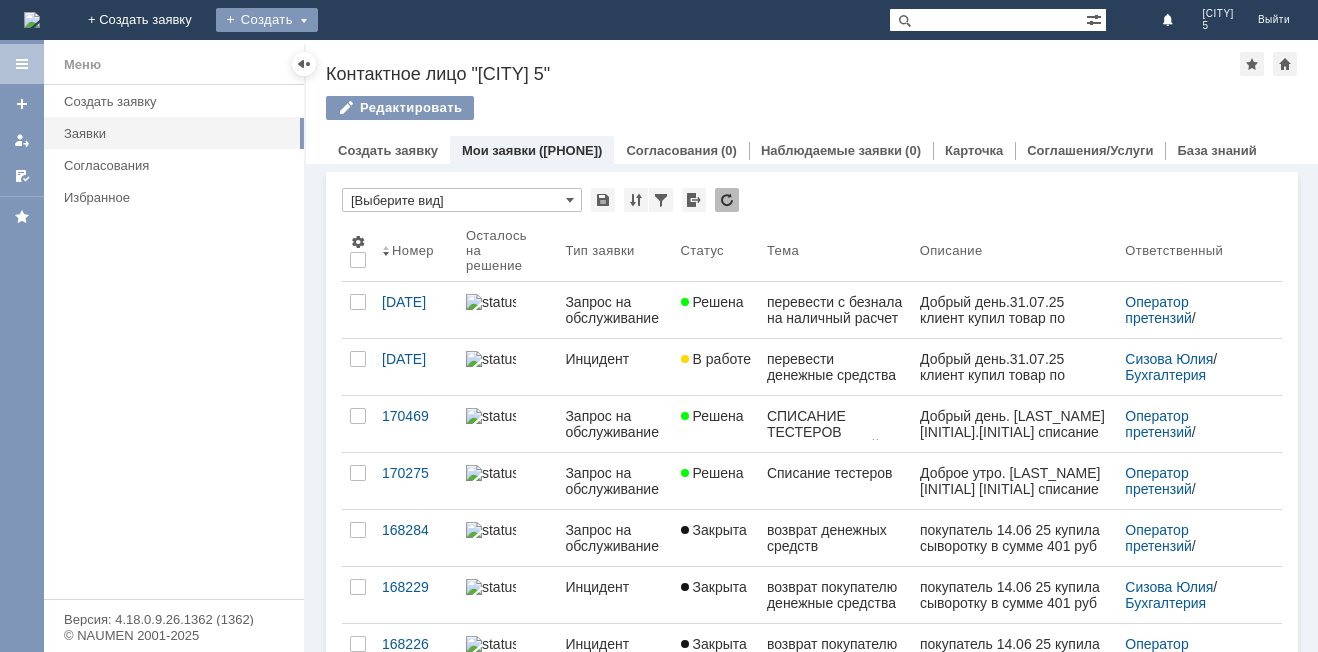 click on "Создать" at bounding box center (267, 20) 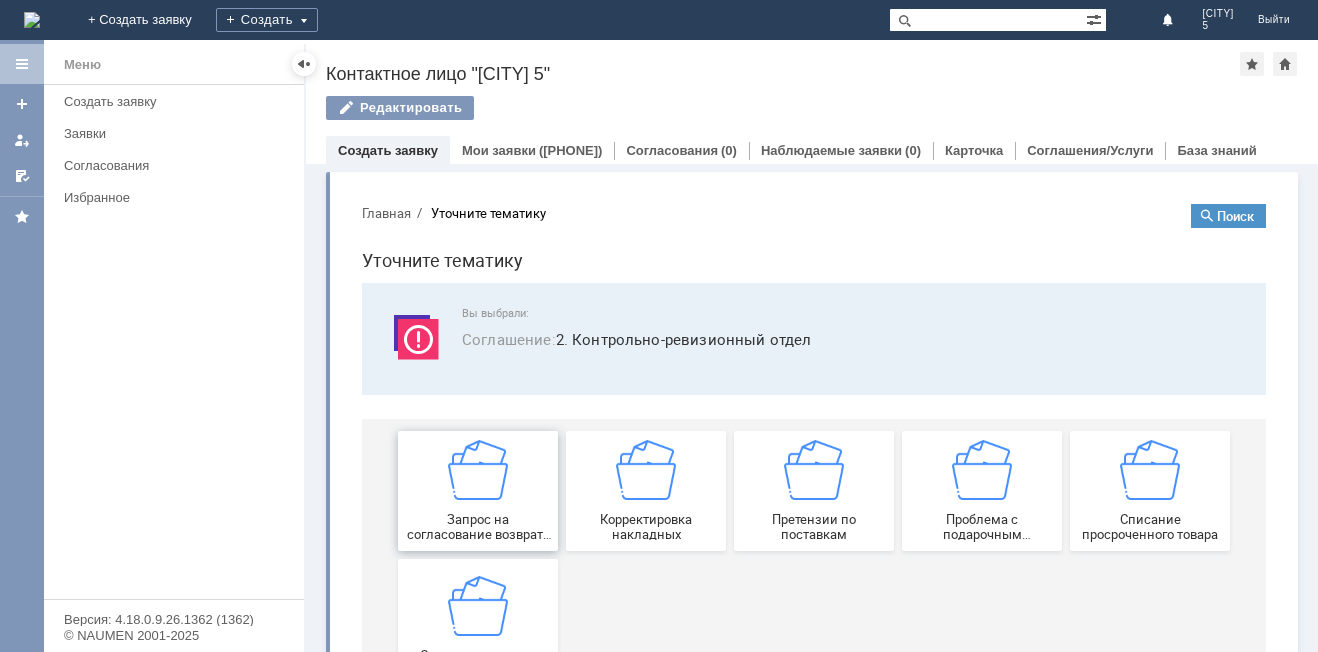 click on "Запрос на согласование возврата (д/с или товара)" at bounding box center (478, 527) 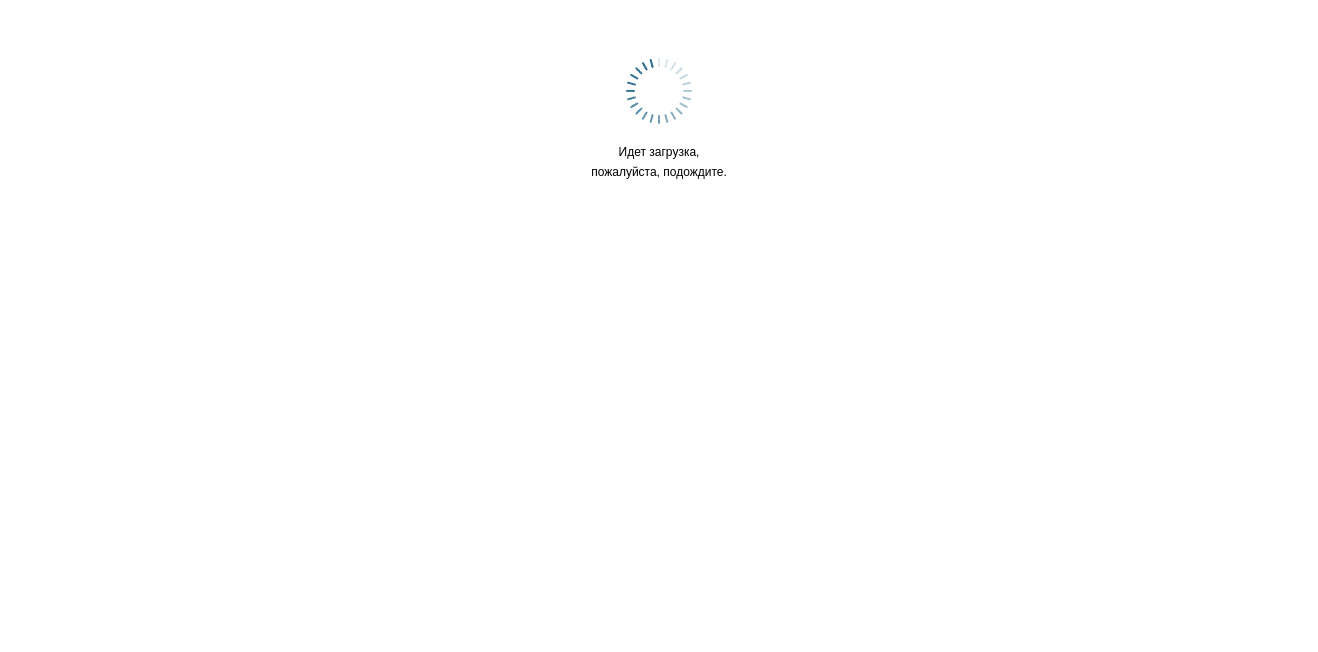 scroll, scrollTop: 0, scrollLeft: 0, axis: both 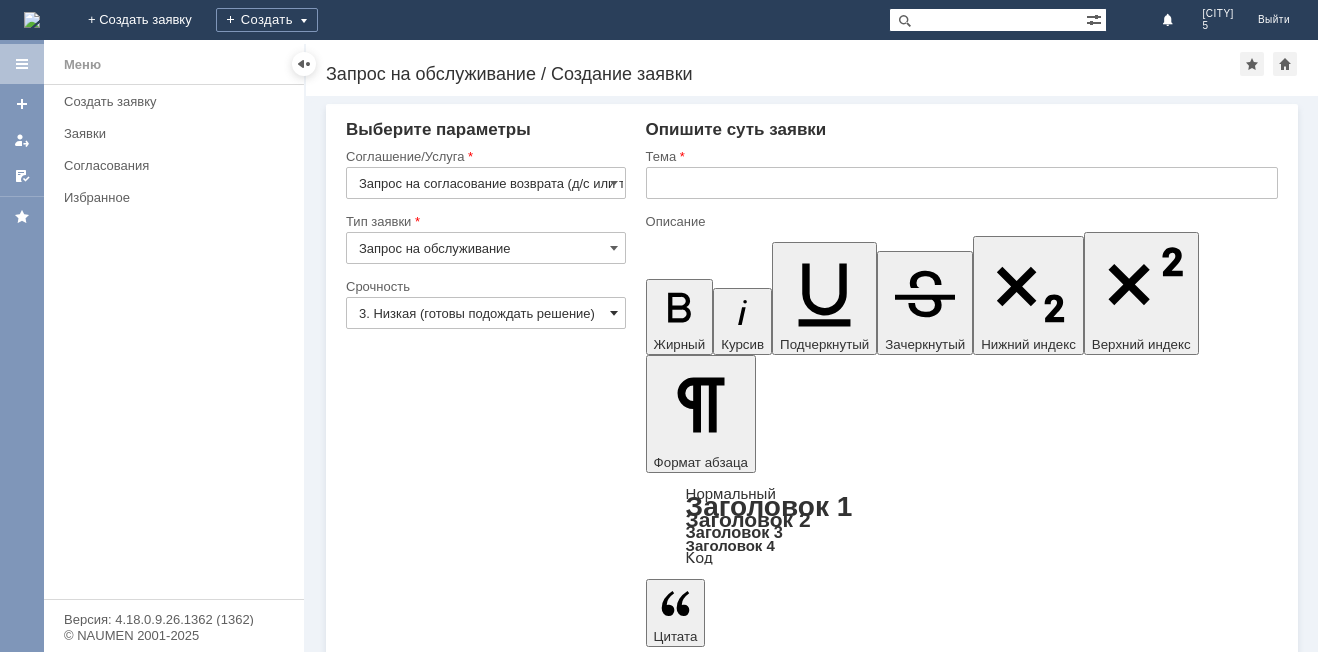 click at bounding box center (614, 313) 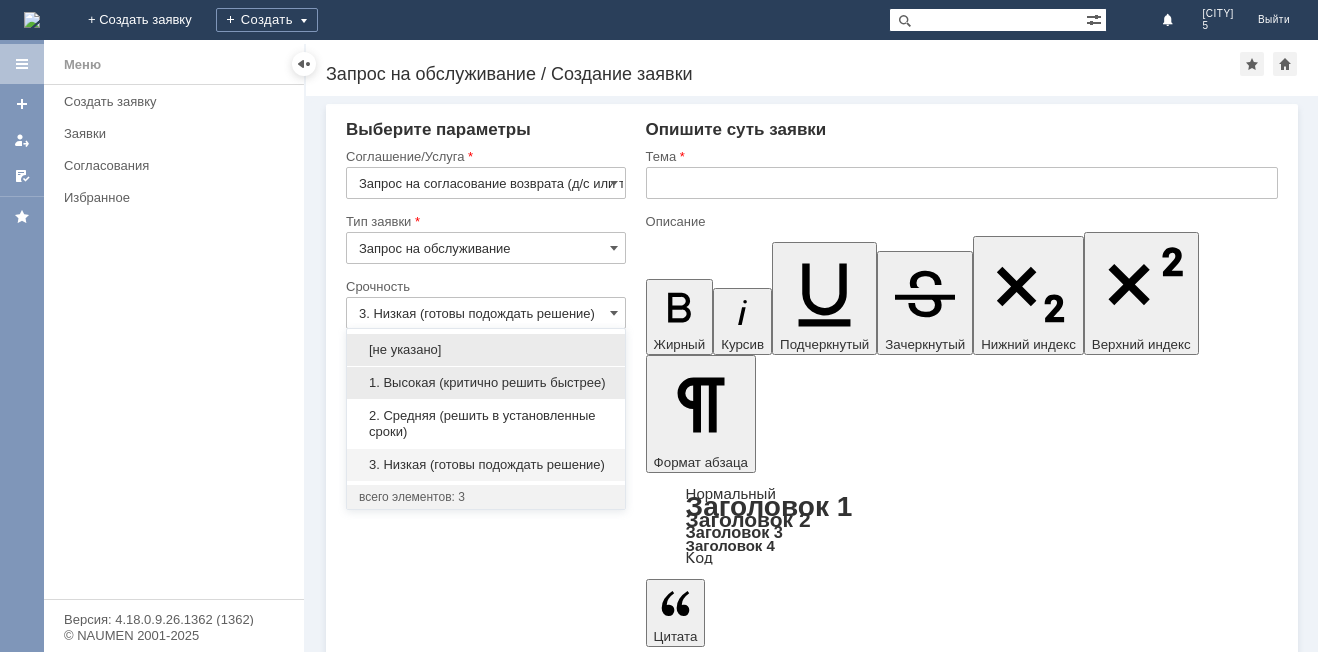 click on "1. Высокая (критично решить быстрее)" at bounding box center (486, 383) 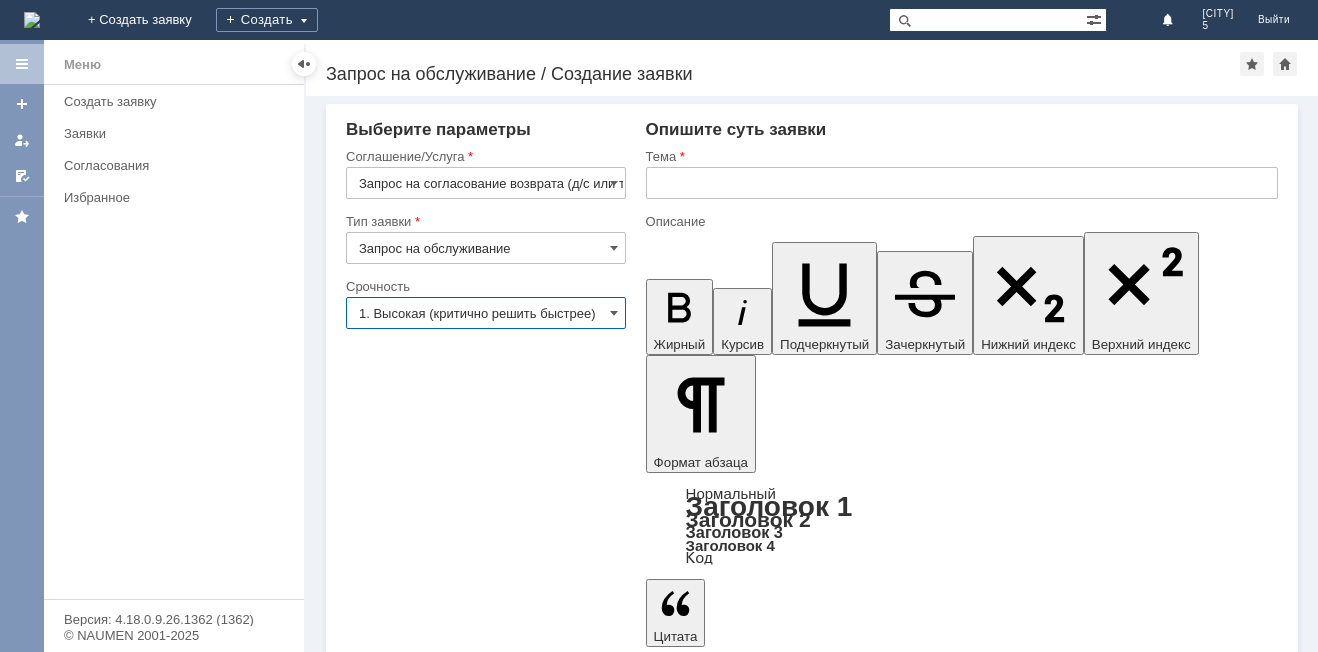 type on "1. Высокая (критично решить быстрее)" 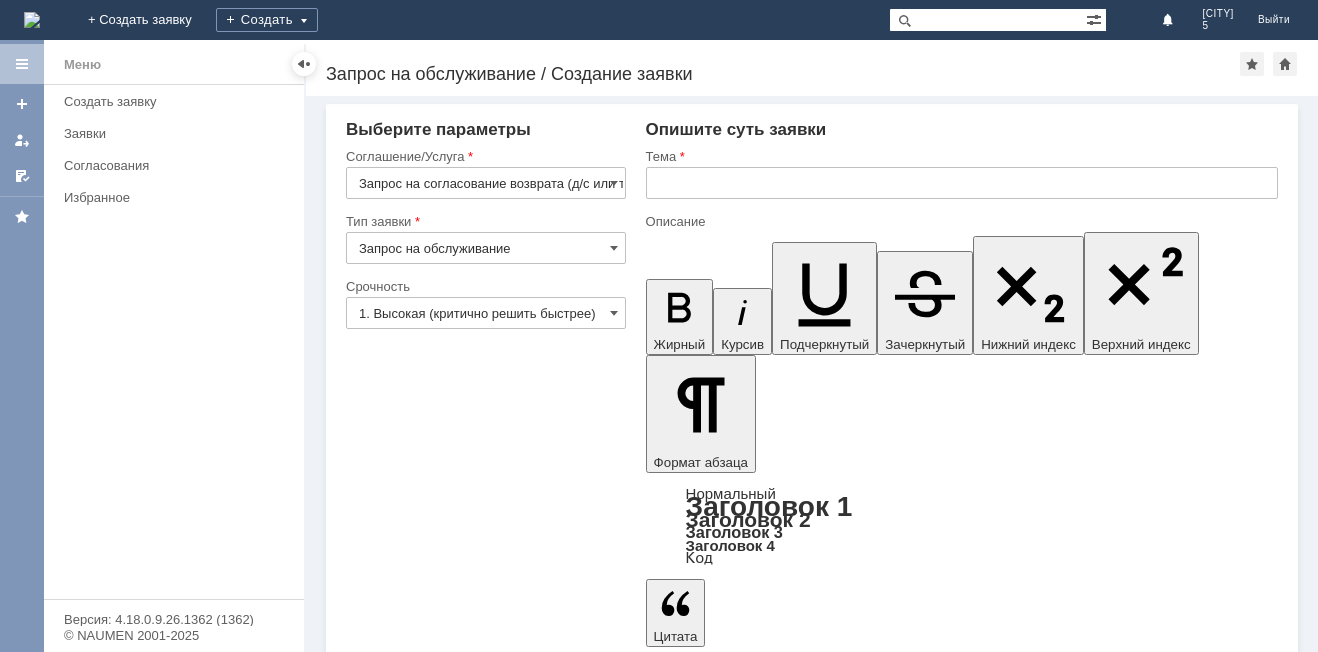 click on "Добавить файл" at bounding box center [722, 4925] 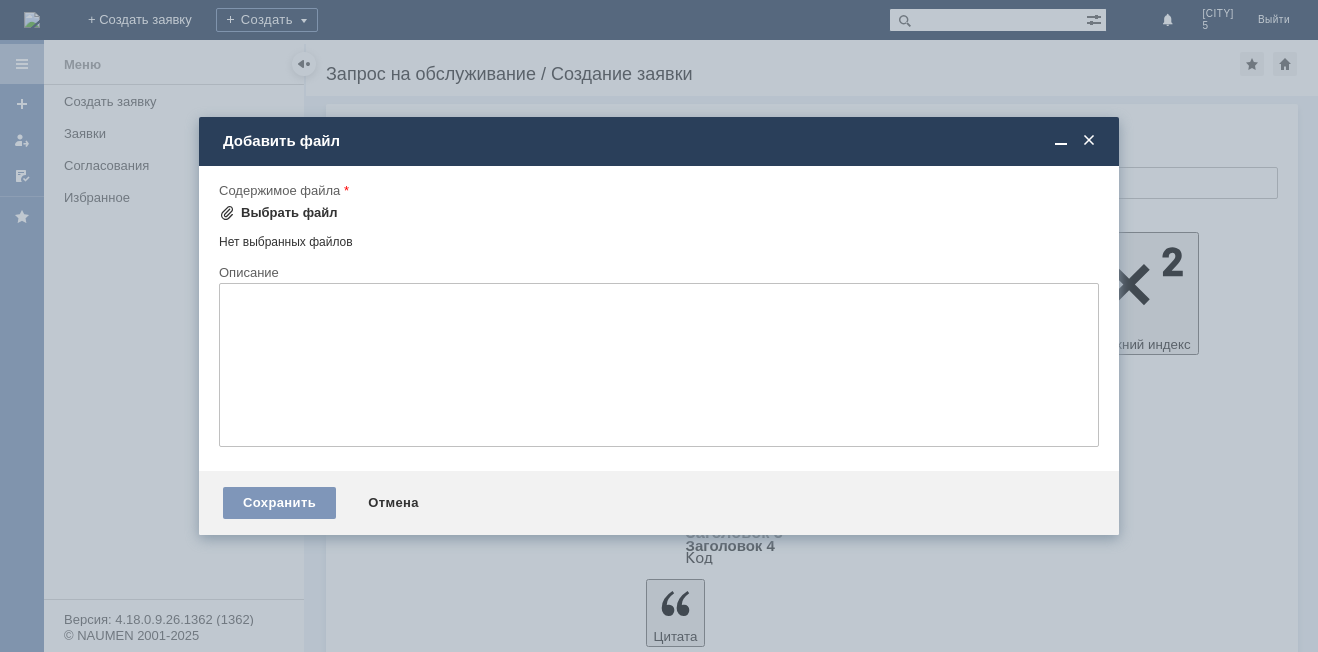 click on "Выбрать файл" at bounding box center (289, 213) 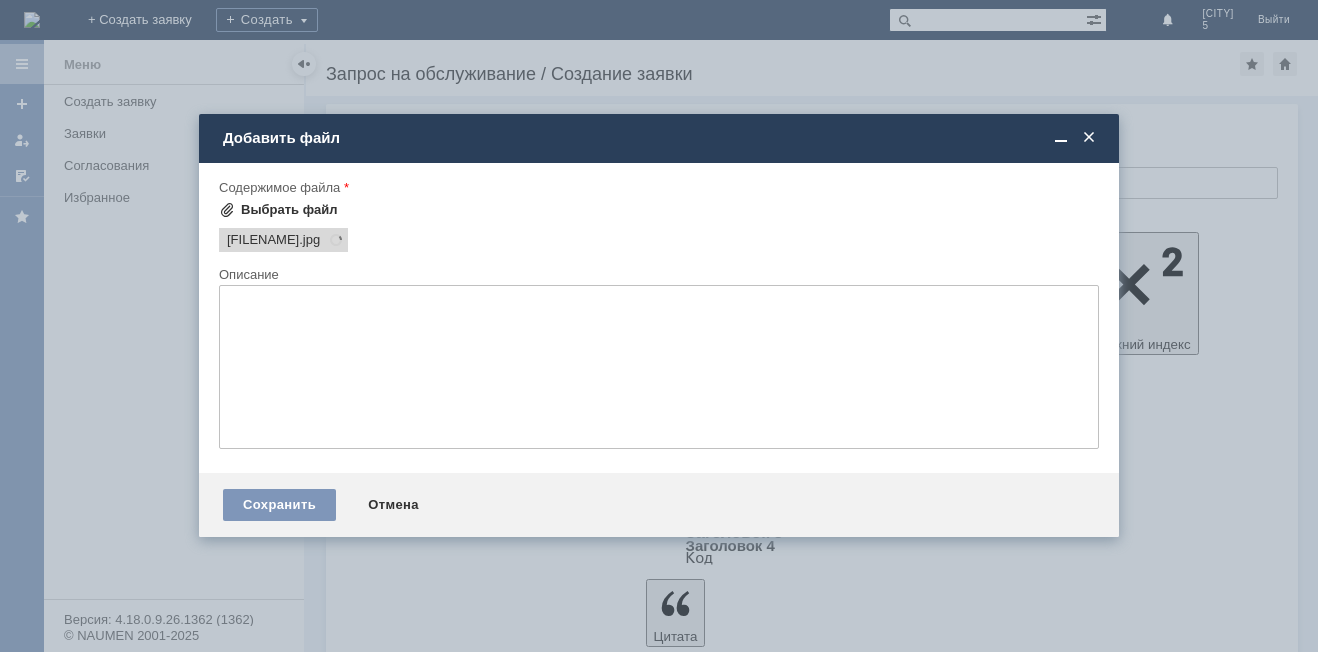 scroll, scrollTop: 0, scrollLeft: 0, axis: both 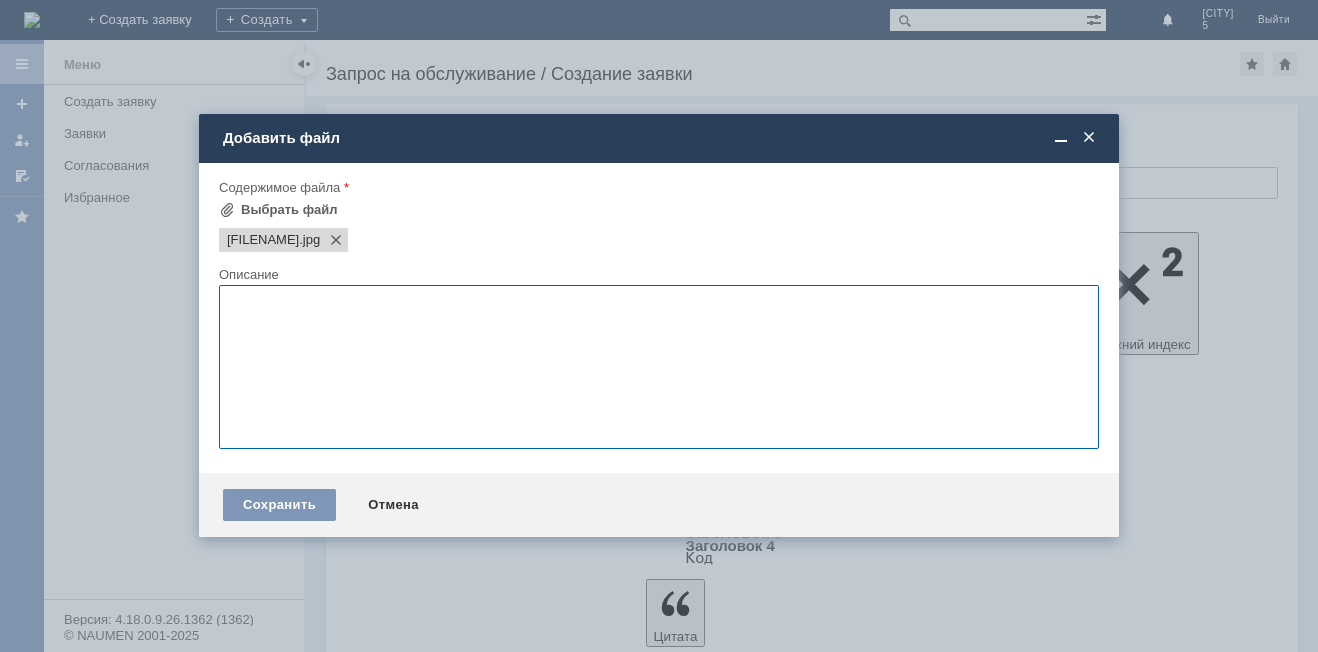paste on "Добрый день.31.07.25 клиент купил товар по безналу но деньги не списались тогда продавец позвонил в ит отдел там сказали все хорошо и провели чек на сумму 1330 руб.Клиент увидел вечером что деньги так и не списались и принесла наличный расчет в сумме 1330 руб.
надо провести чек с безнала с 31.07 на наличный  расчет" 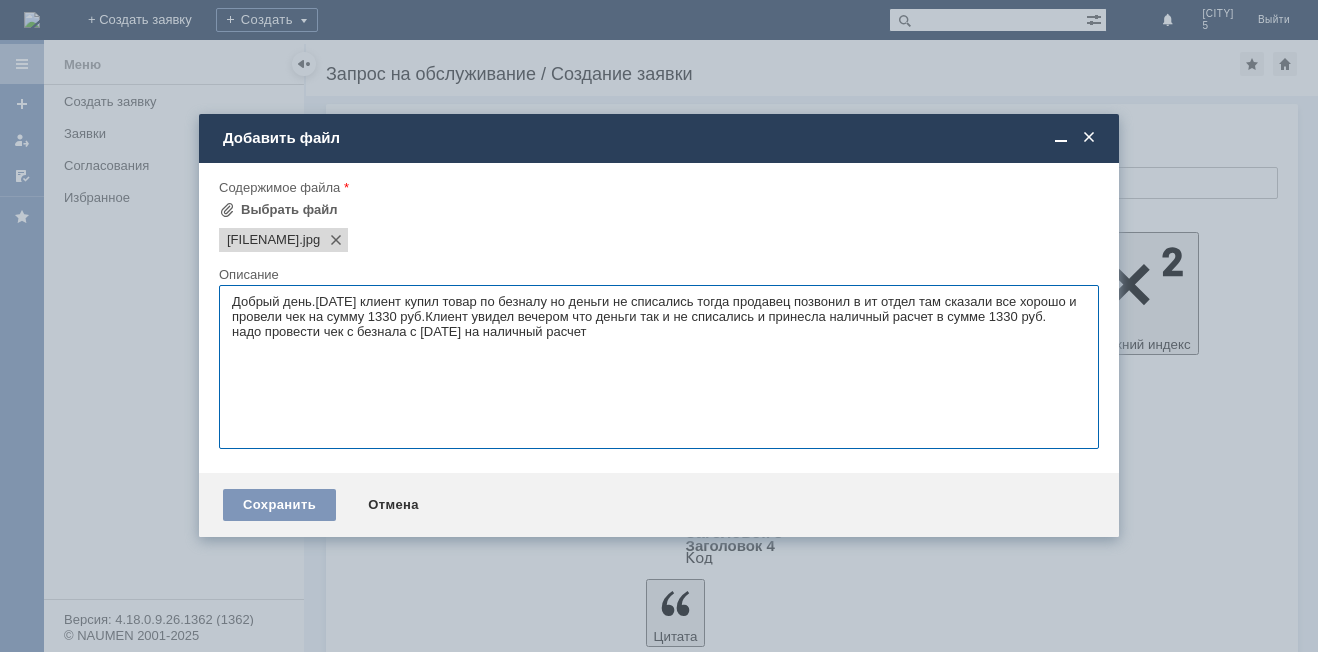click on "Добрый день.31.07.25 клиент купил товар по безналу но деньги не списались тогда продавец позвонил в ит отдел там сказали все хорошо и провели чек на сумму 1330 руб.Клиент увидел вечером что деньги так и не списались и принесла наличный расчет в сумме 1330 руб.
надо провести чек с безнала с 31.07 на наличный  расчет" at bounding box center (659, 367) 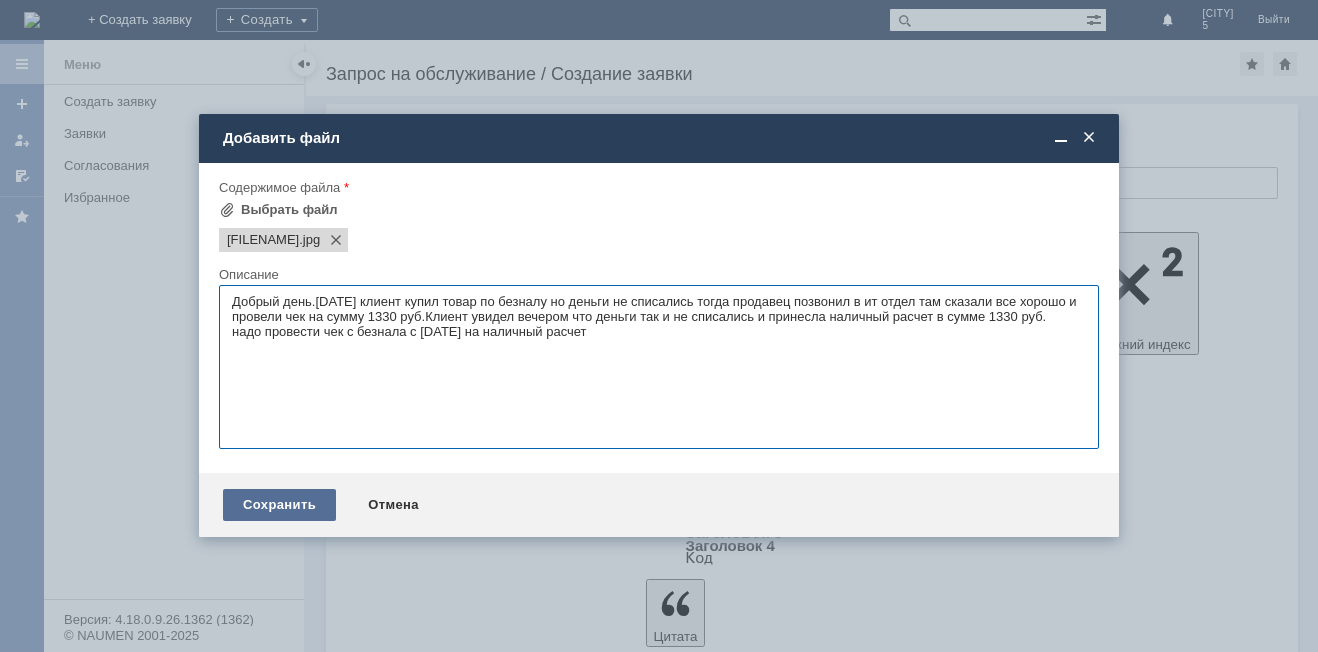 type on "Добрый день.31.07.25 клиент купил товар по безналу но деньги не списались тогда продавец позвонил в ит отдел там сказали все хорошо и провели чек на сумму 1330 руб.Клиент увидел вечером что деньги так и не списались и принесла наличный расчет в сумме 1330 руб.
надо провести чек с безнала с 31.07 на наличный  расчет" 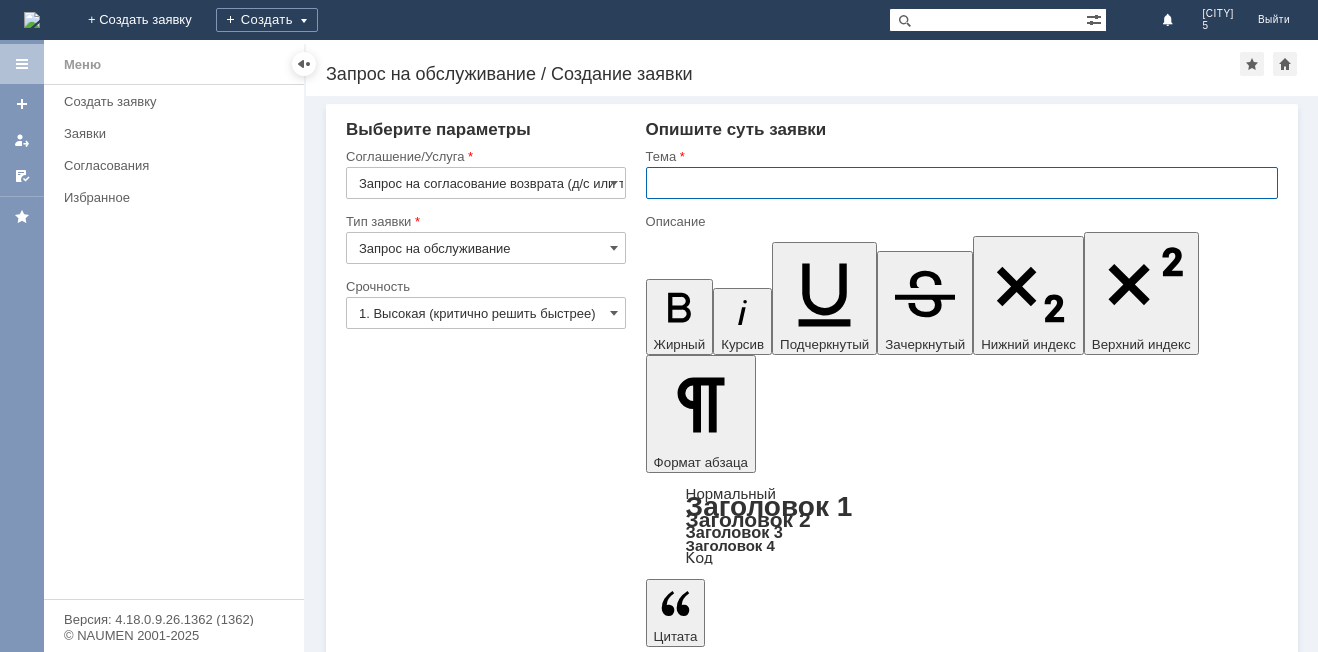 click at bounding box center (962, 183) 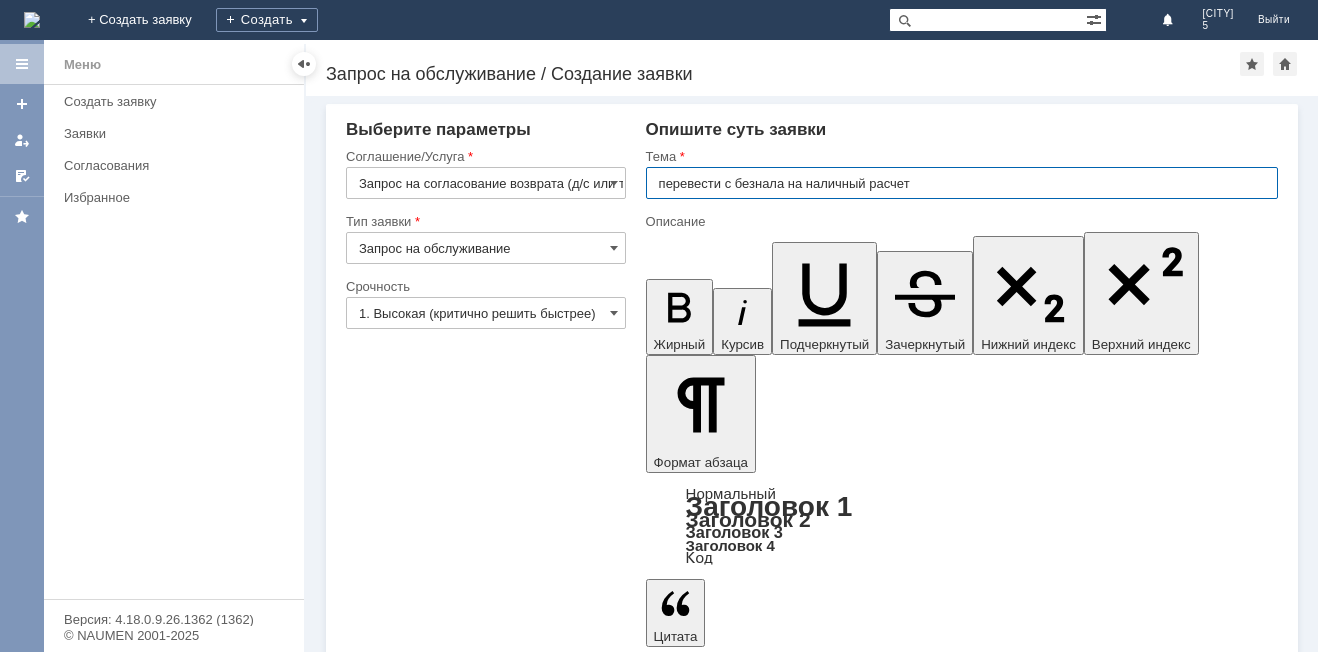 type on "перевести с безнала на наличный расчет" 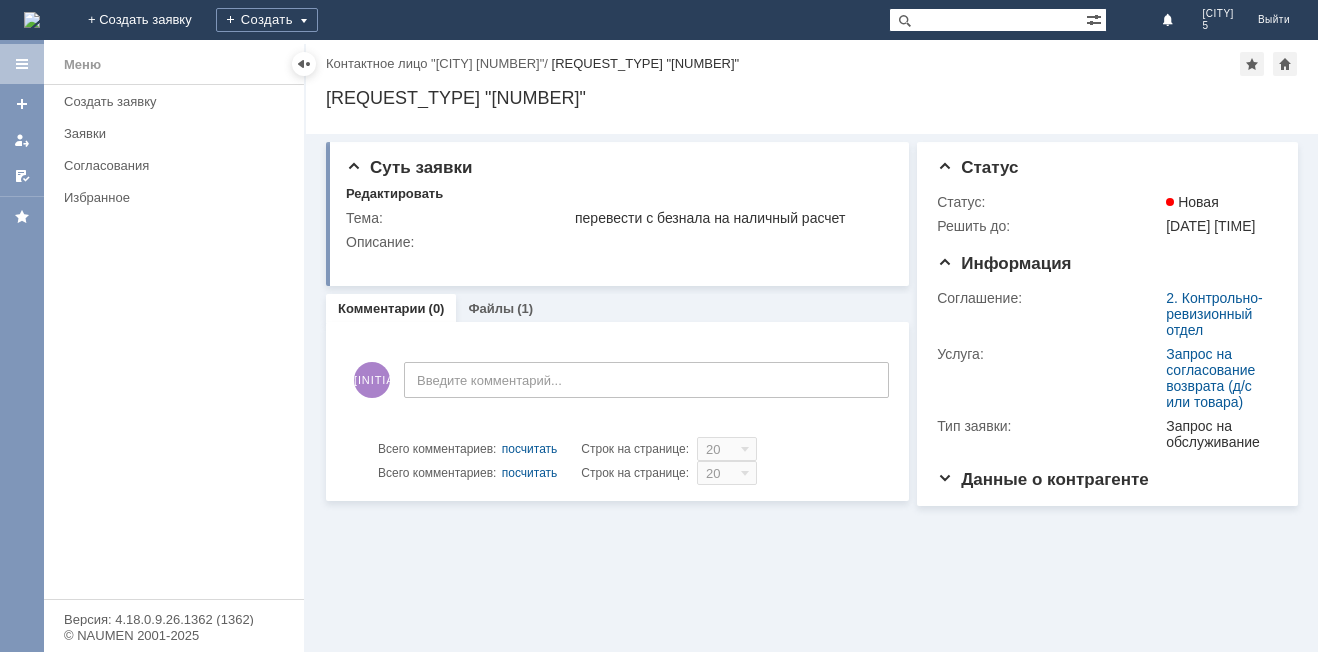 scroll, scrollTop: 0, scrollLeft: 0, axis: both 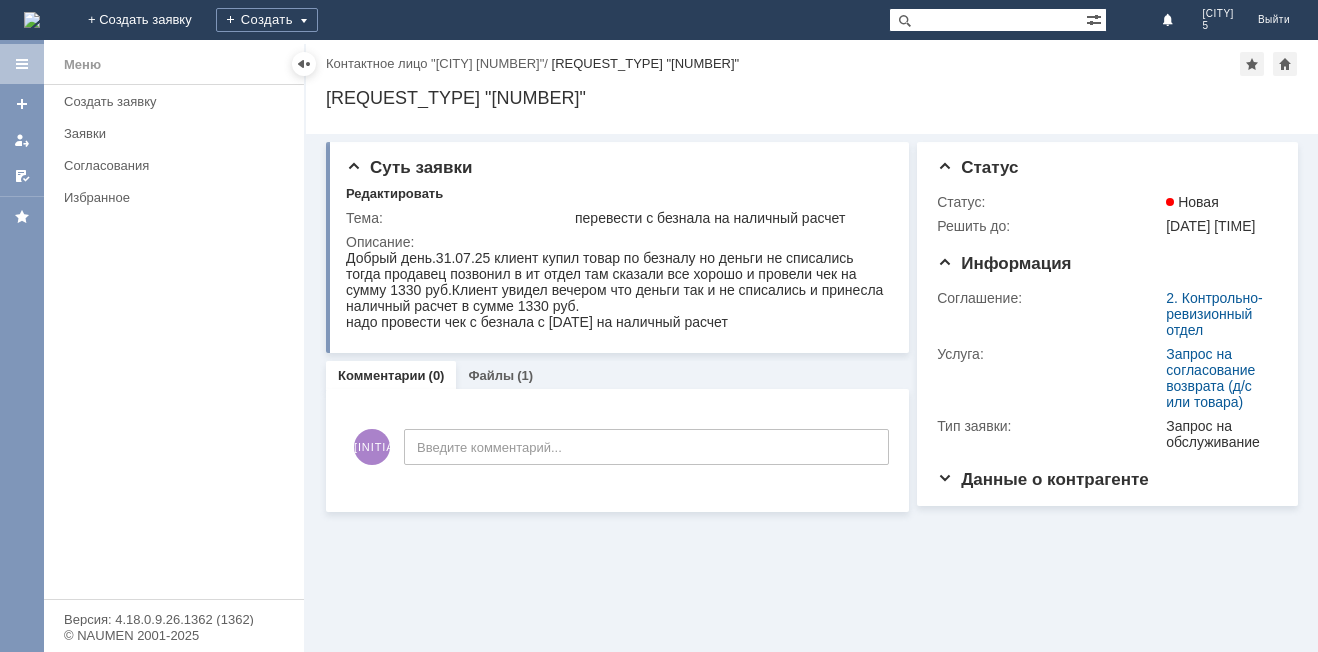 click on "Суть заявки Редактировать Тема: перевести с безнала на наличный расчет Описание: Комментарии (0) Файлы (1) Комментарии
Добавить комментарий             Ч5 Введите комментарий... 1       Всего комментариев:   0  Строк на странице:        20       1       Всего комментариев:   0  Строк на странице:        20       Информация Статус Статус: Новая Решить до: 01.09.2025 18:49 Информация Соглашение: 2. Контрольно-ревизионный отдел Услуга: Запрос на согласование возврата (д/с или товара) Тип заявки: Запрос на обслуживание Данные о контрагенте Контактное лицо: Челябинск 5 Контактный e-mail: +7 (950) 705 3253" at bounding box center (812, 393) 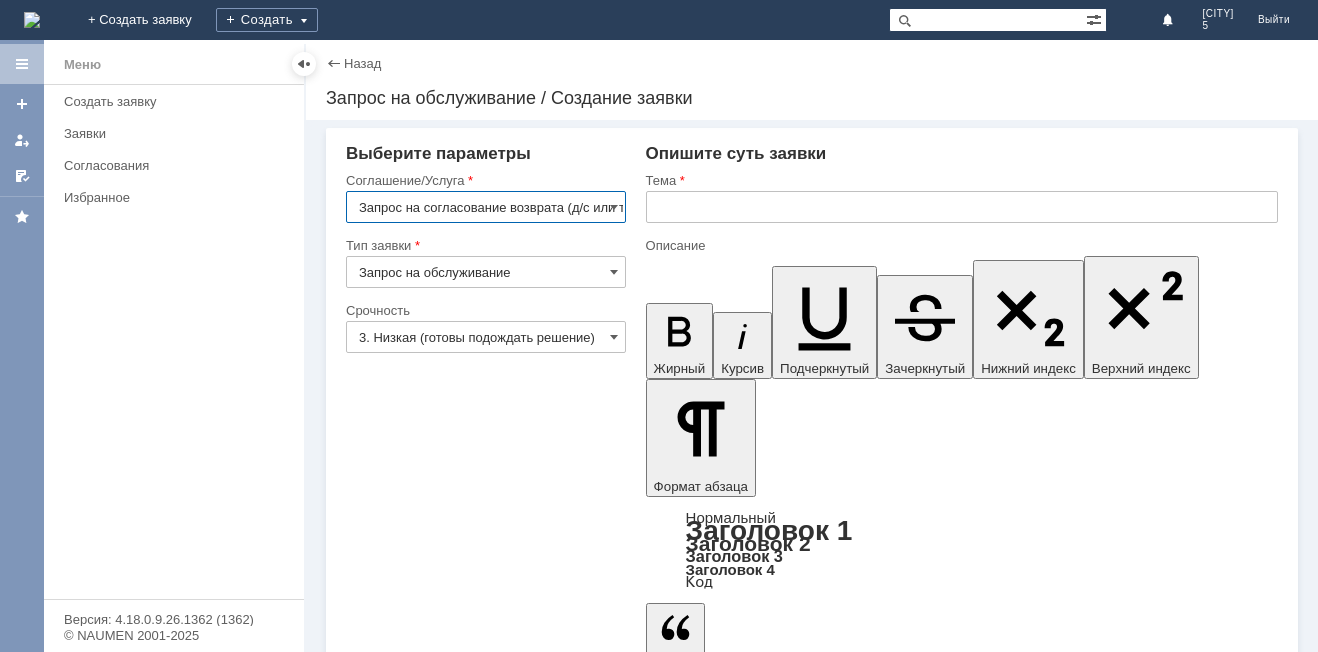 scroll, scrollTop: 0, scrollLeft: 48, axis: horizontal 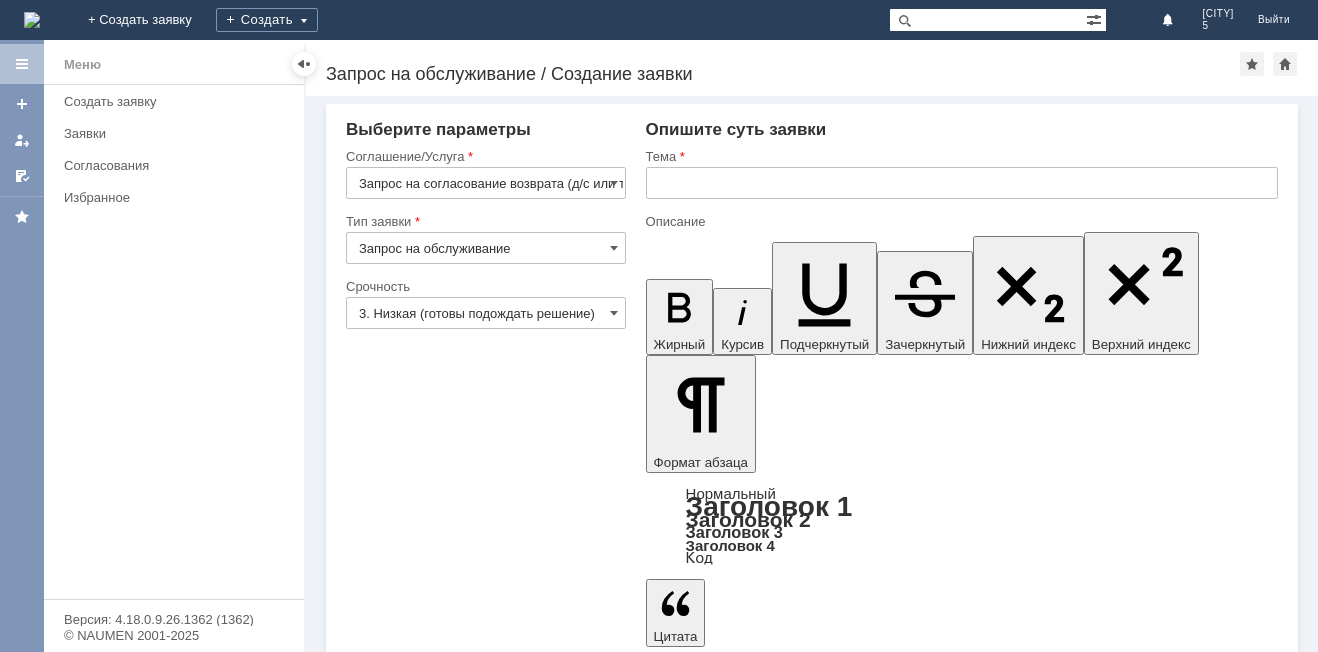 click on "Добавить файл" at bounding box center [722, 4925] 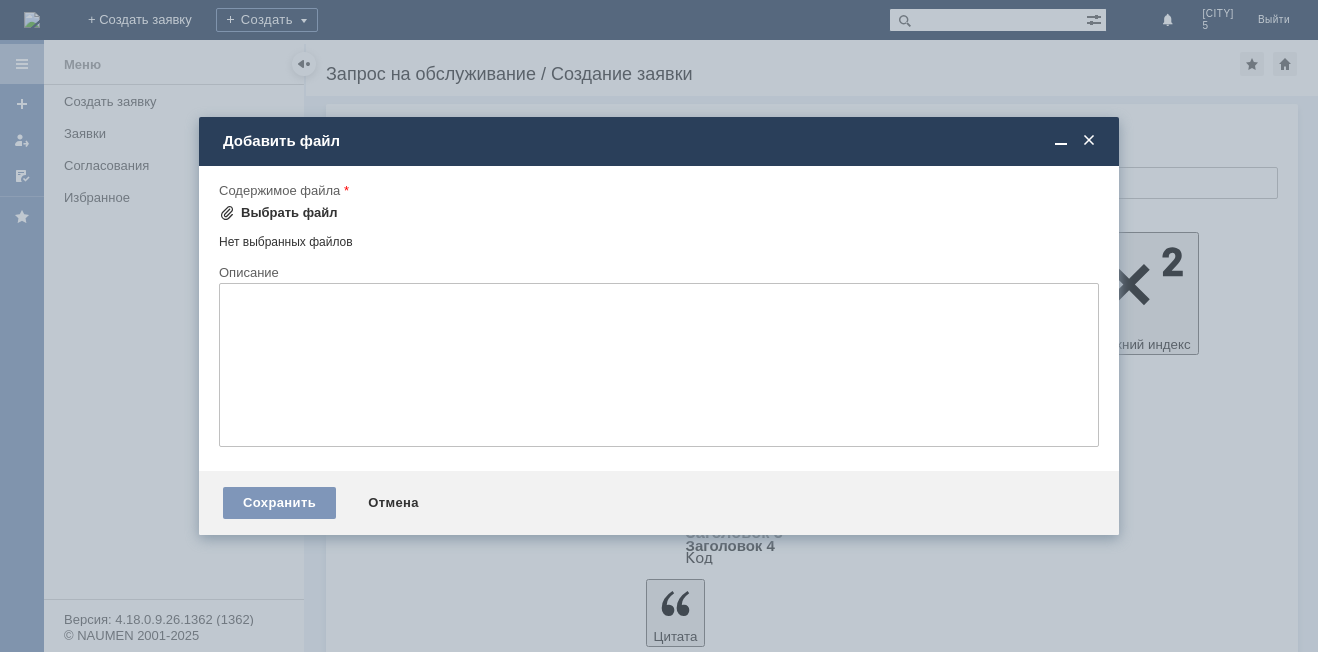 click on "Выбрать файл" at bounding box center (289, 213) 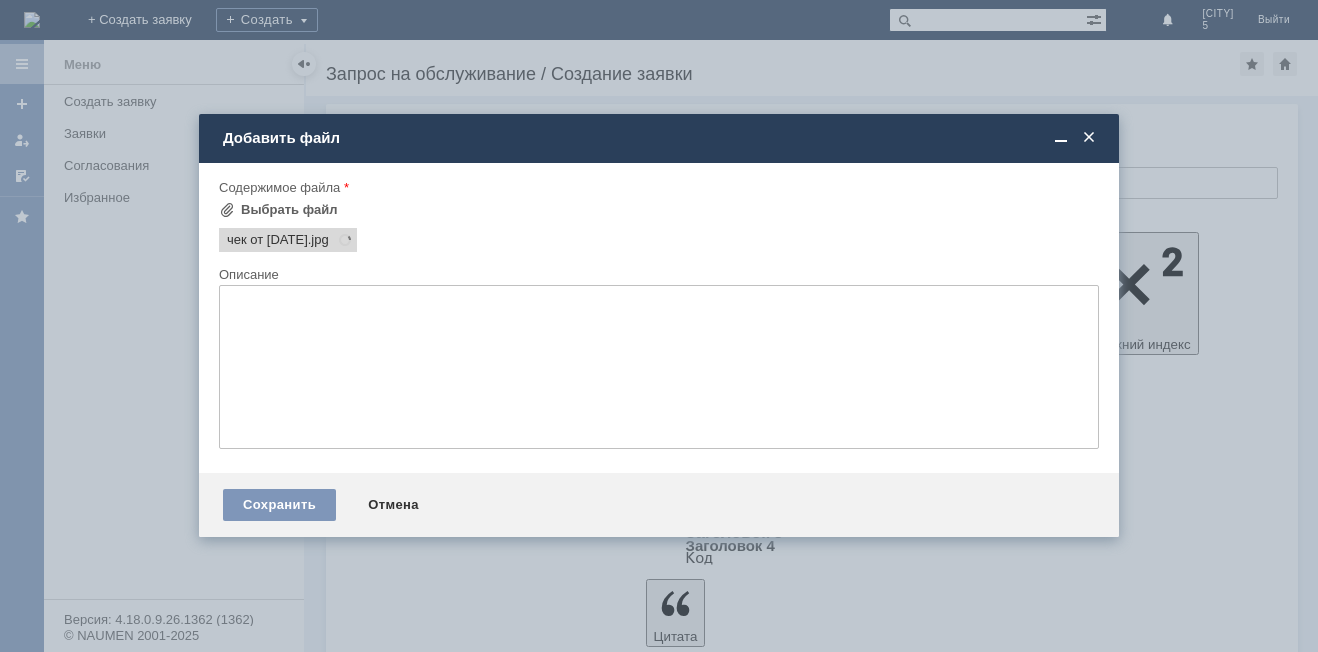 scroll, scrollTop: 0, scrollLeft: 0, axis: both 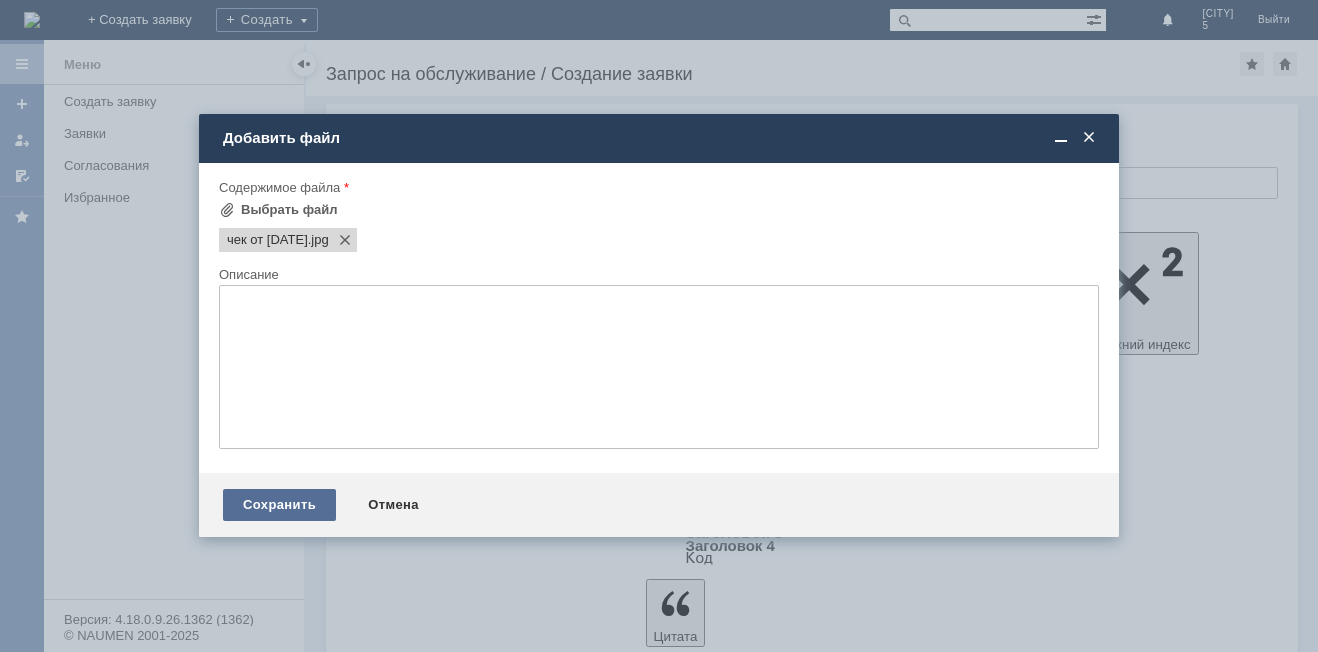 click on "Сохранить" at bounding box center [279, 505] 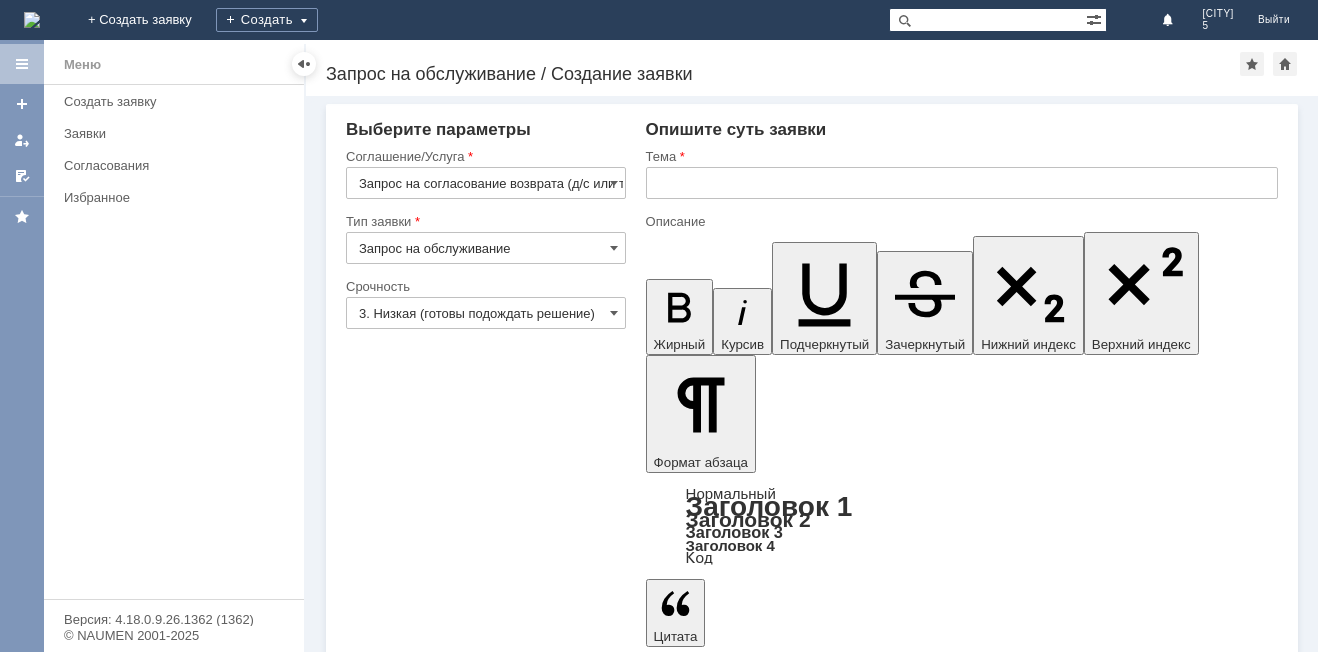 click on "Сохранить" at bounding box center [406, 5055] 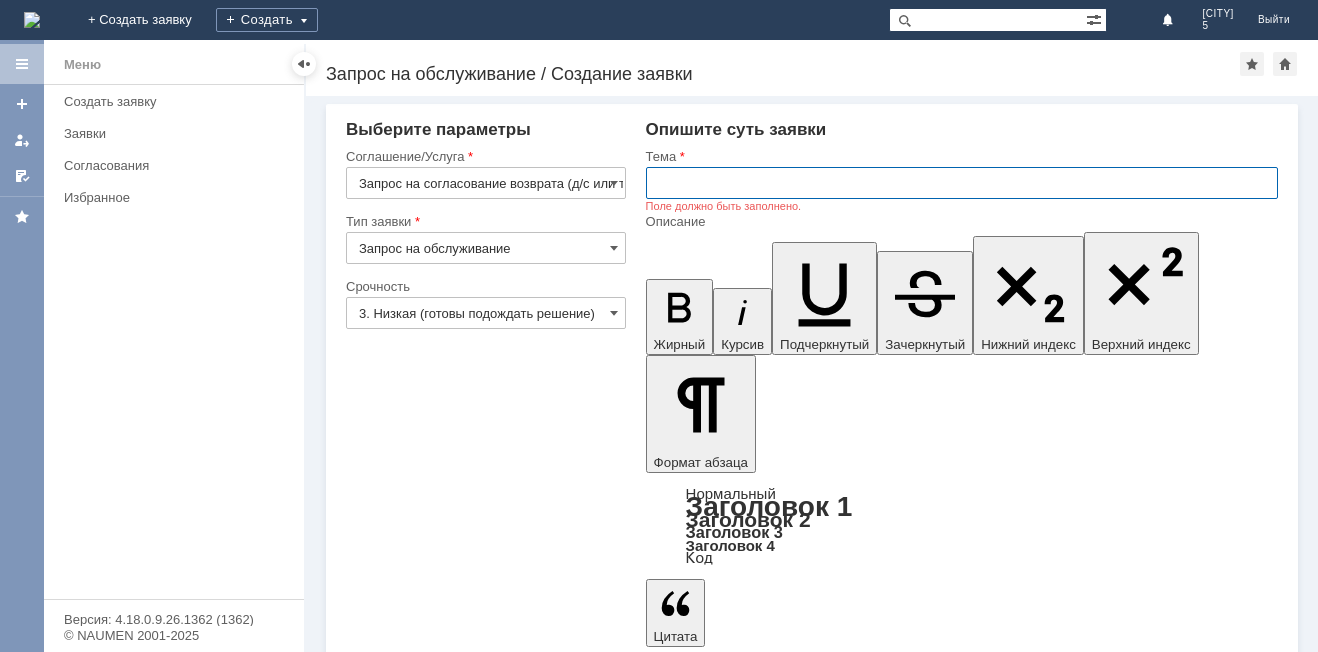 click at bounding box center (962, 183) 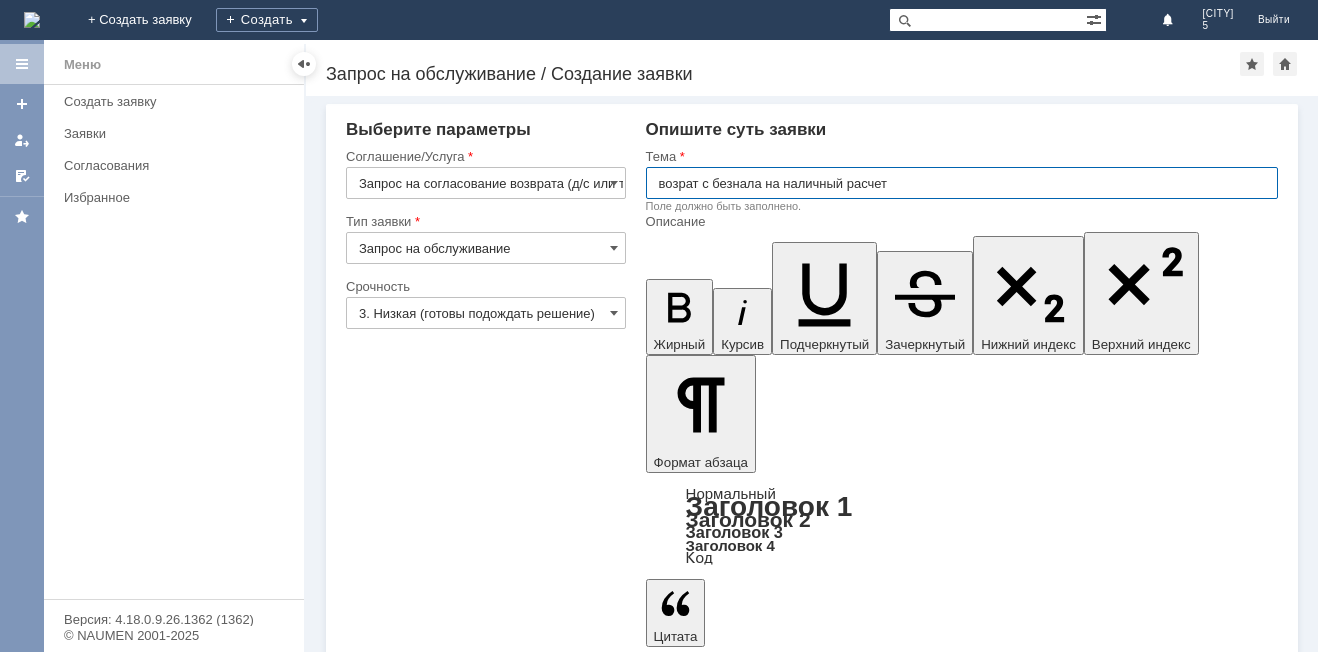 type on "возрат с безнала на наличный расчет" 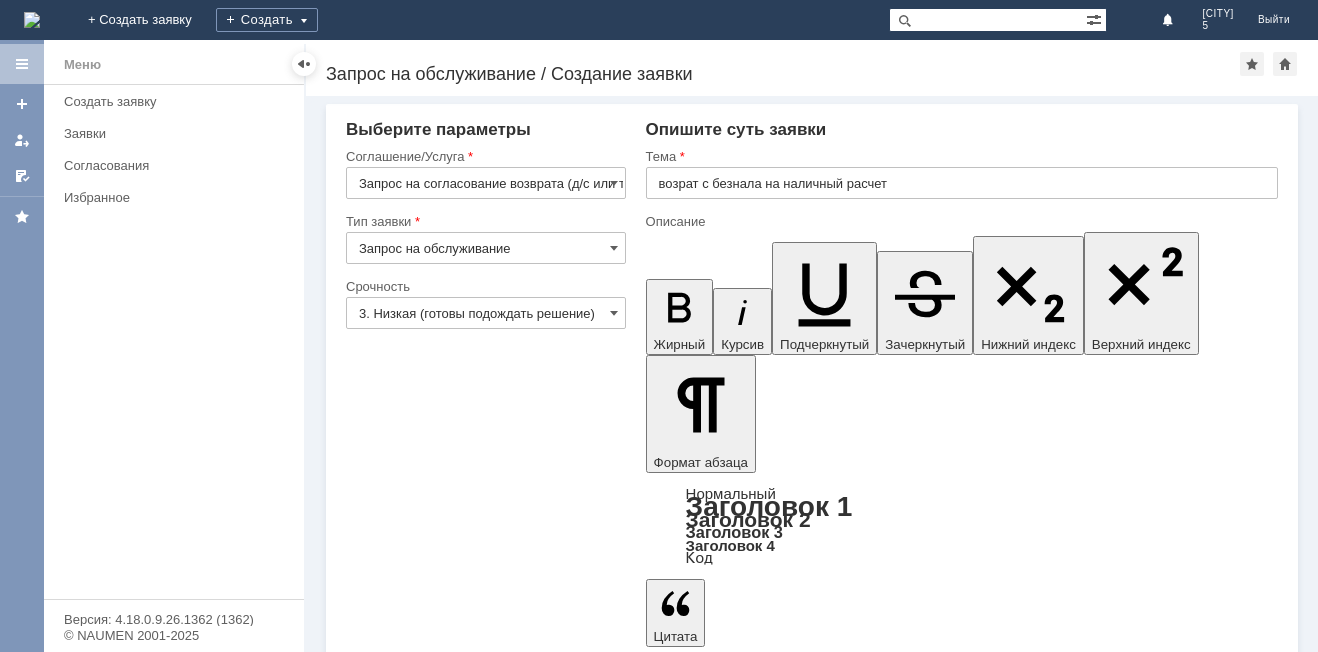 click on "Сохранить" at bounding box center (406, 5055) 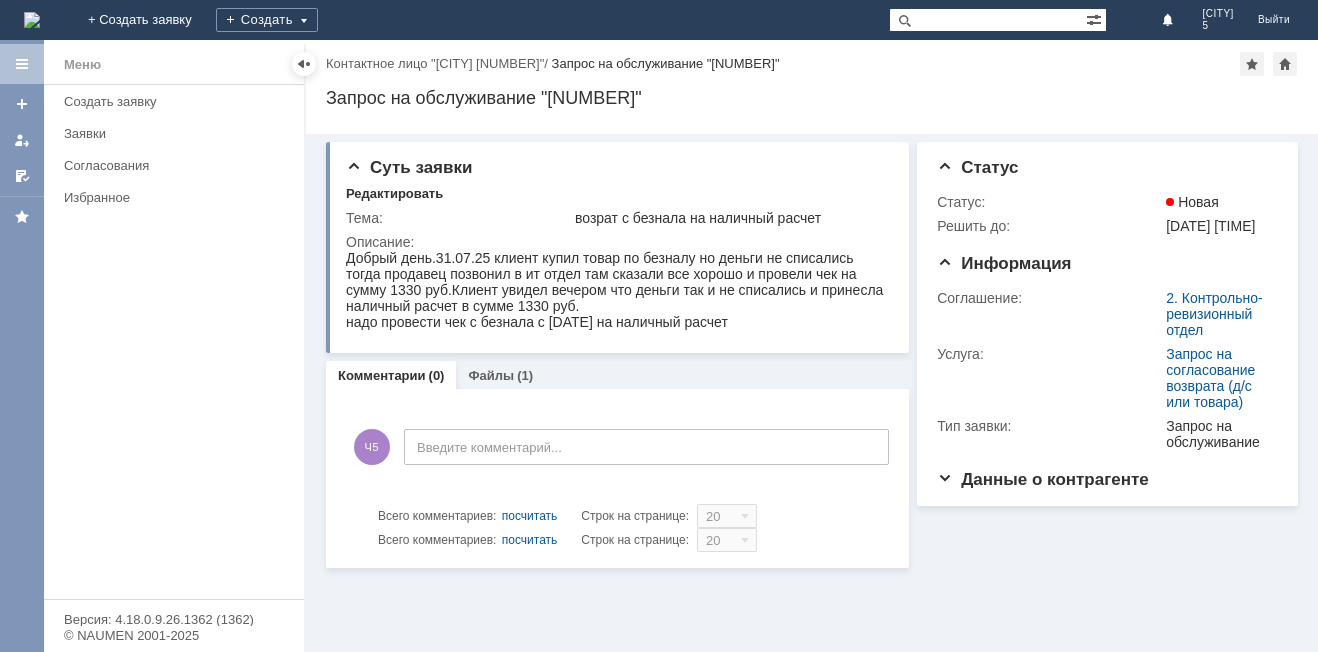 scroll, scrollTop: 0, scrollLeft: 0, axis: both 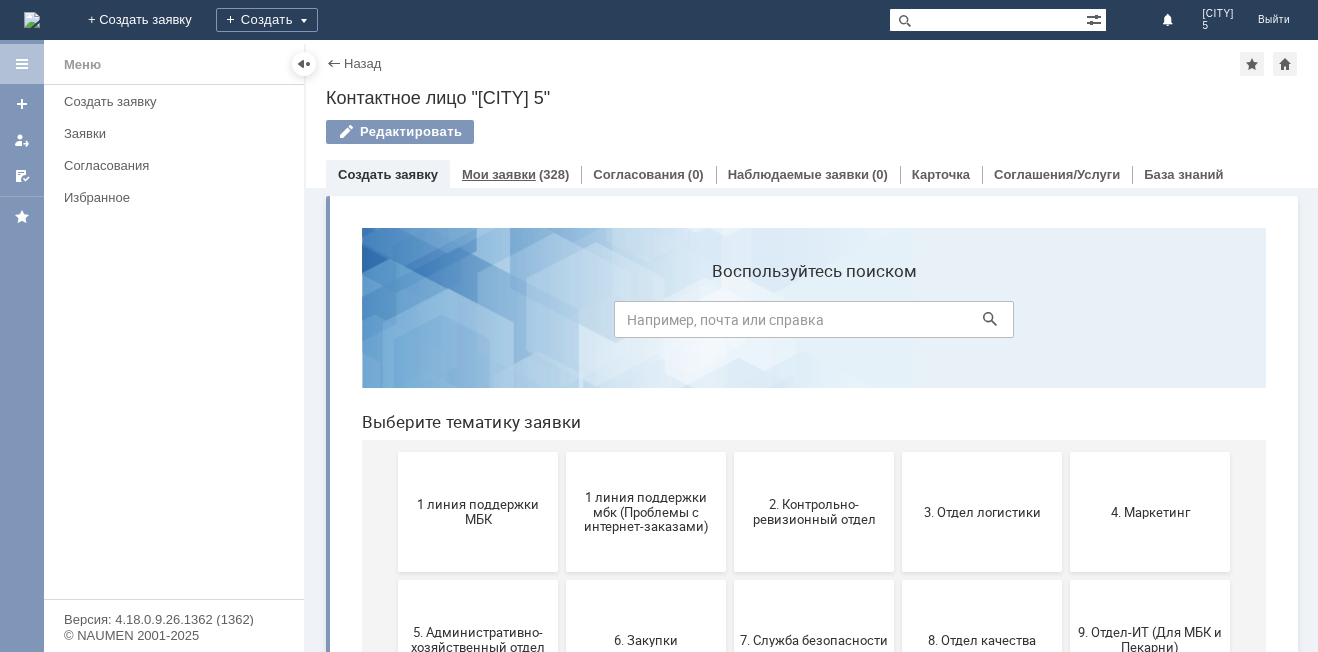 click on "Мои заявки" at bounding box center (499, 174) 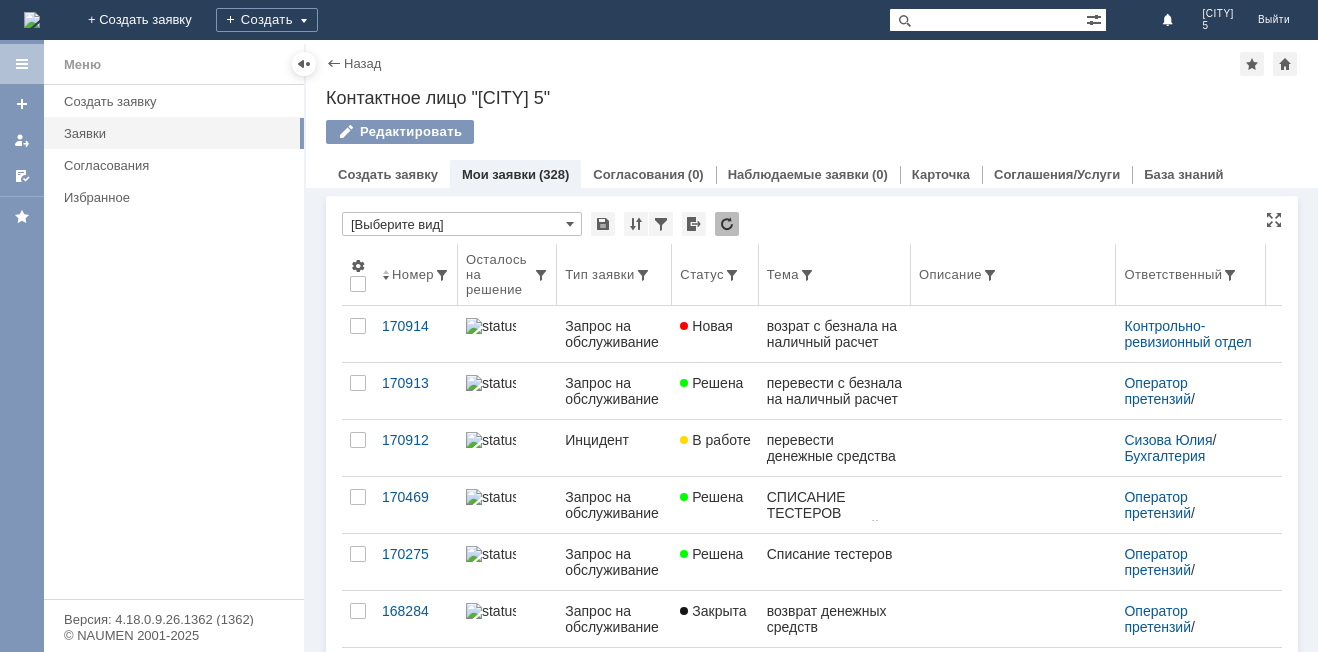 scroll, scrollTop: 0, scrollLeft: 0, axis: both 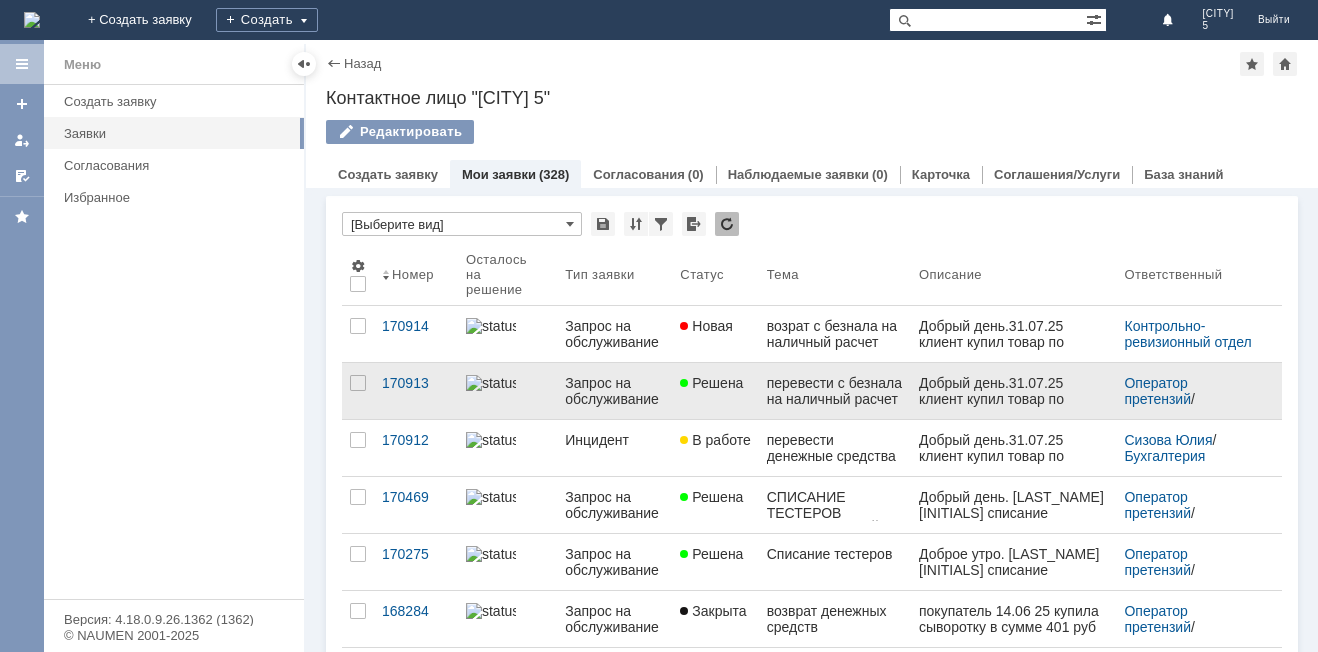 click on "Решена" at bounding box center (711, 383) 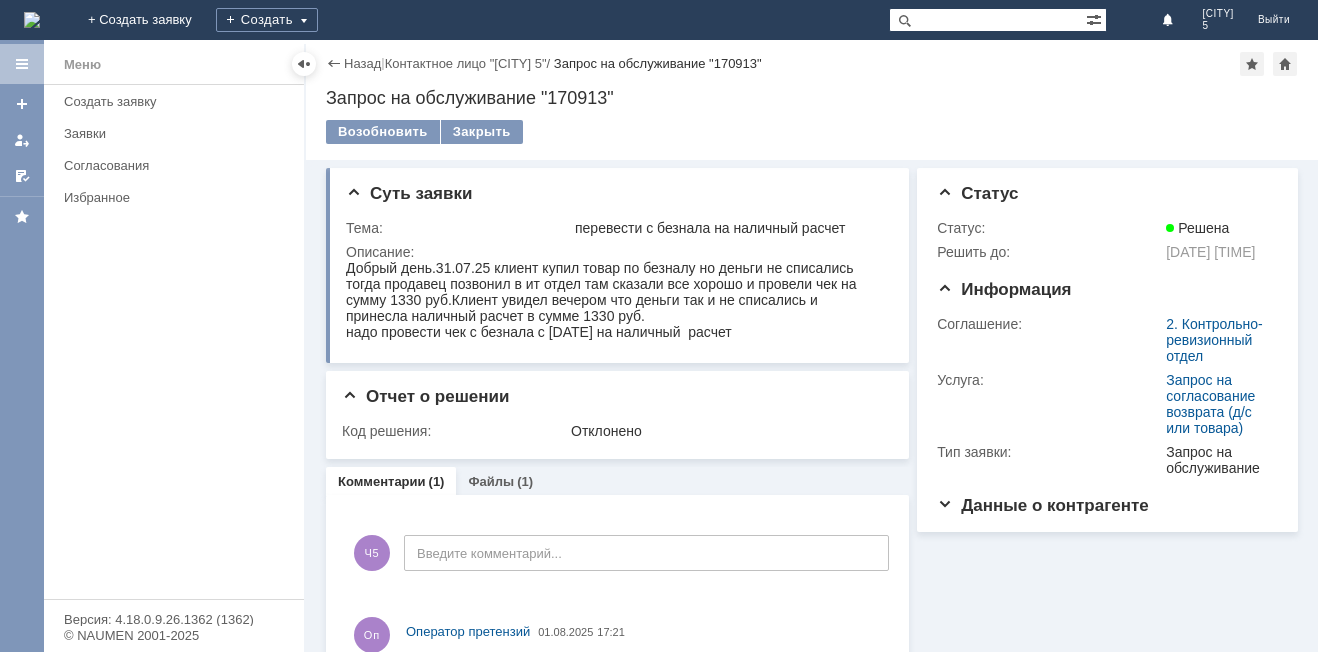 scroll, scrollTop: 0, scrollLeft: 0, axis: both 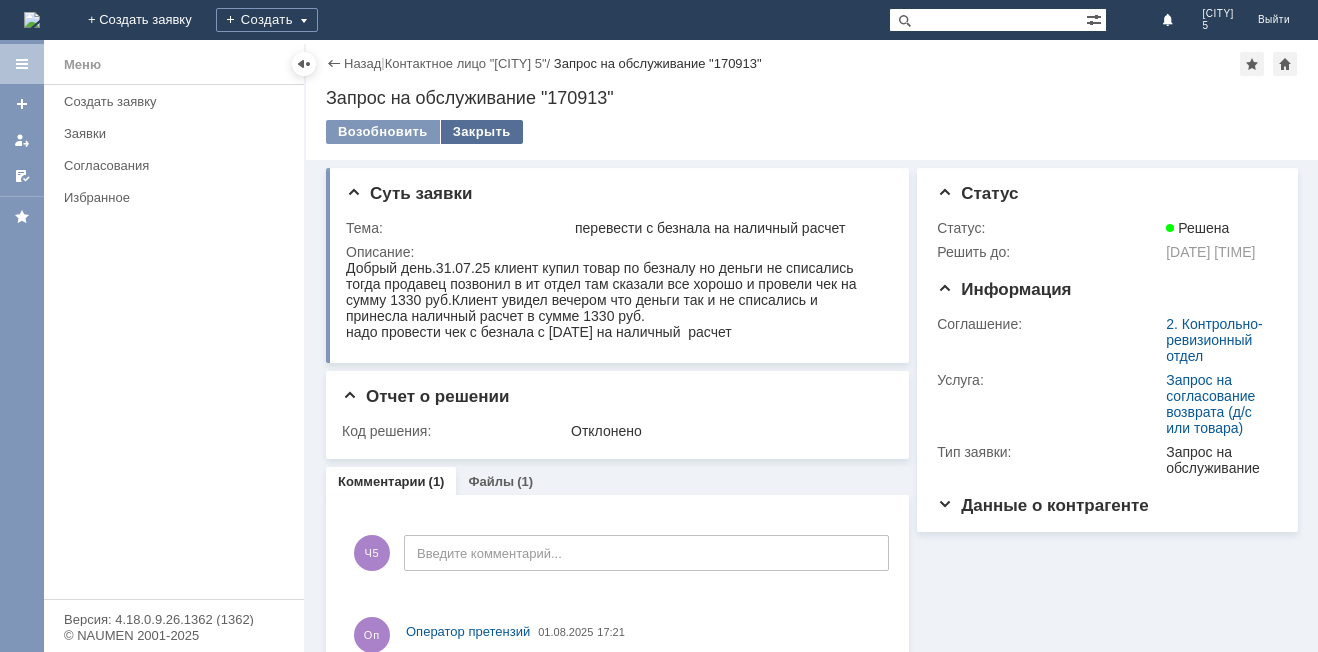 click on "Закрыть" at bounding box center (482, 132) 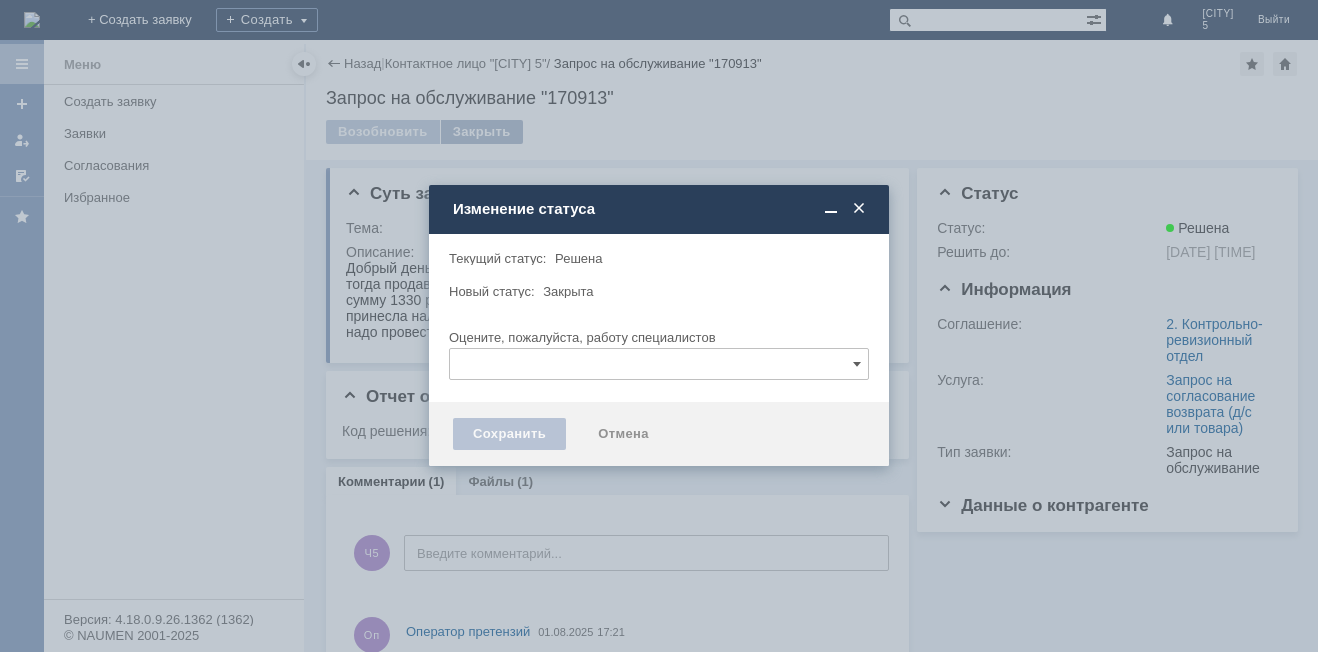 type 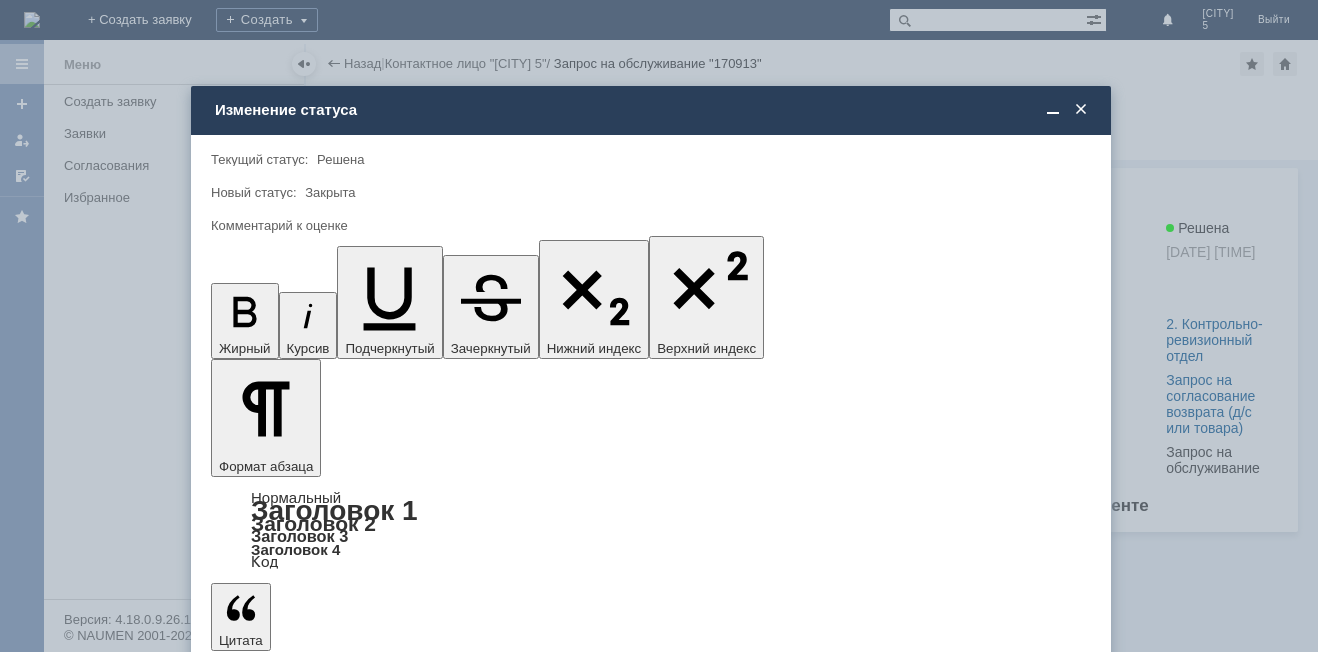 scroll, scrollTop: 0, scrollLeft: 0, axis: both 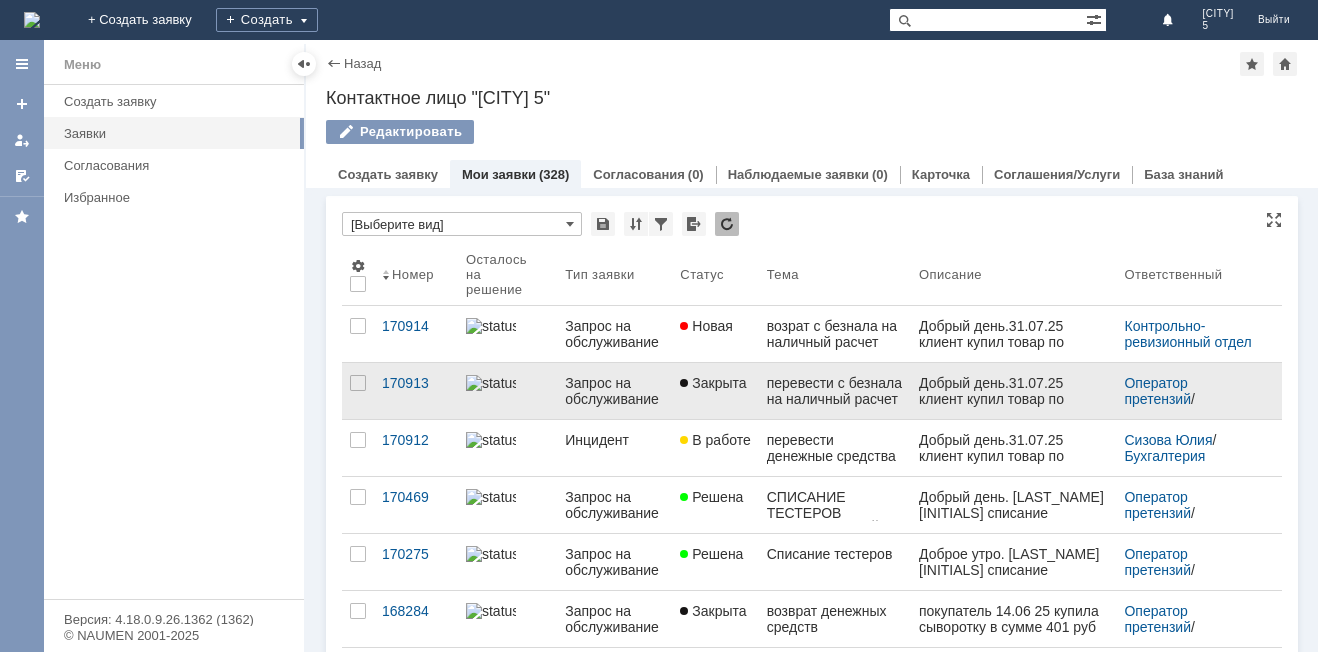click on "Закрыта" at bounding box center [715, 391] 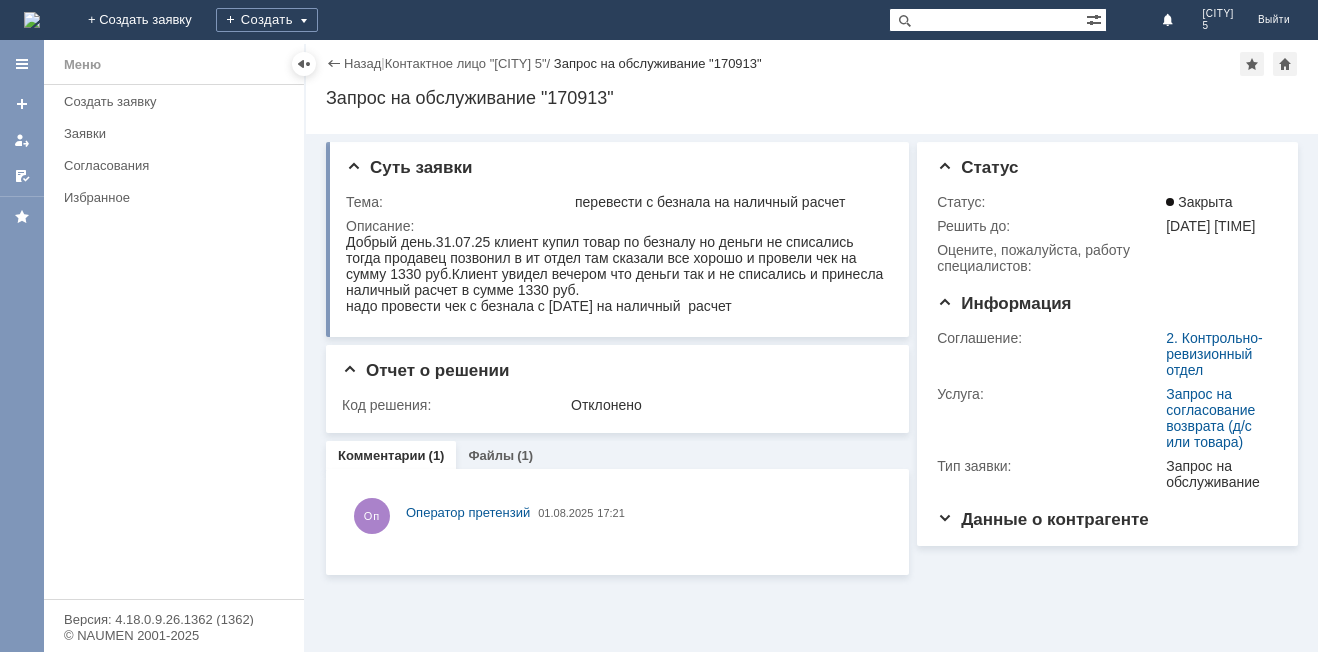 scroll, scrollTop: 0, scrollLeft: 0, axis: both 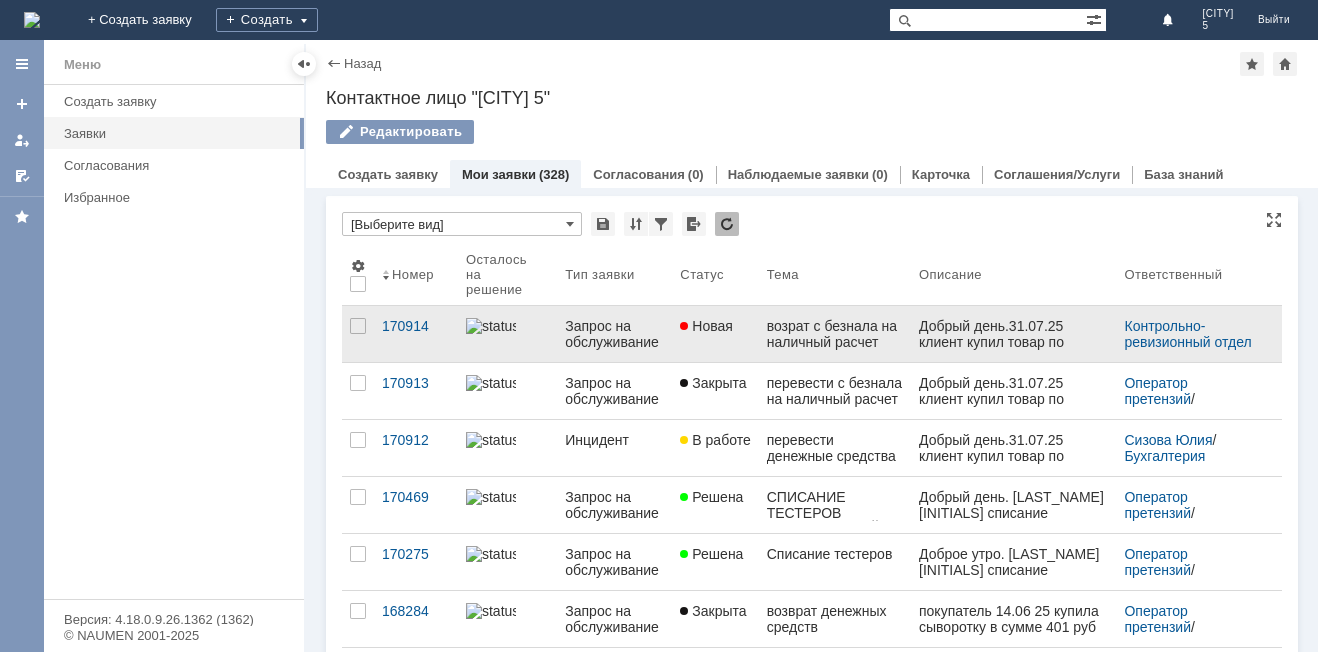 click on "возрат с безнала на наличный расчет" at bounding box center (835, 334) 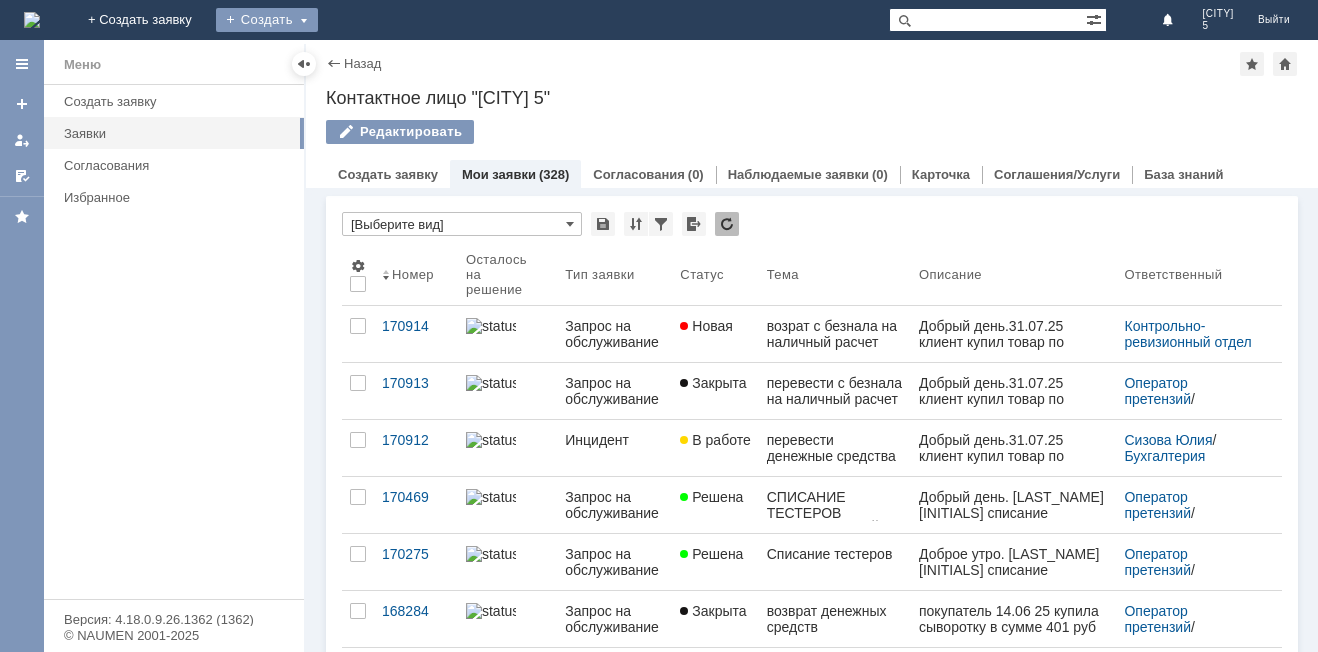 click on "Создать" at bounding box center [267, 20] 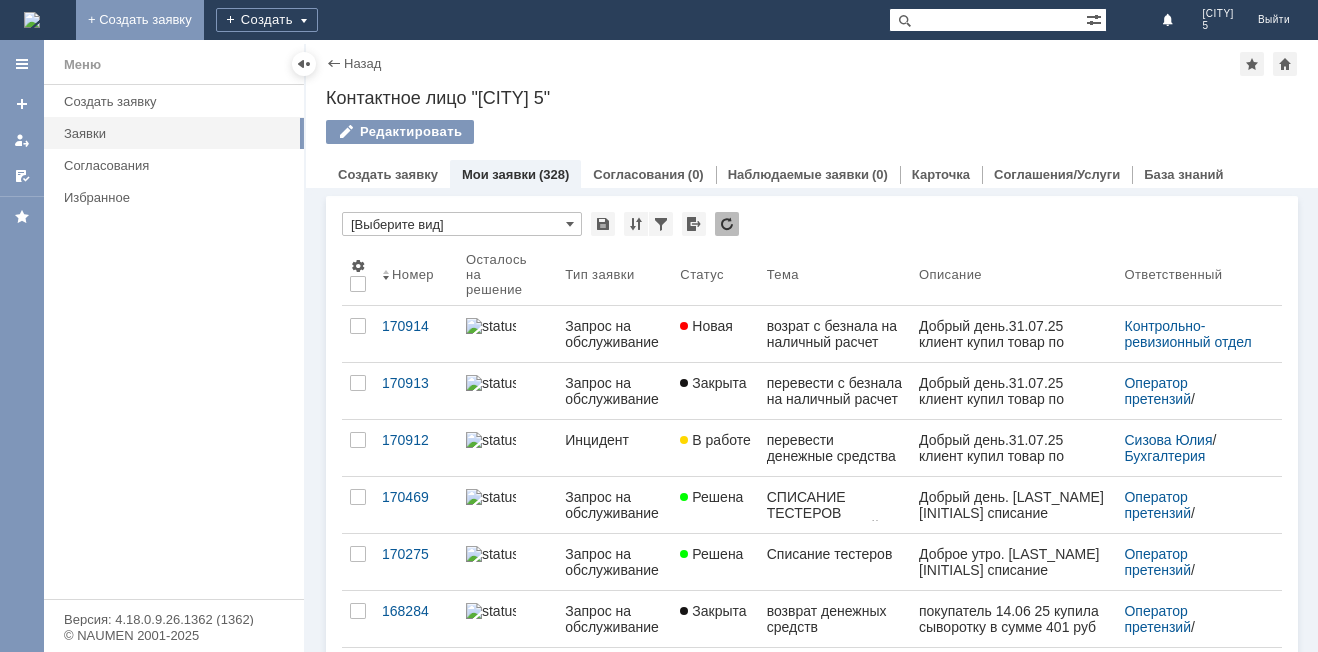 click on "+ Создать заявку" at bounding box center [140, 20] 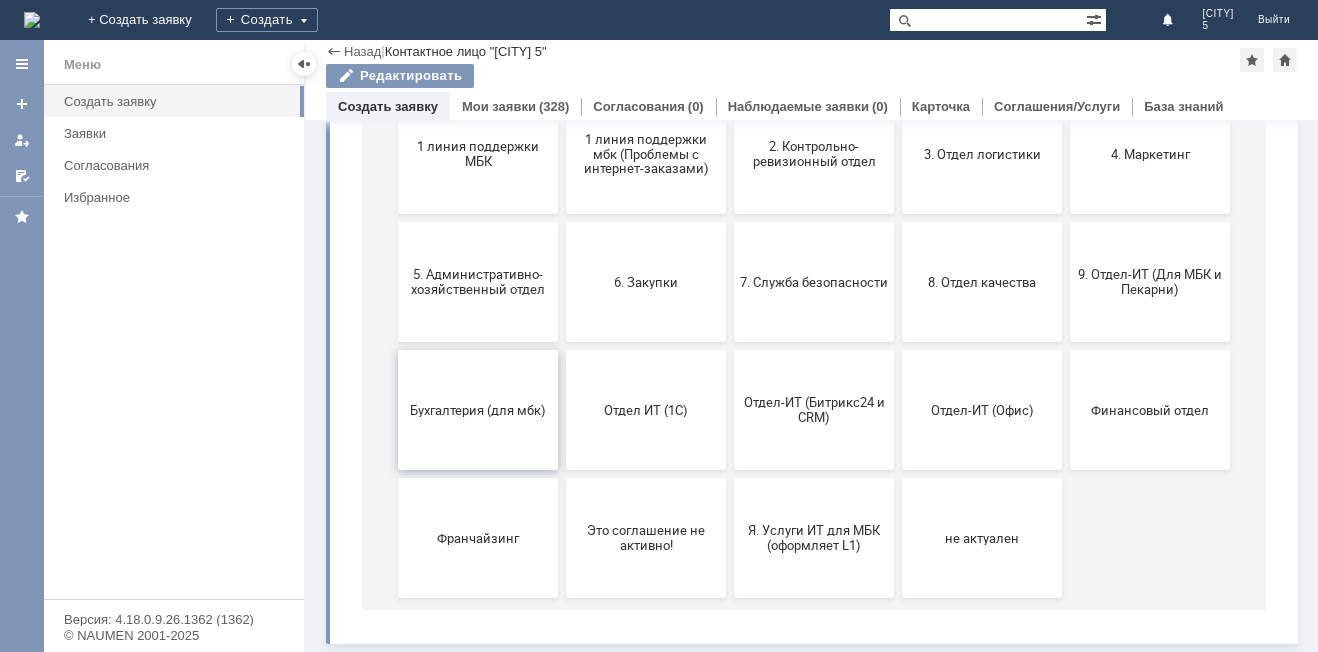 click on "Бухгалтерия (для мбк)" at bounding box center (478, 410) 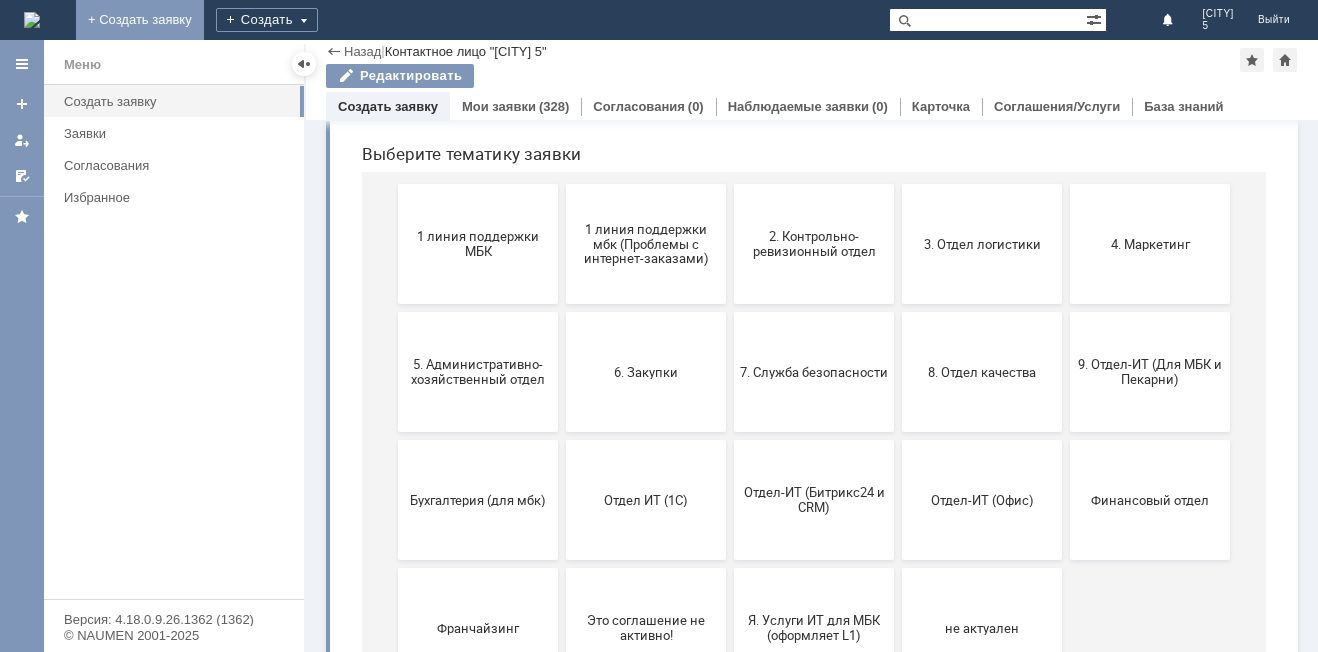 click on "+ Создать заявку" at bounding box center (140, 20) 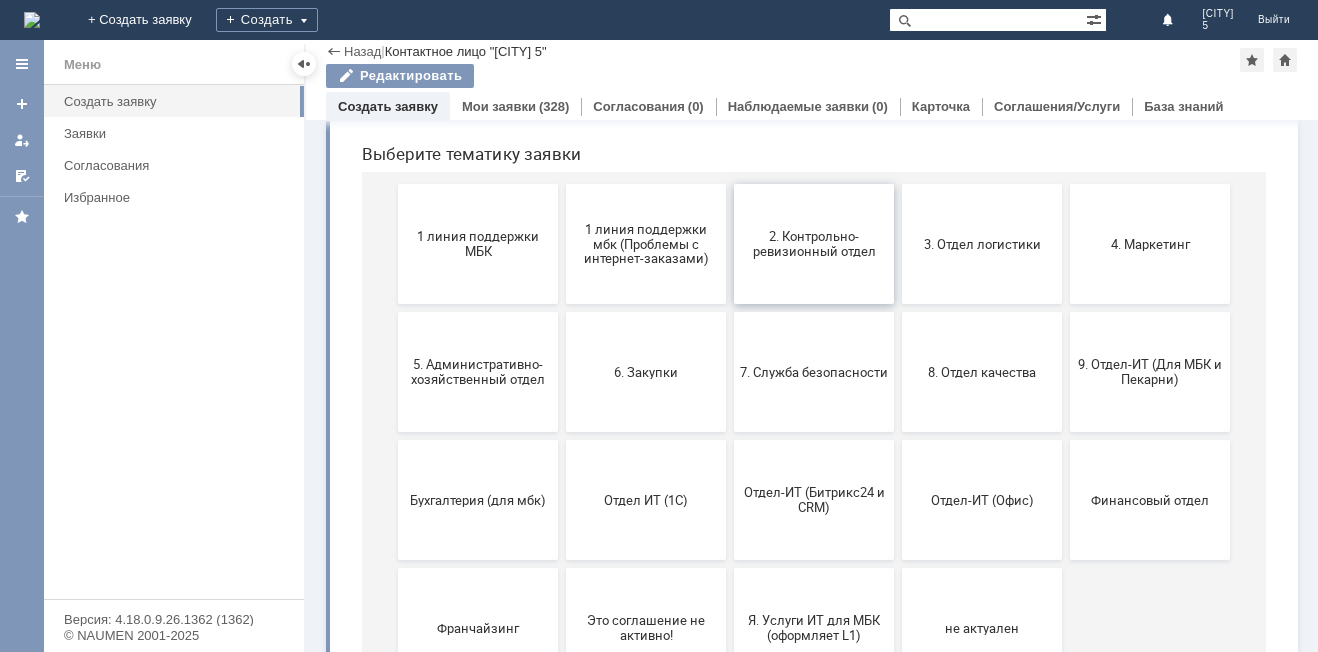 click on "2. Контрольно-ревизионный отдел" at bounding box center (814, 244) 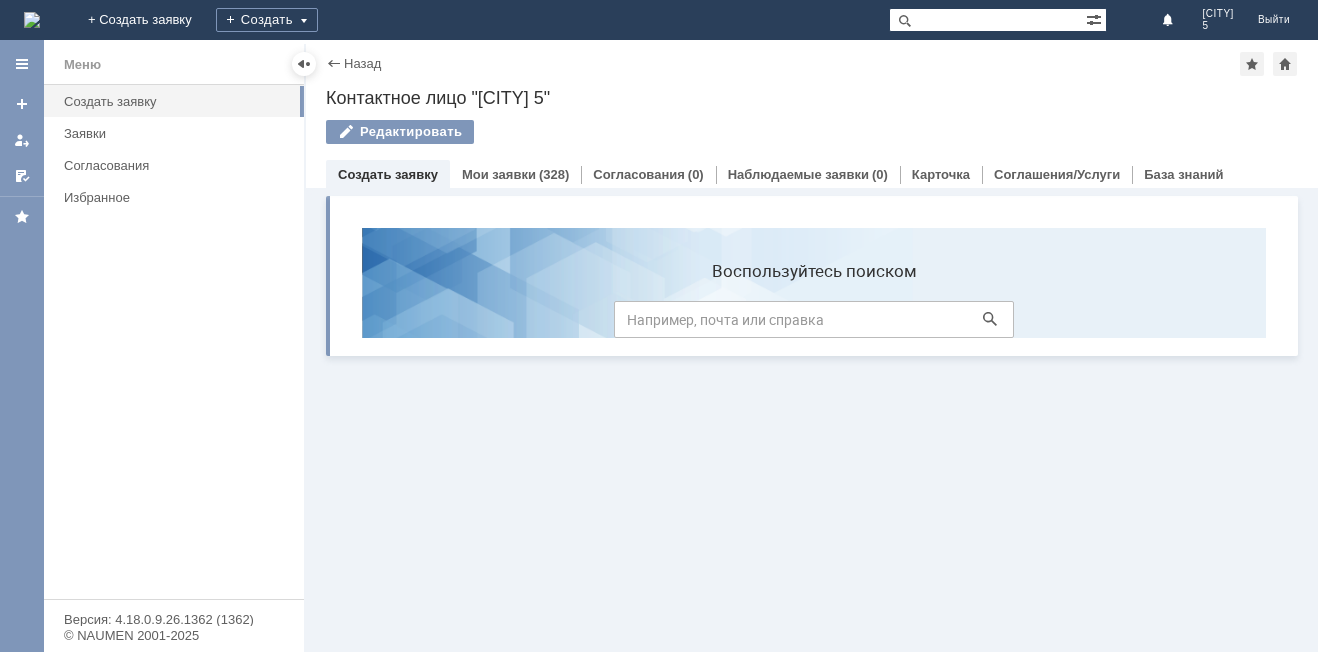 scroll, scrollTop: 0, scrollLeft: 0, axis: both 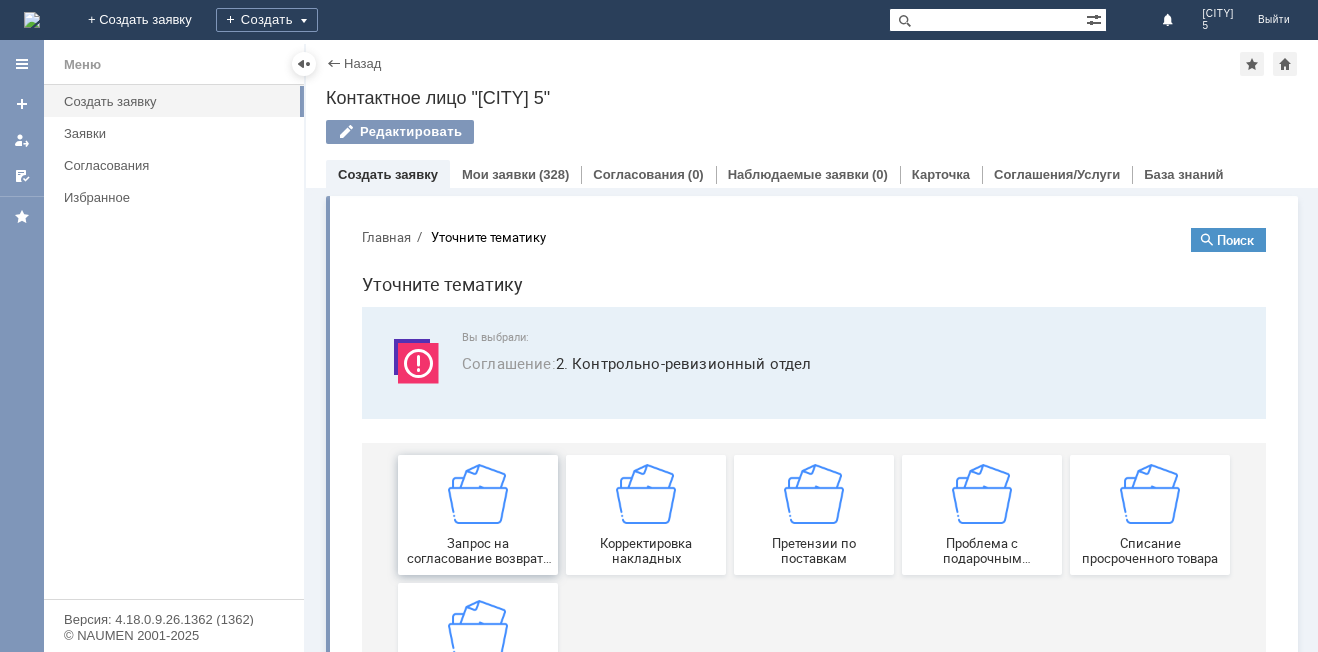 click on "Запрос на согласование возврата (д/с или товара)" at bounding box center [478, 515] 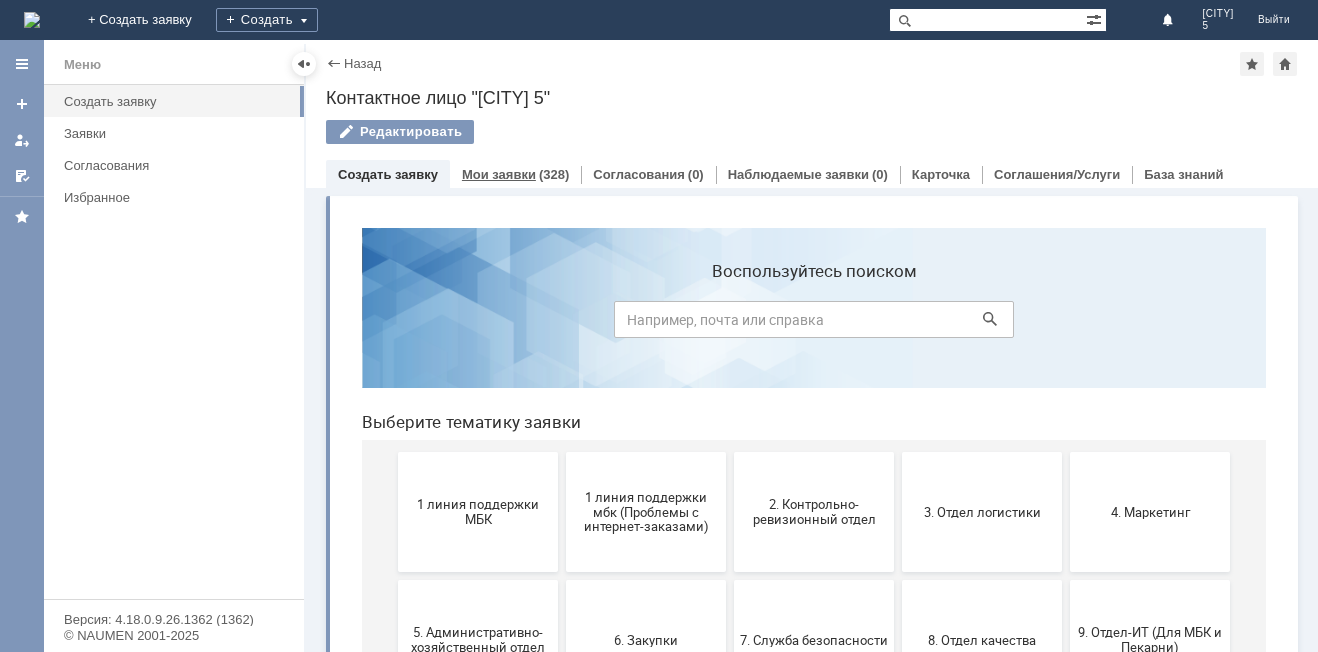 click on "Мои заявки" at bounding box center (499, 174) 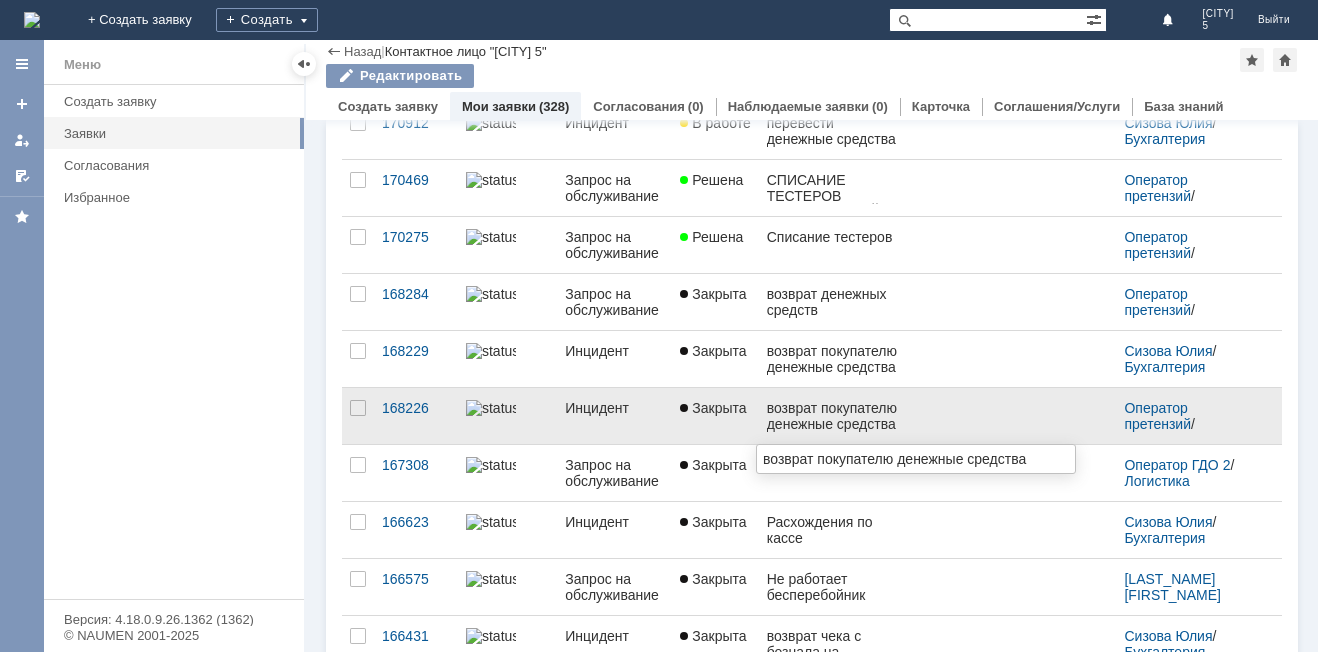 scroll, scrollTop: 200, scrollLeft: 0, axis: vertical 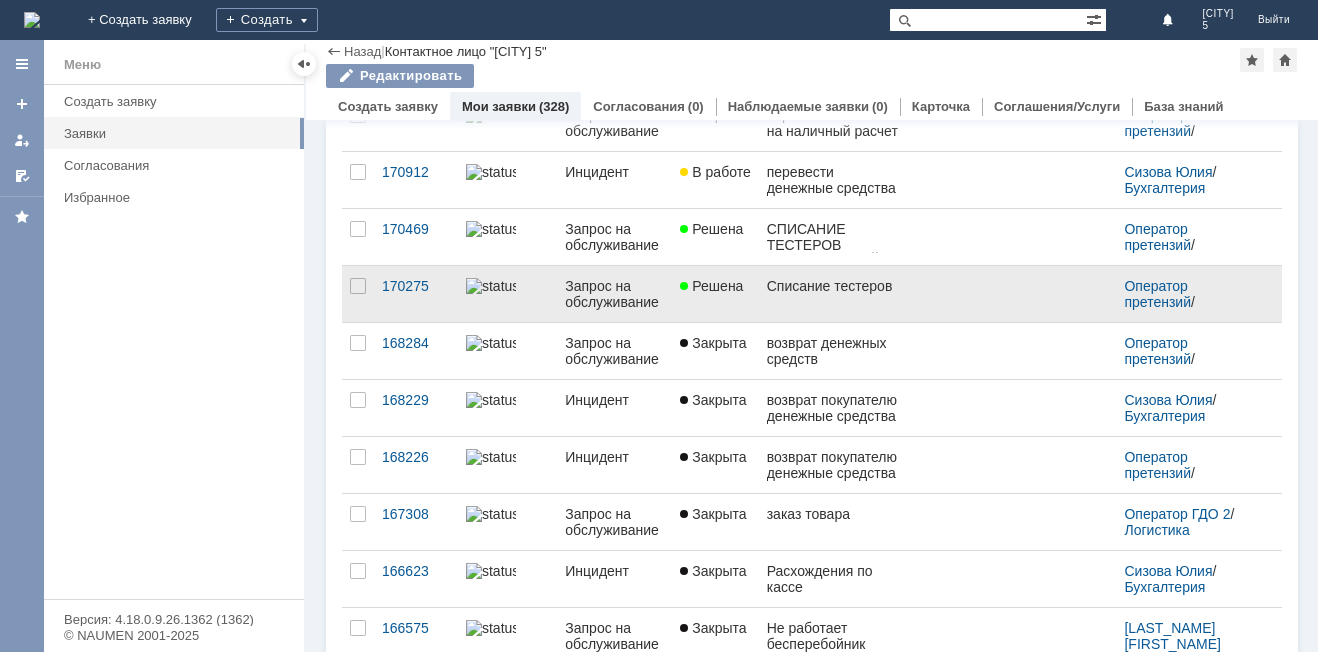 click on "Решена" at bounding box center [711, 286] 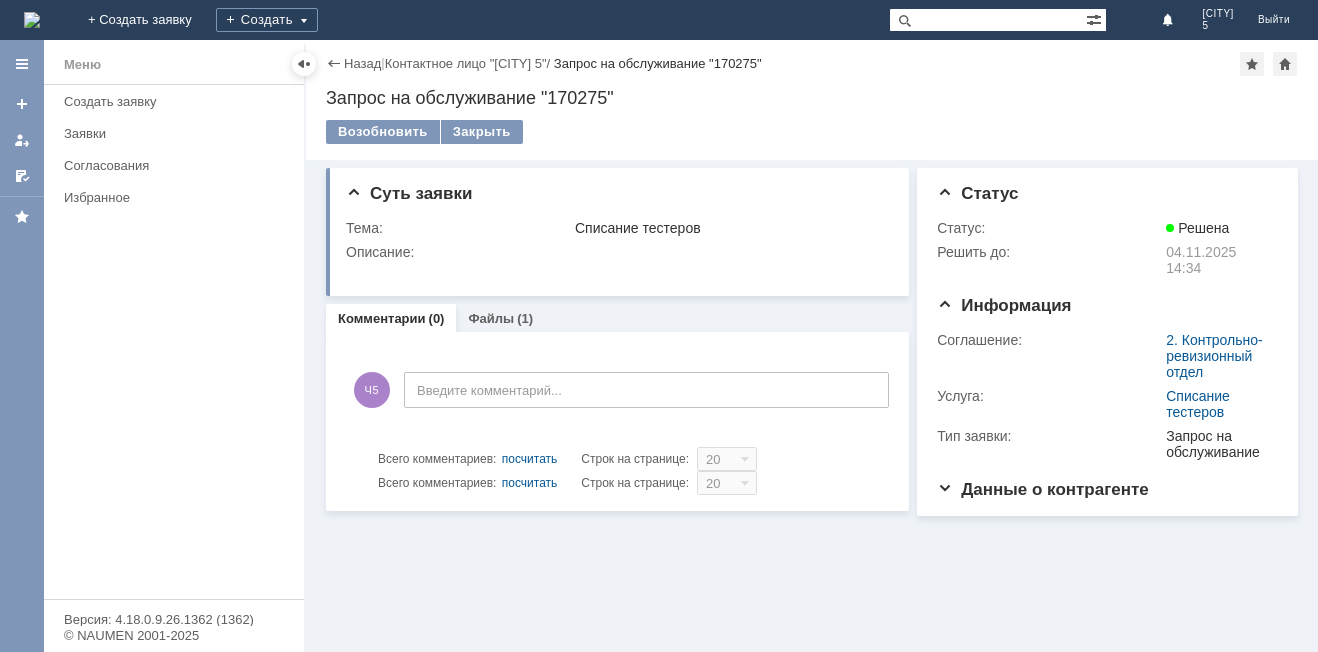 scroll, scrollTop: 0, scrollLeft: 0, axis: both 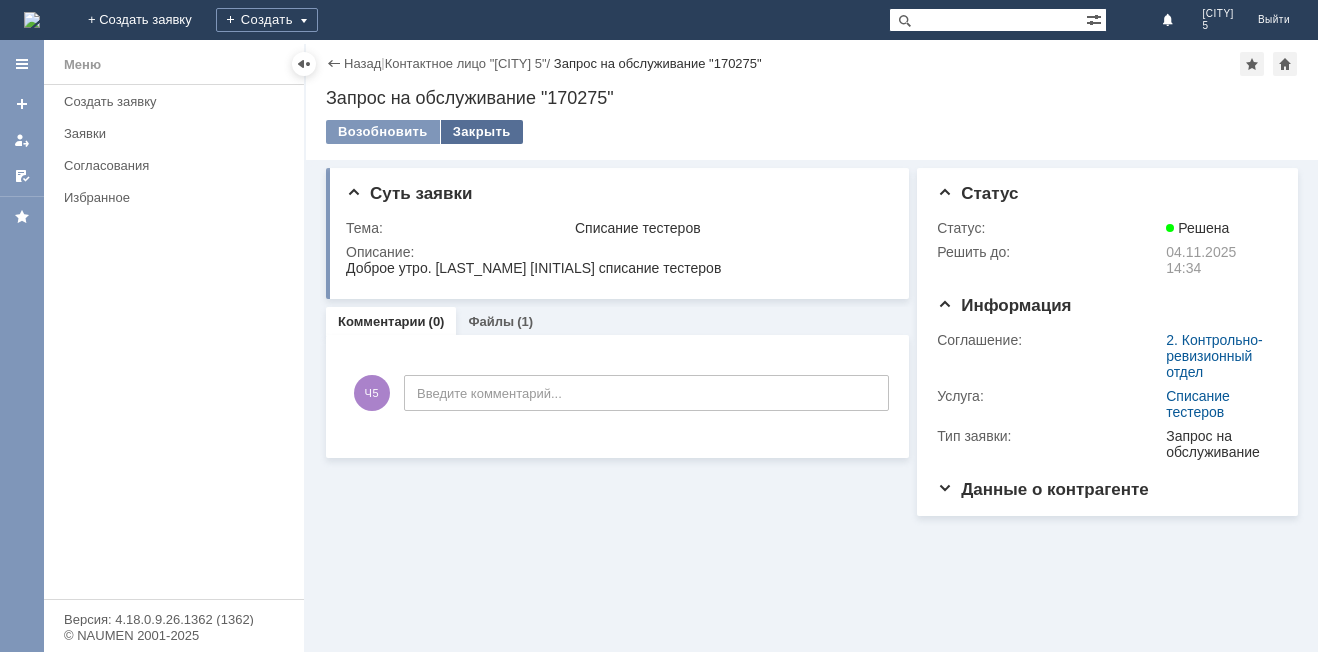 click on "Закрыть" at bounding box center (482, 132) 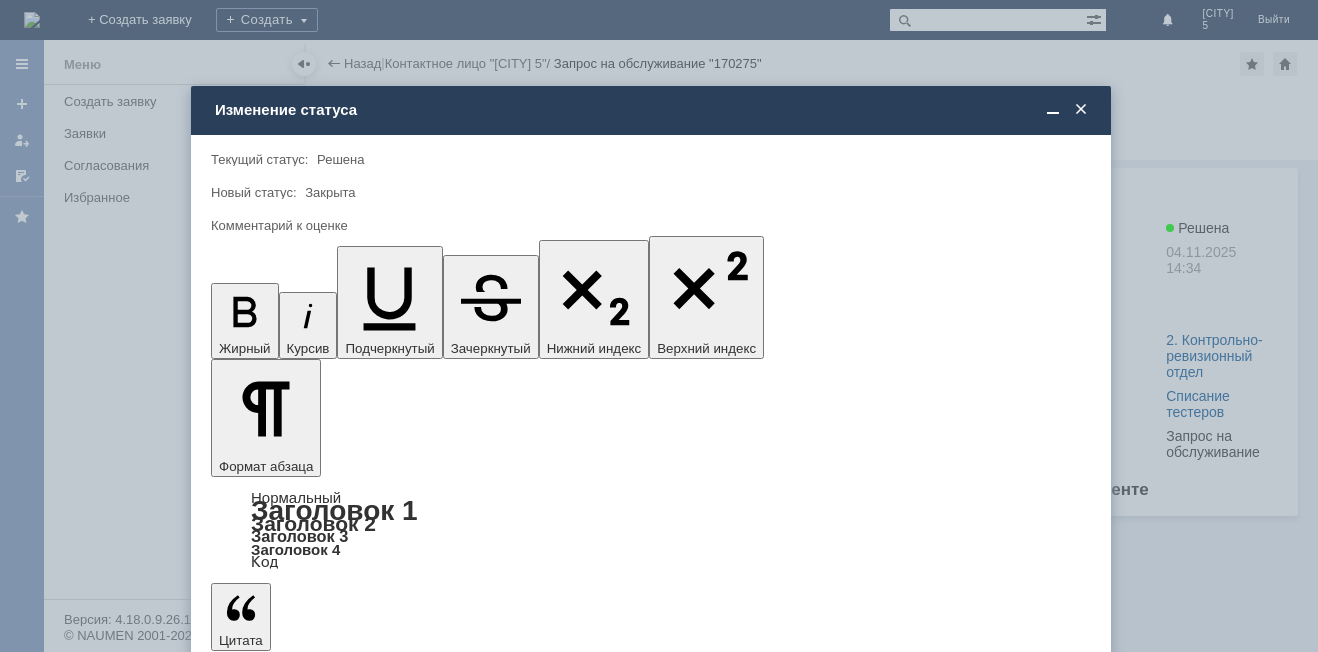 scroll, scrollTop: 0, scrollLeft: 0, axis: both 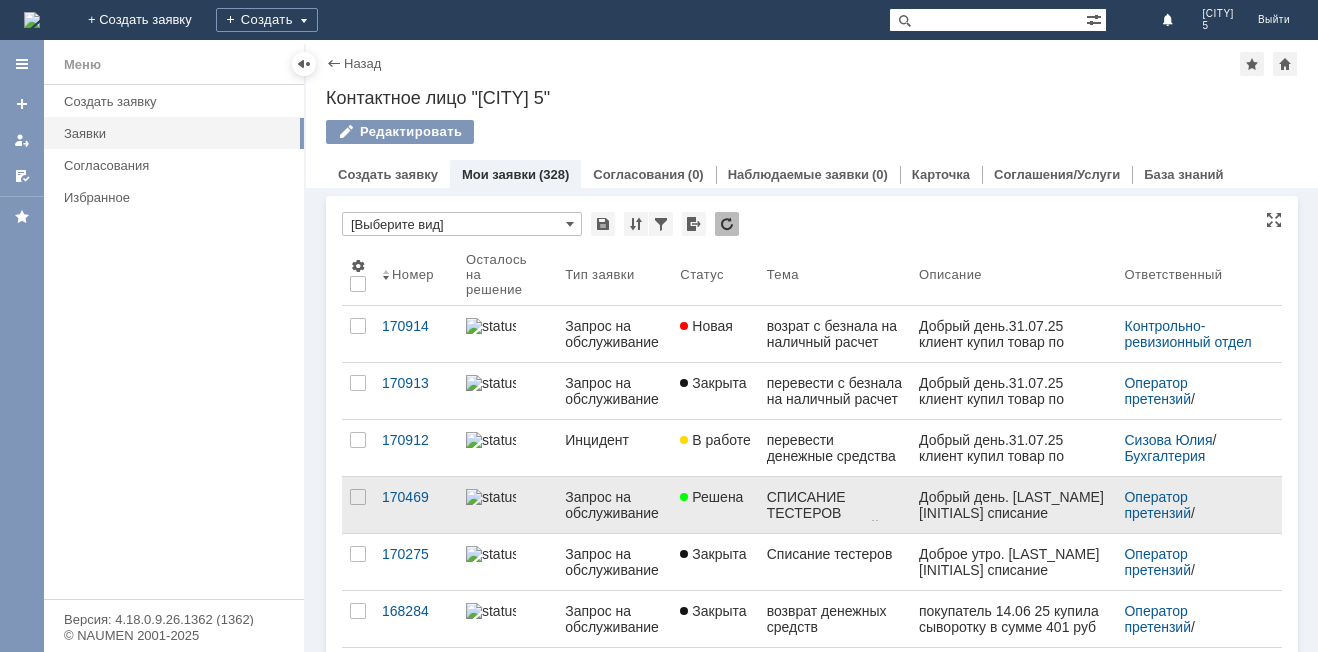 click on "Решена" at bounding box center (715, 505) 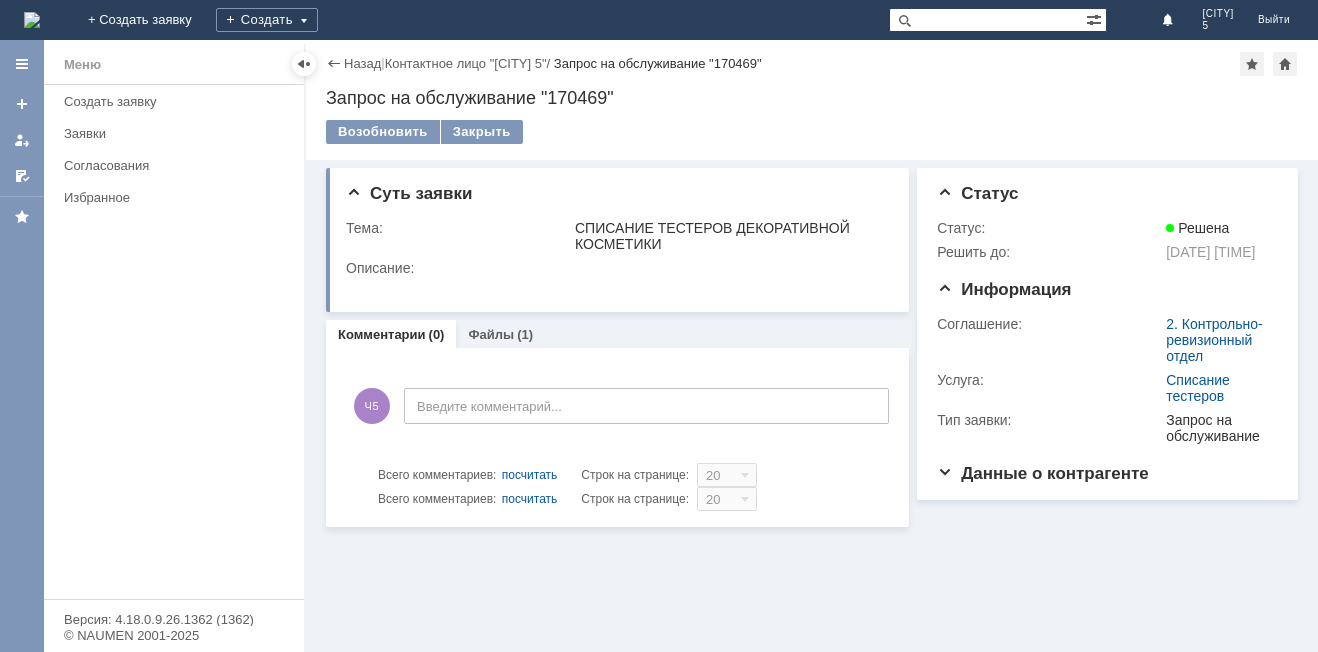 scroll, scrollTop: 0, scrollLeft: 0, axis: both 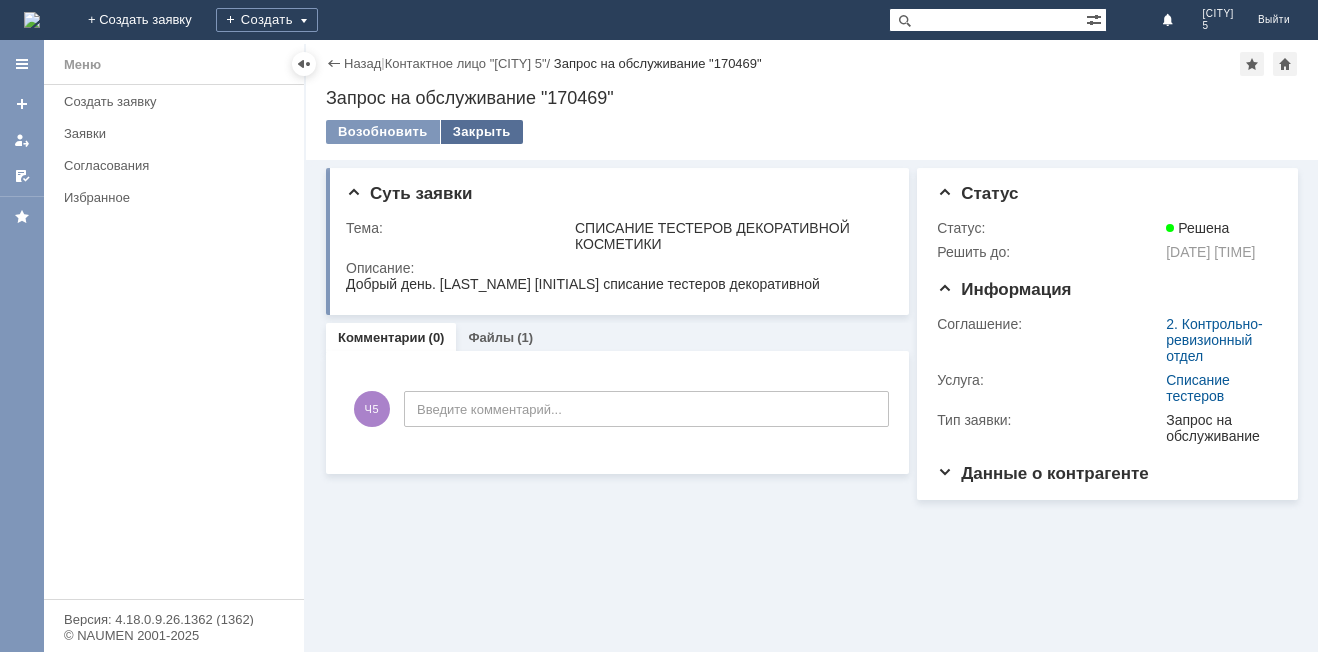 click on "Закрыть" at bounding box center (482, 132) 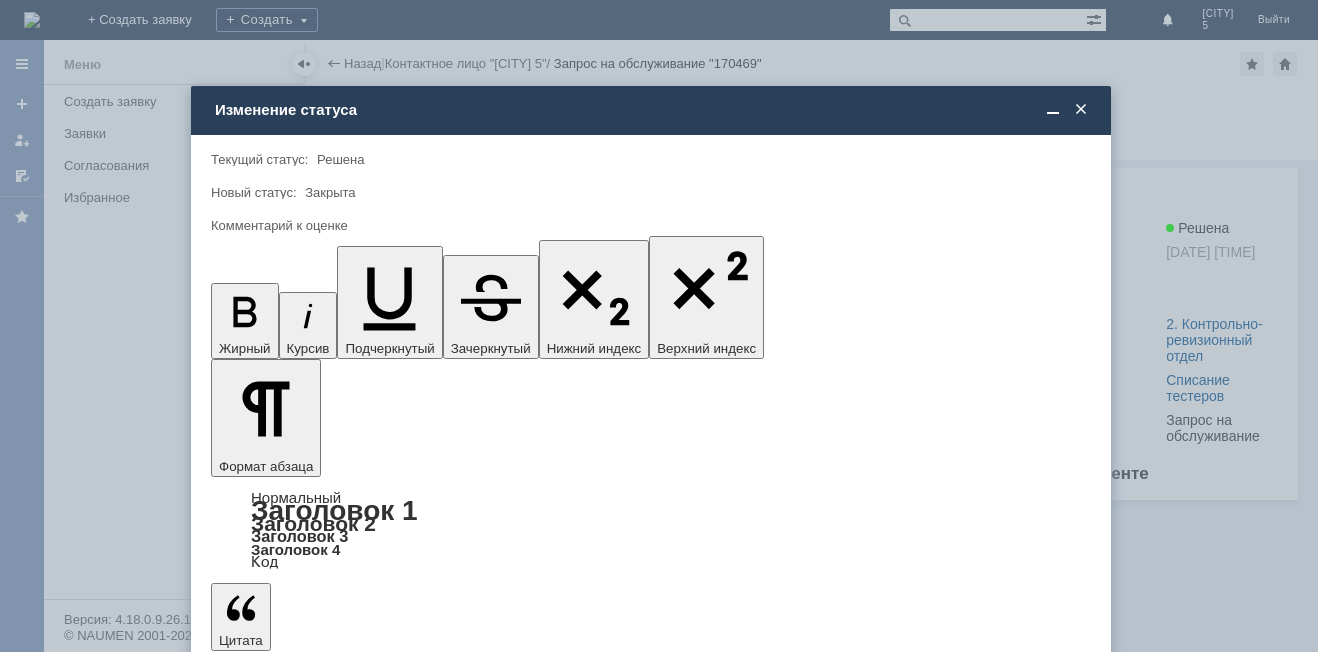 scroll, scrollTop: 0, scrollLeft: 0, axis: both 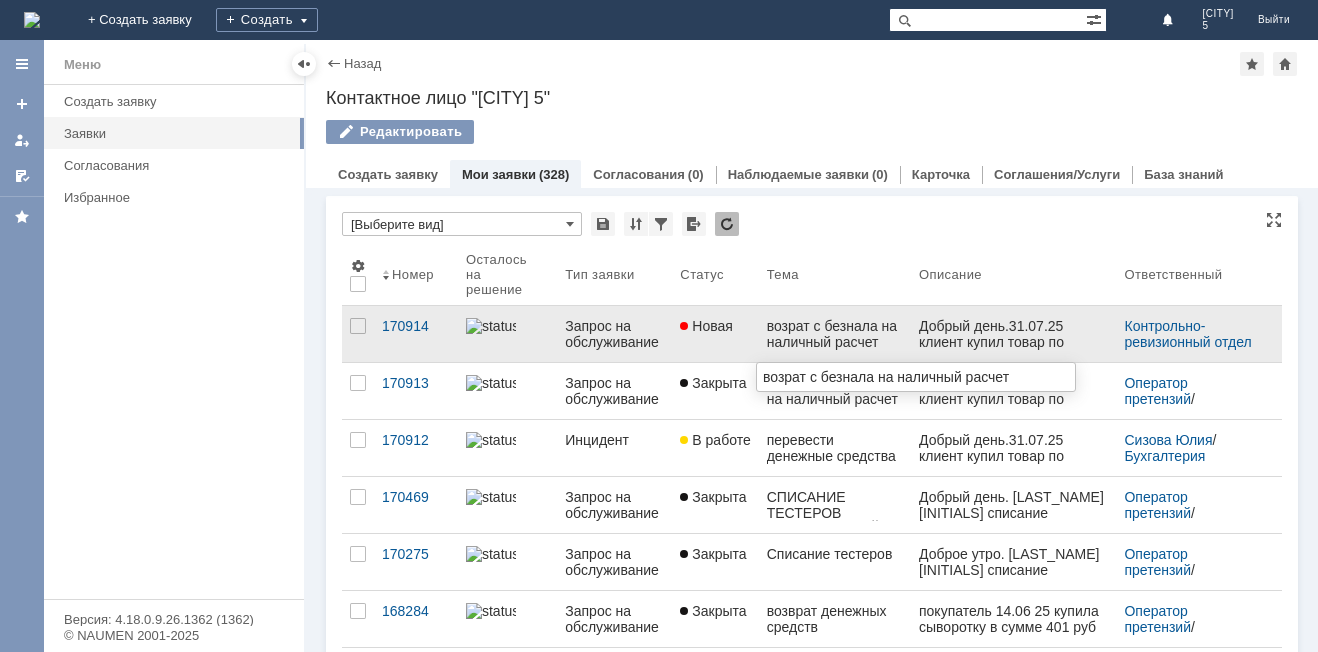 click on "возрат с безнала на наличный расчет" at bounding box center [835, 334] 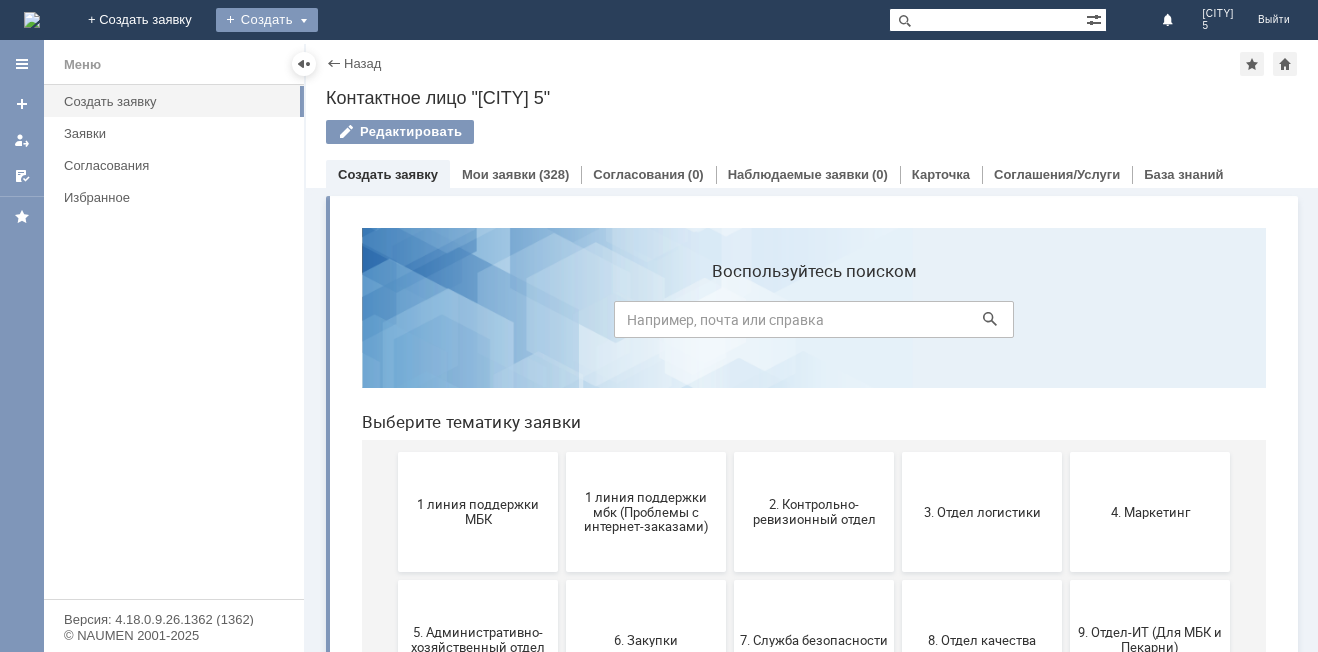 click on "Создать" at bounding box center [267, 20] 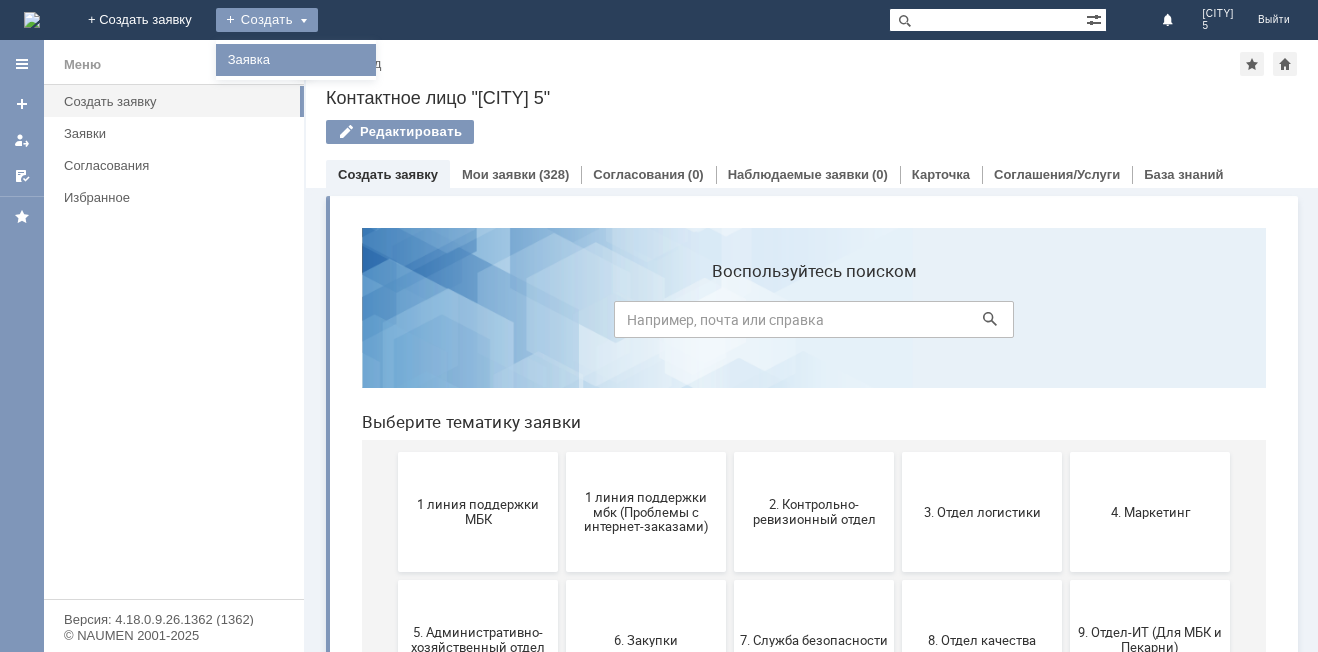 click on "Заявка" at bounding box center (296, 60) 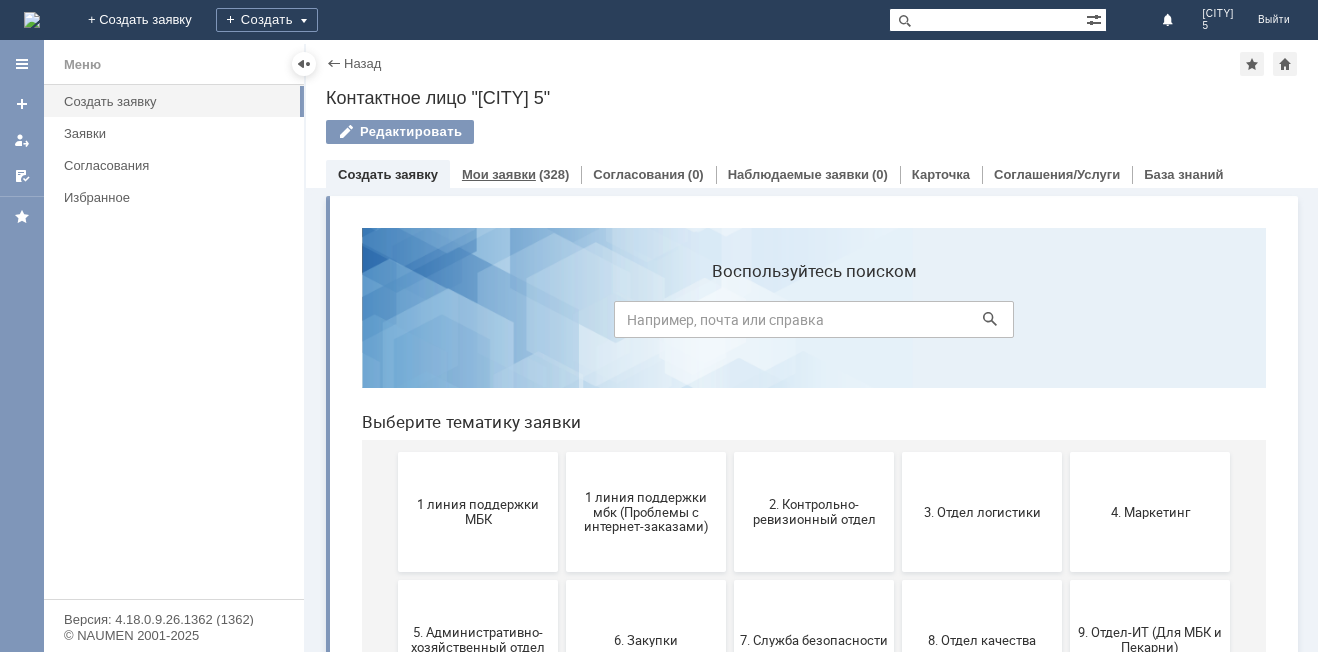 click on "Мои заявки" at bounding box center [499, 174] 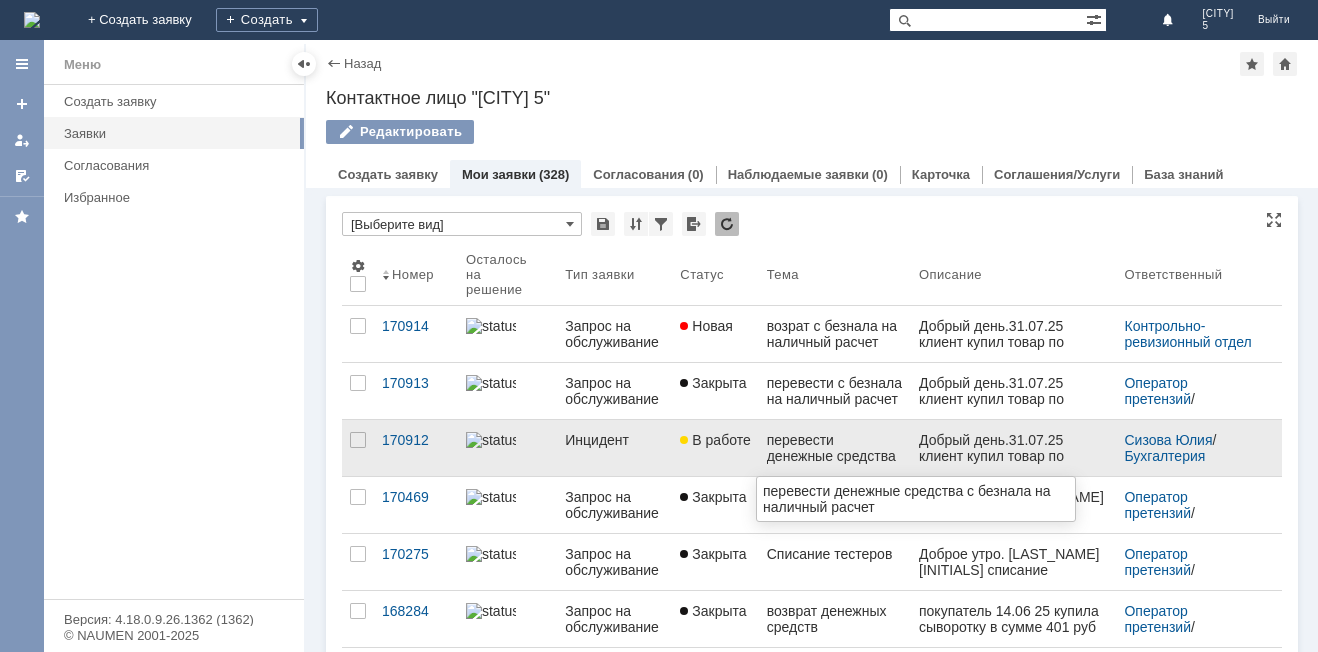 click on "перевести денежные средства с безнала на наличный расчет" at bounding box center [835, 448] 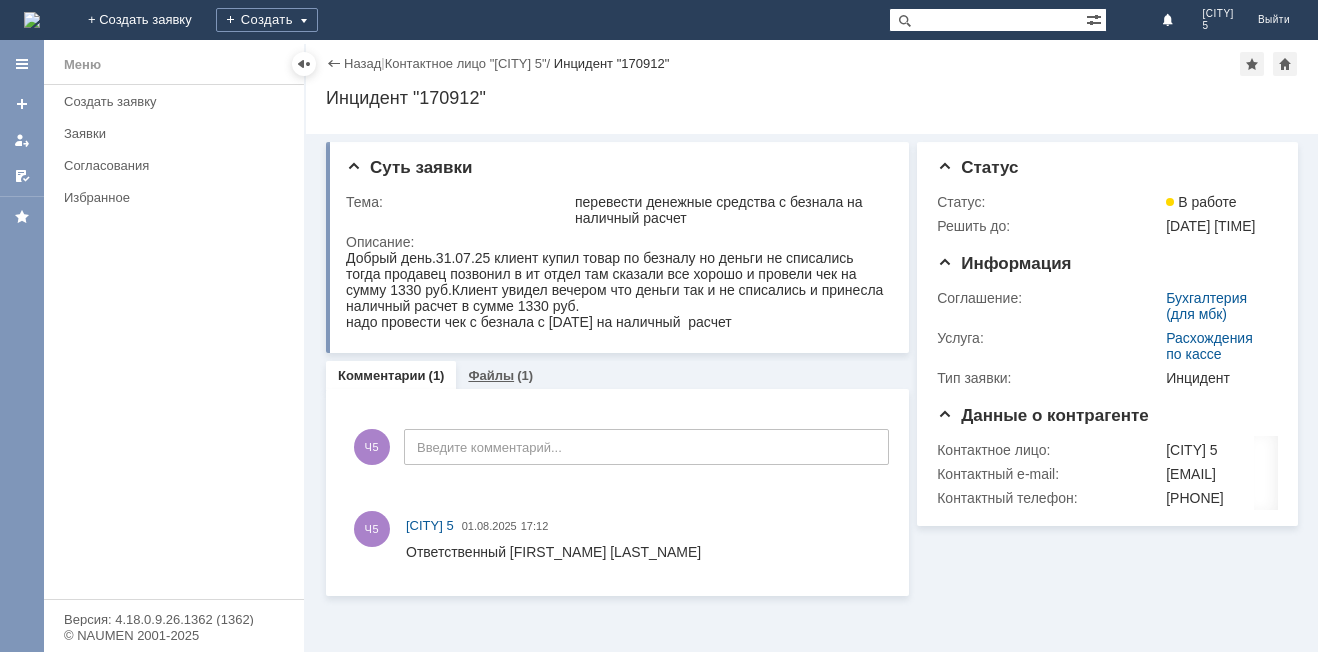 click on "Файлы" at bounding box center (491, 375) 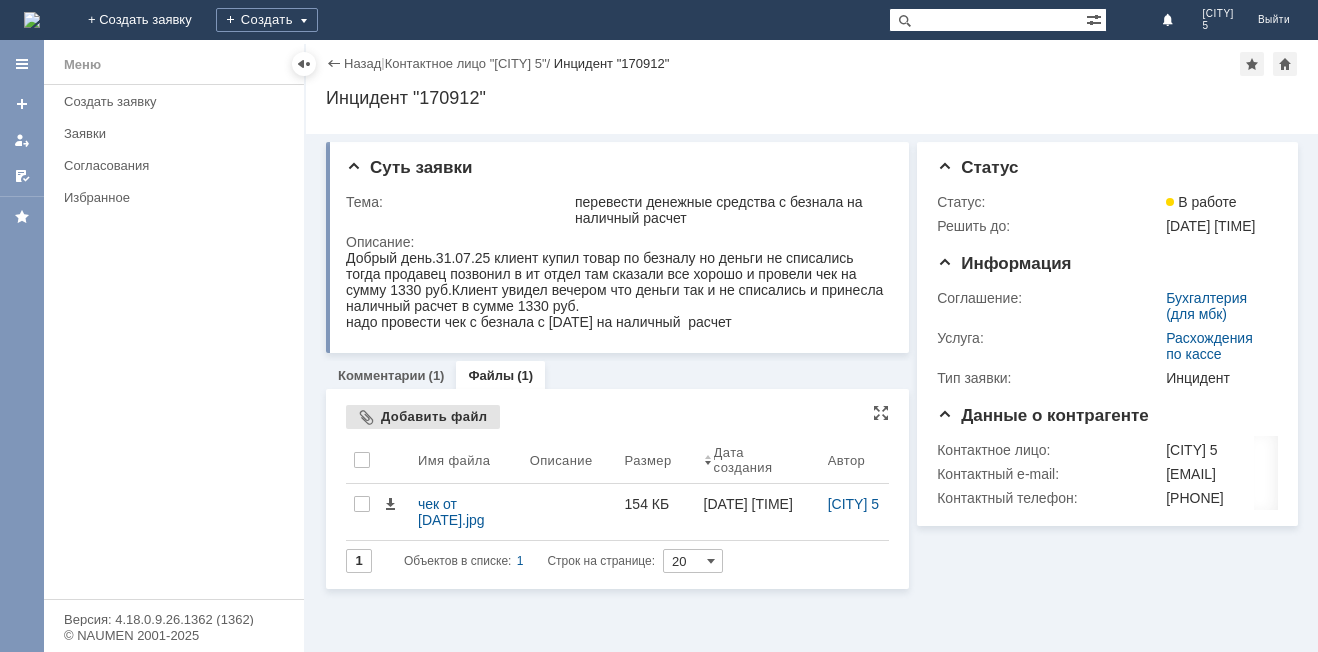 click on "Добавить файл" at bounding box center (423, 417) 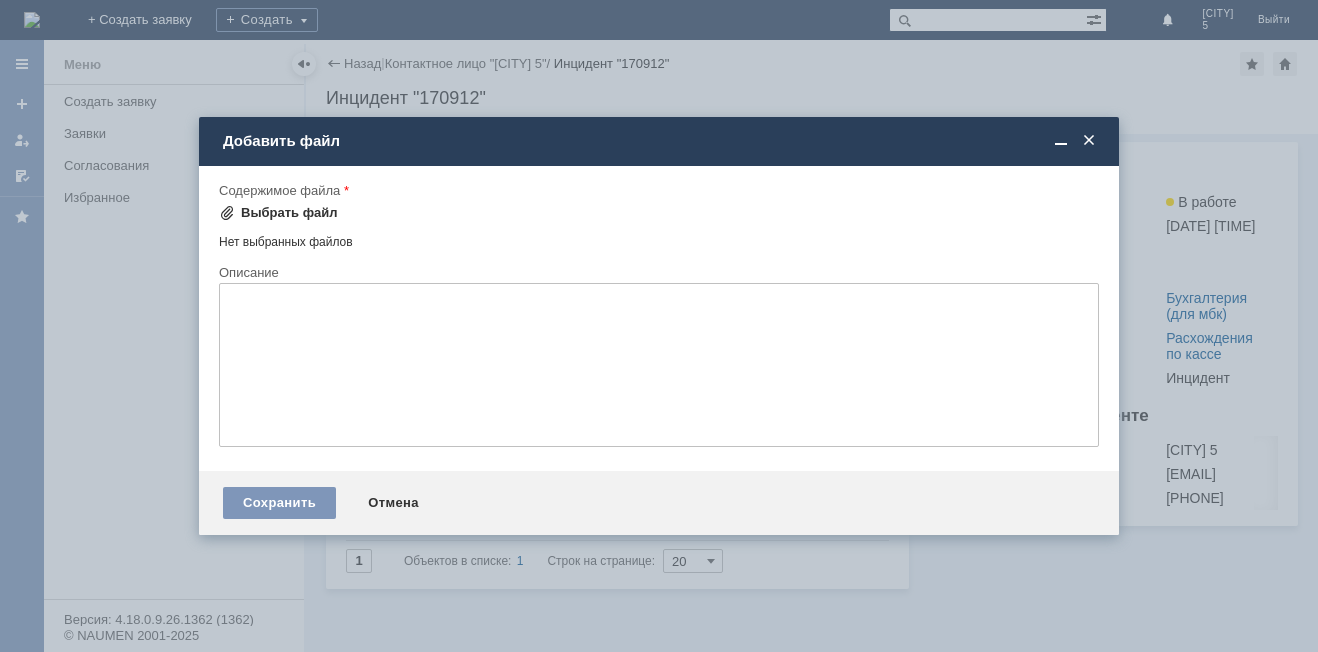 click on "Выбрать файл" at bounding box center [289, 213] 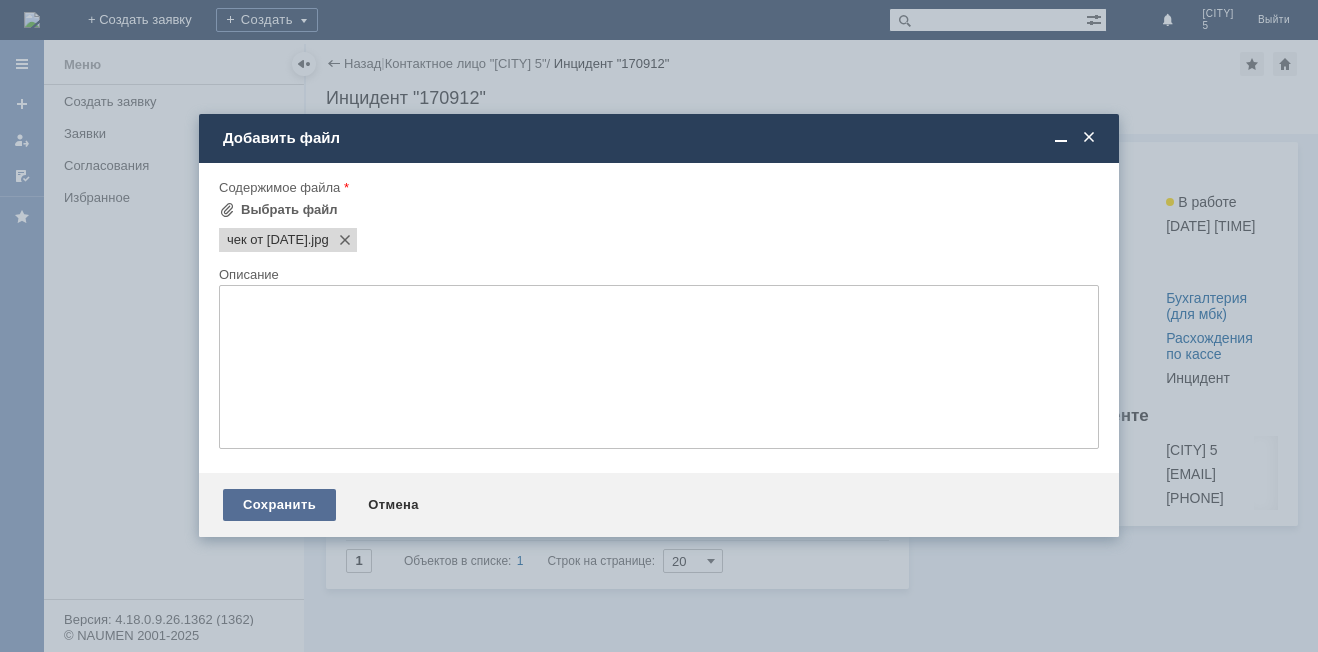 click on "Сохранить" at bounding box center (279, 505) 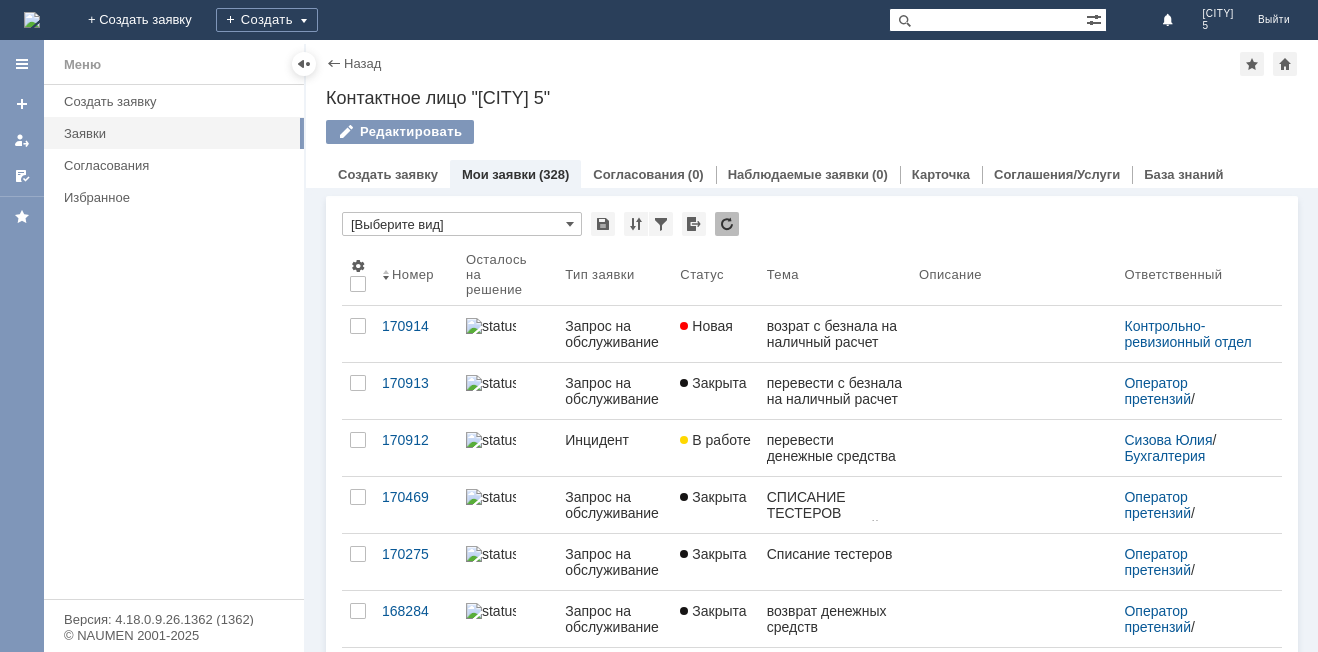 scroll, scrollTop: 0, scrollLeft: 0, axis: both 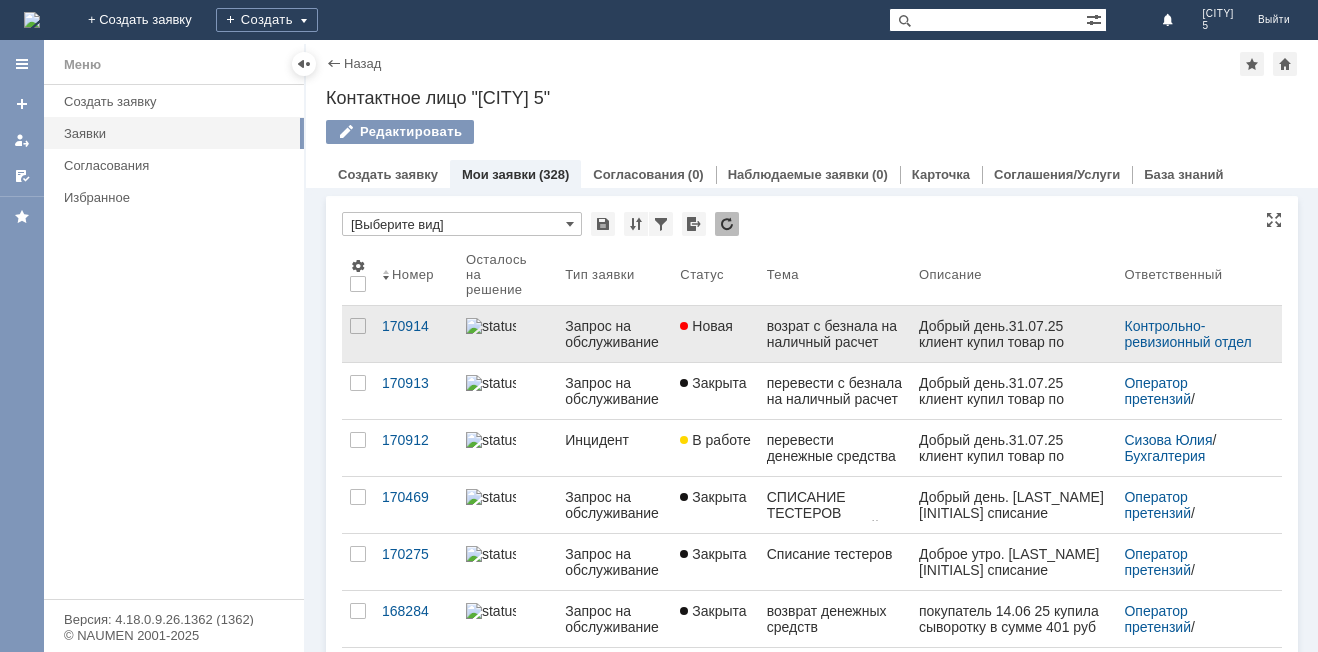 click on "возрат с безнала на наличный расчет" at bounding box center [835, 334] 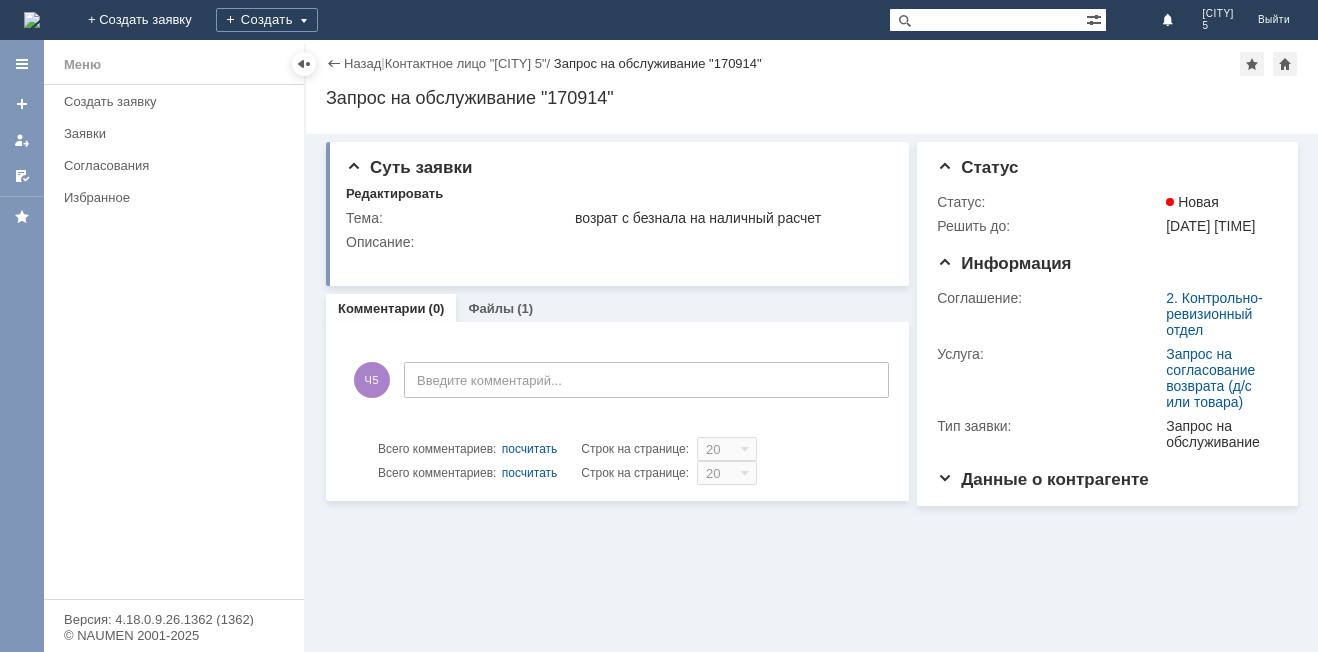 scroll, scrollTop: 0, scrollLeft: 0, axis: both 